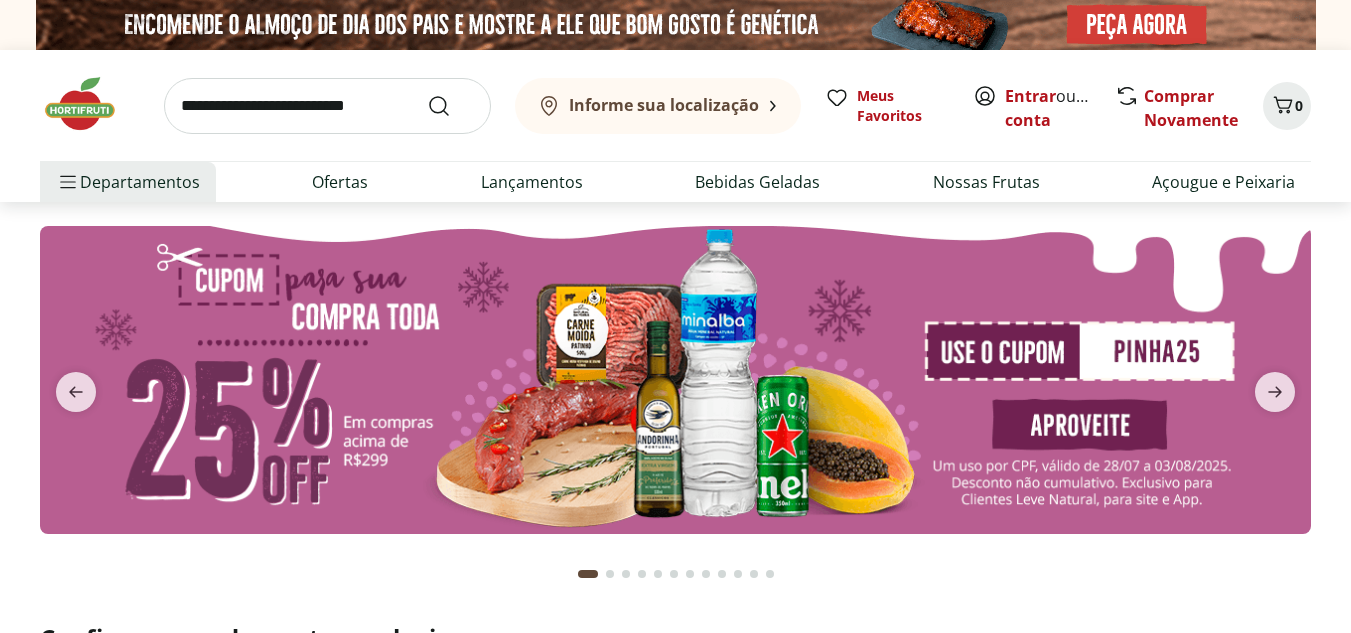 scroll, scrollTop: 0, scrollLeft: 0, axis: both 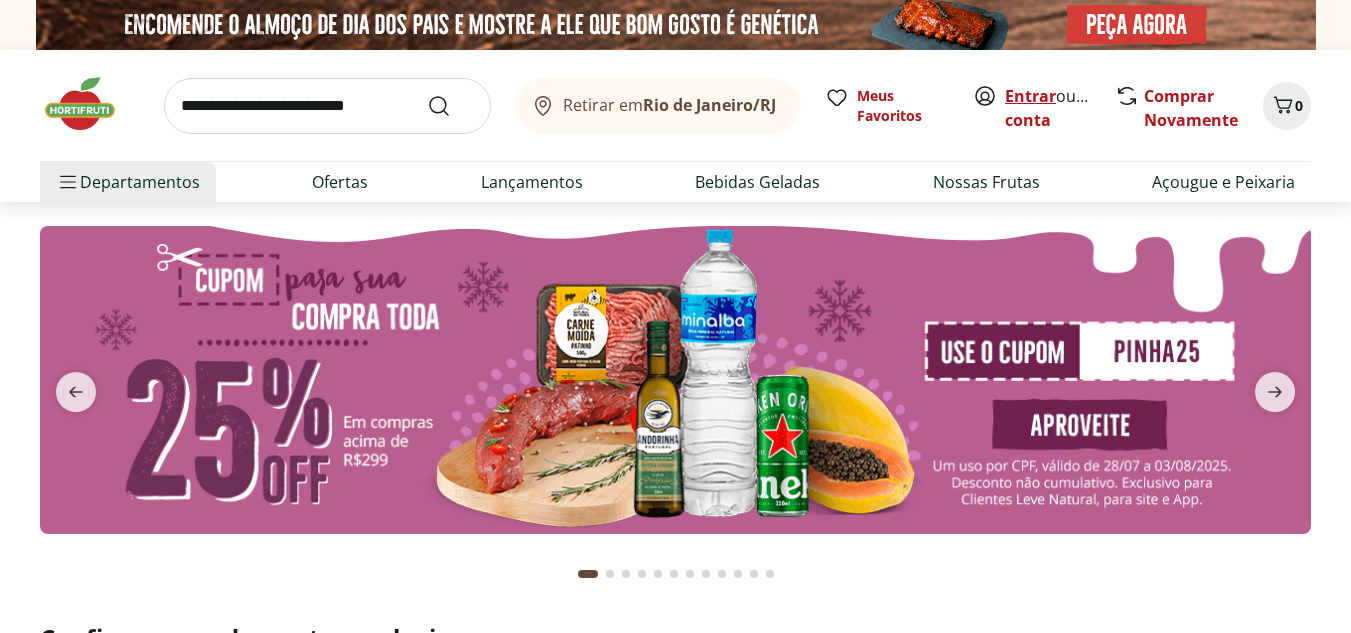 click on "Entrar" at bounding box center (1030, 96) 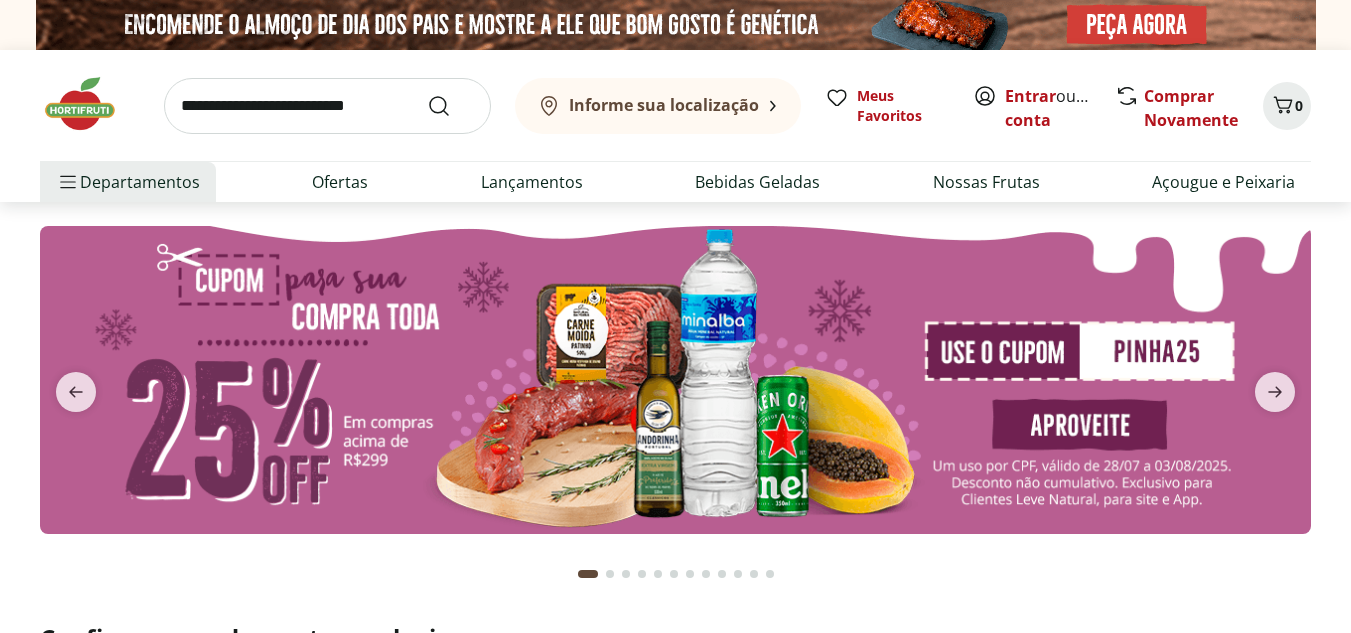 scroll, scrollTop: 0, scrollLeft: 0, axis: both 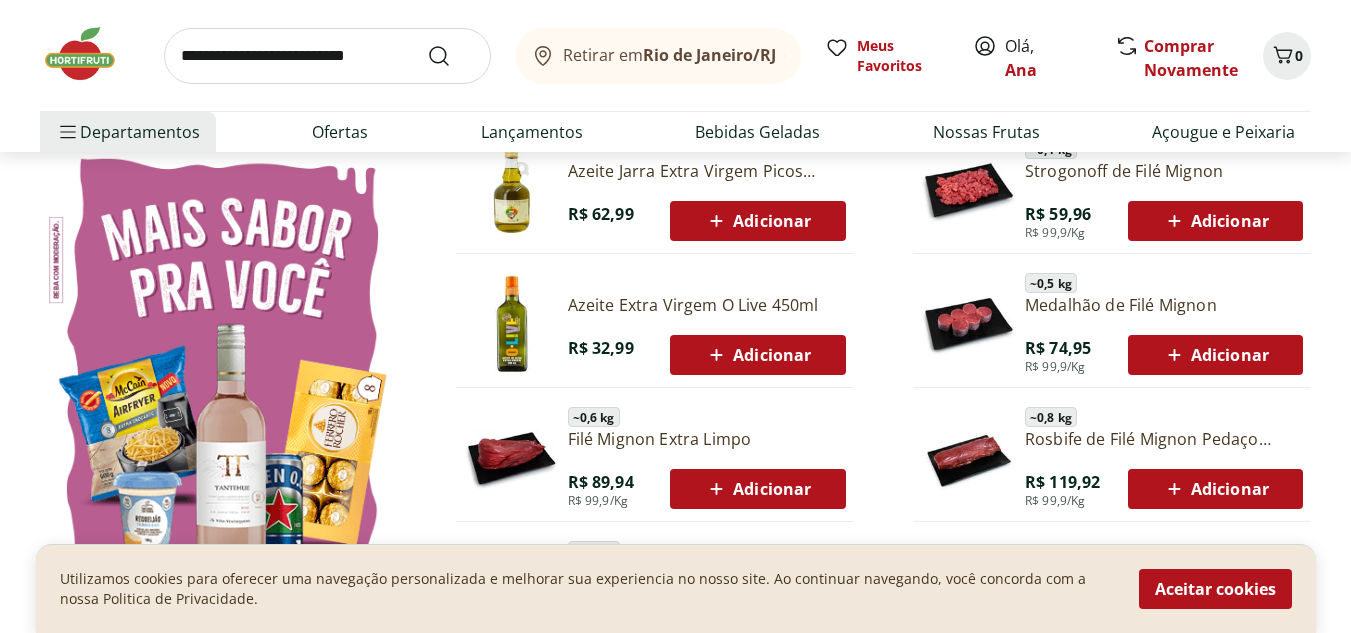 click on "Adicionar" at bounding box center [757, 355] 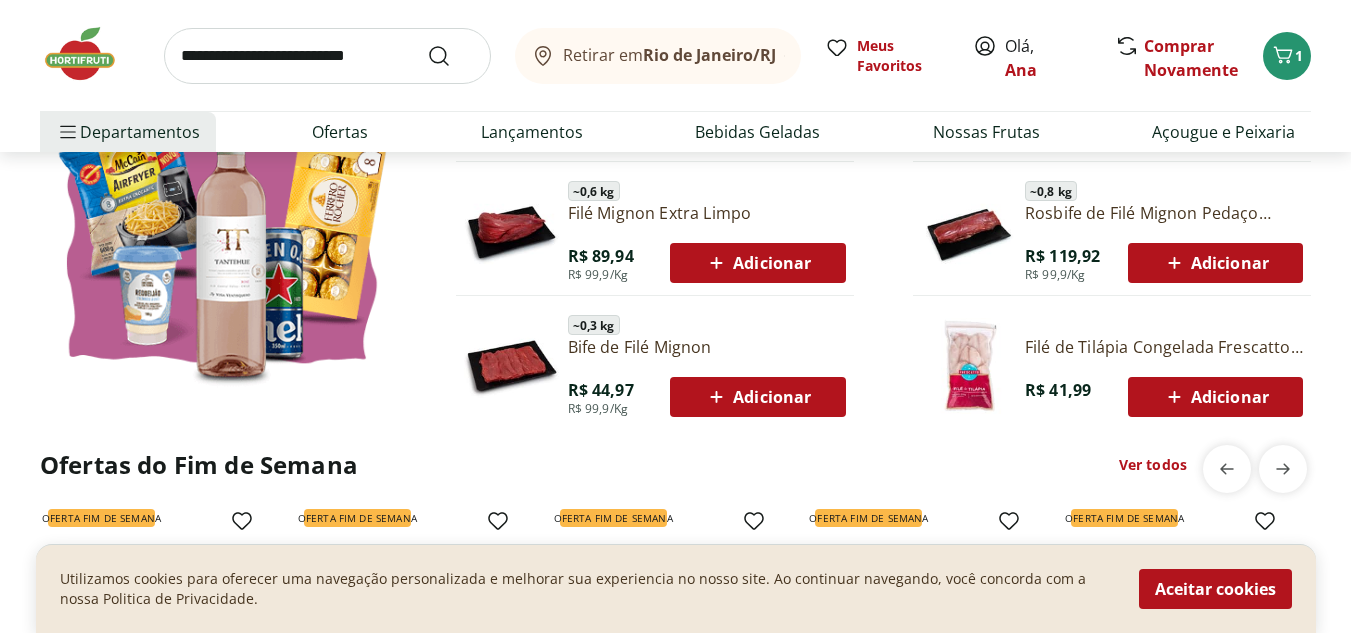 scroll, scrollTop: 1361, scrollLeft: 0, axis: vertical 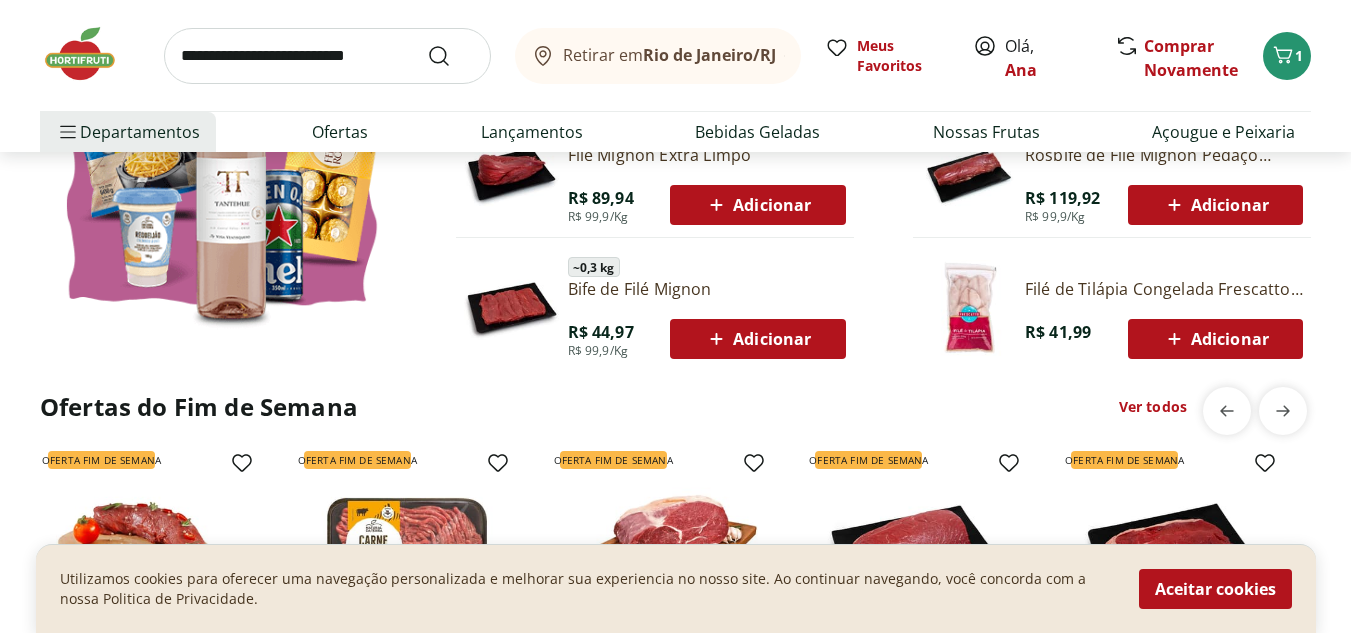 click on "Adicionar" at bounding box center (1215, 339) 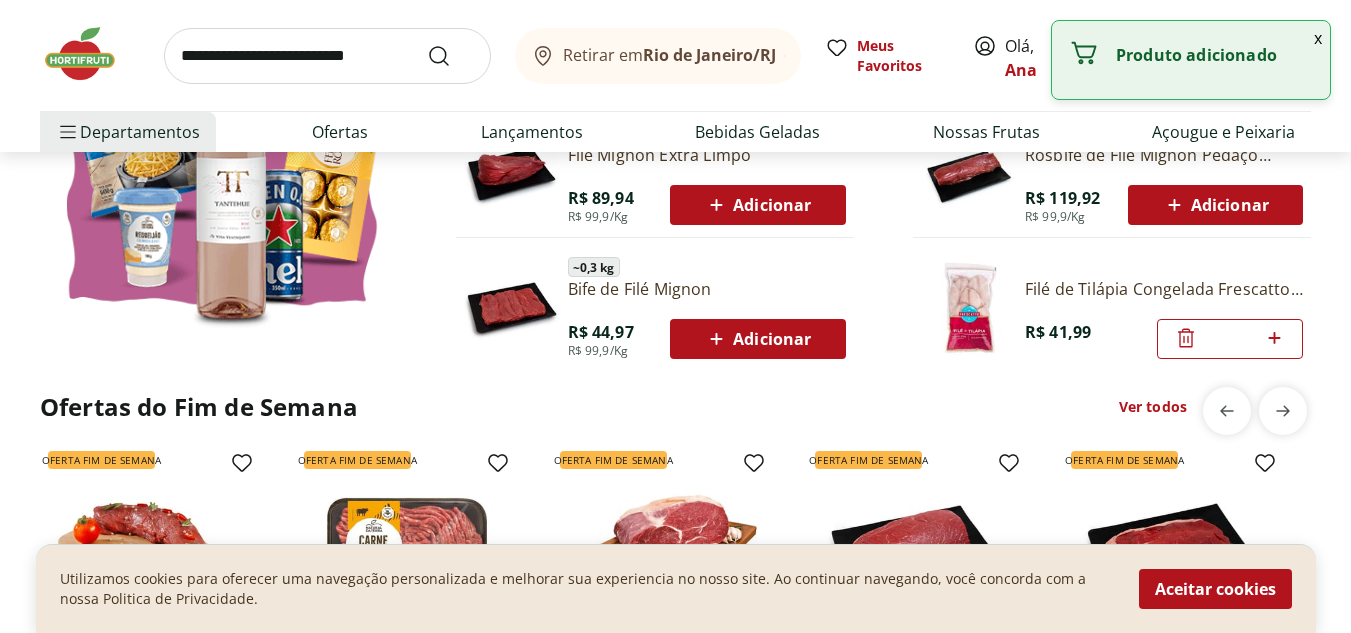 click 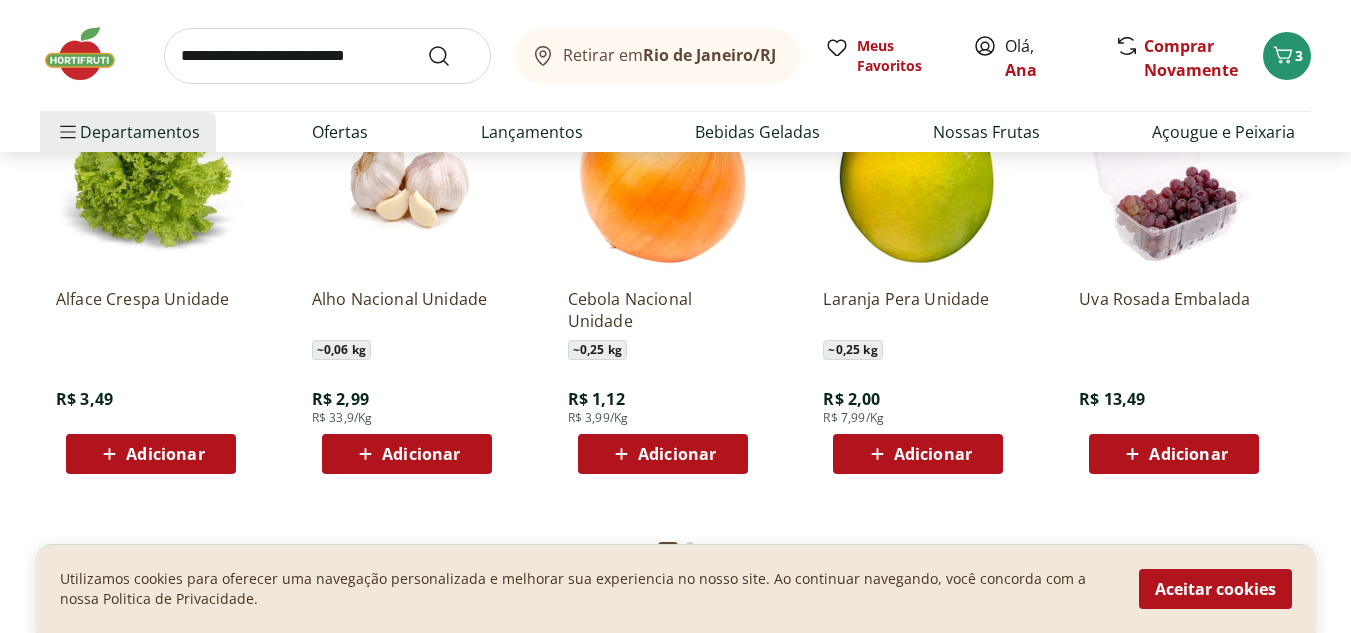 scroll, scrollTop: 2323, scrollLeft: 0, axis: vertical 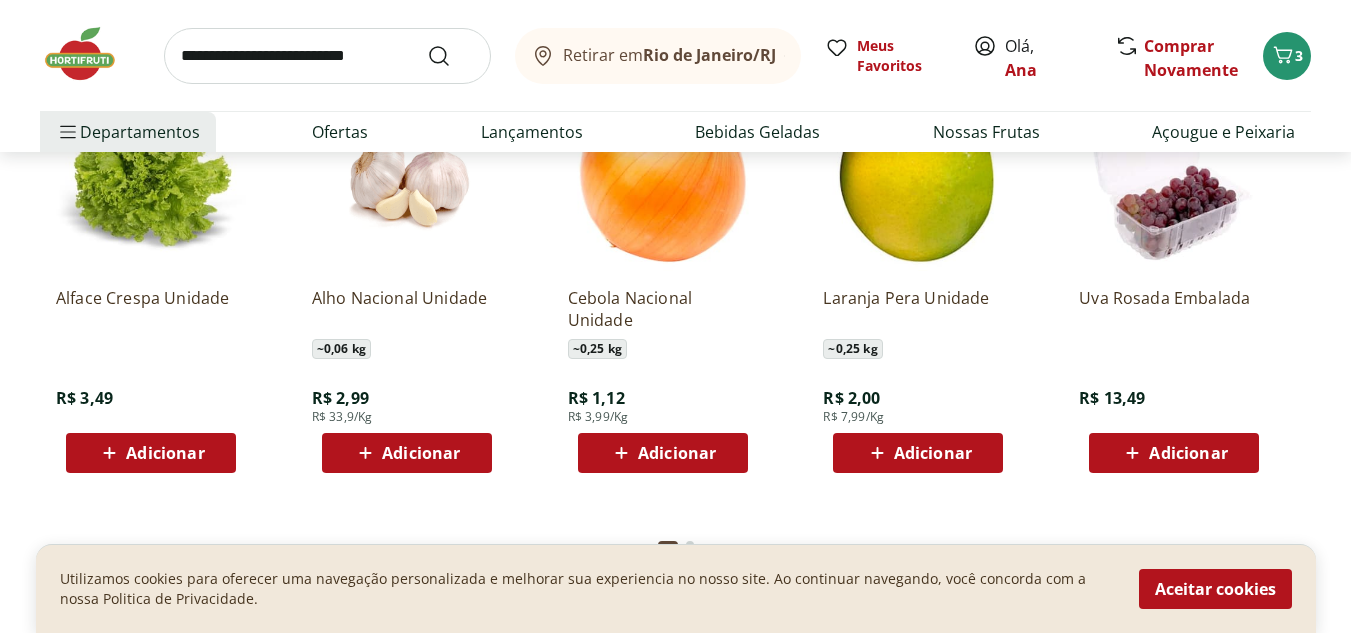 click on "Adicionar" at bounding box center (165, -131) 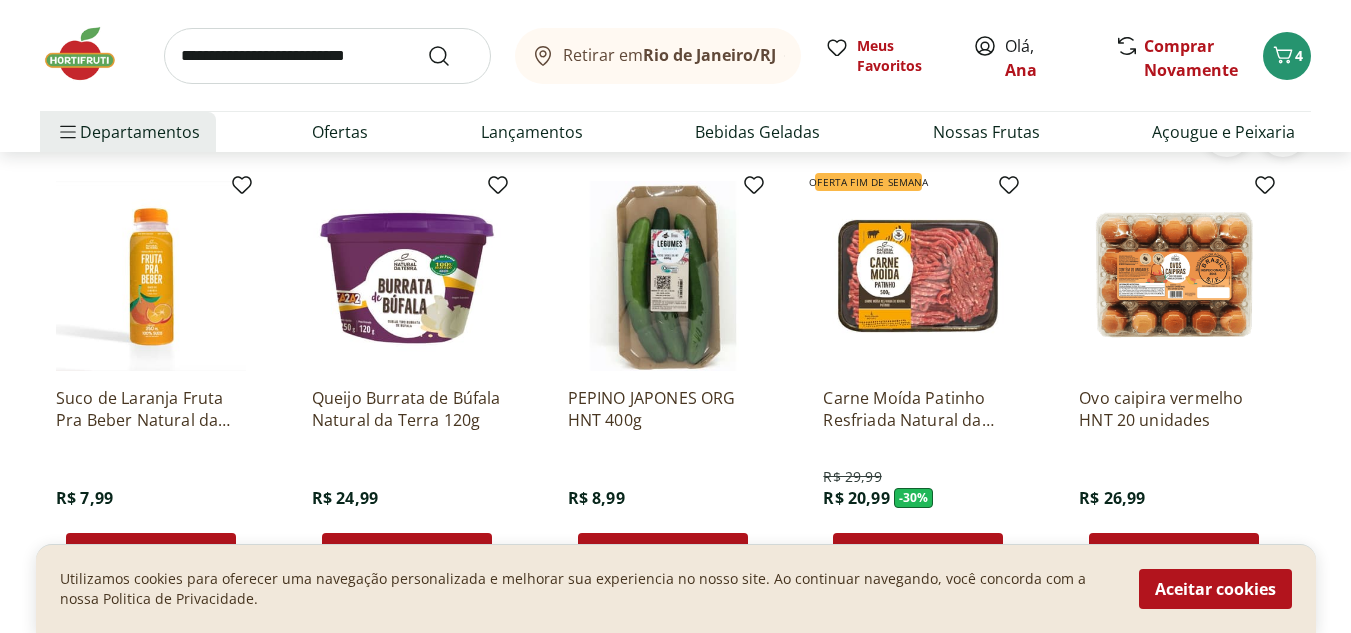 scroll, scrollTop: 4316, scrollLeft: 0, axis: vertical 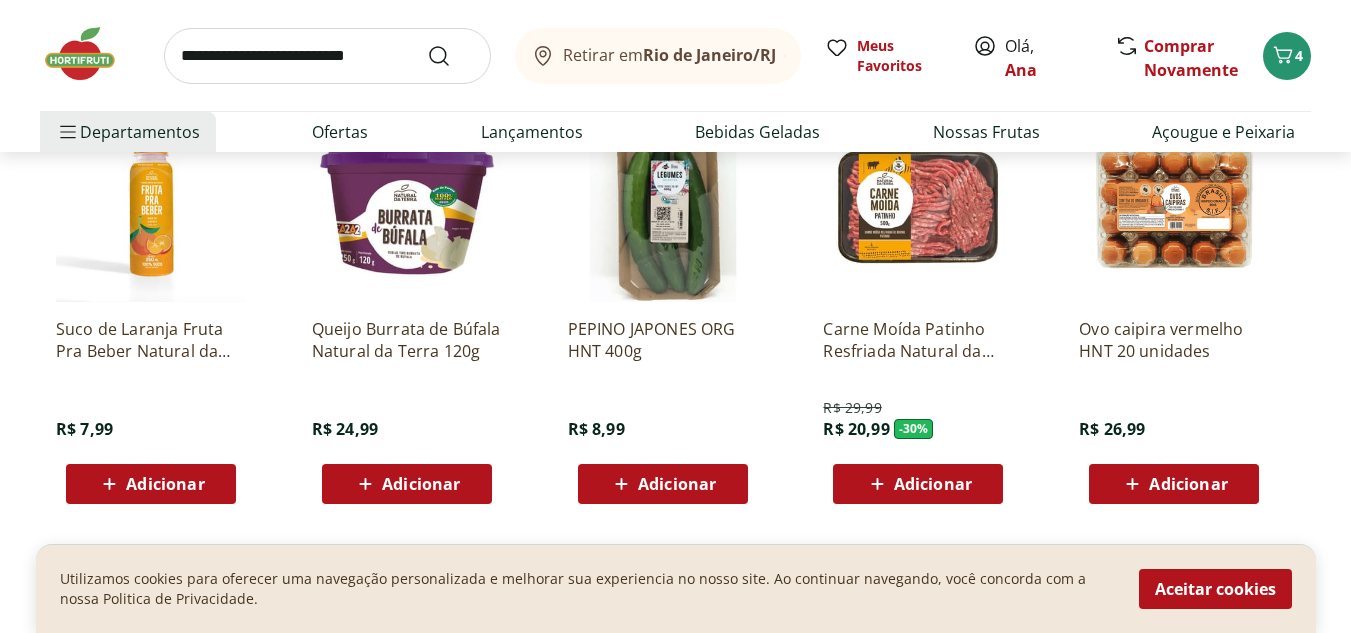 click on "Adicionar" at bounding box center [933, -2124] 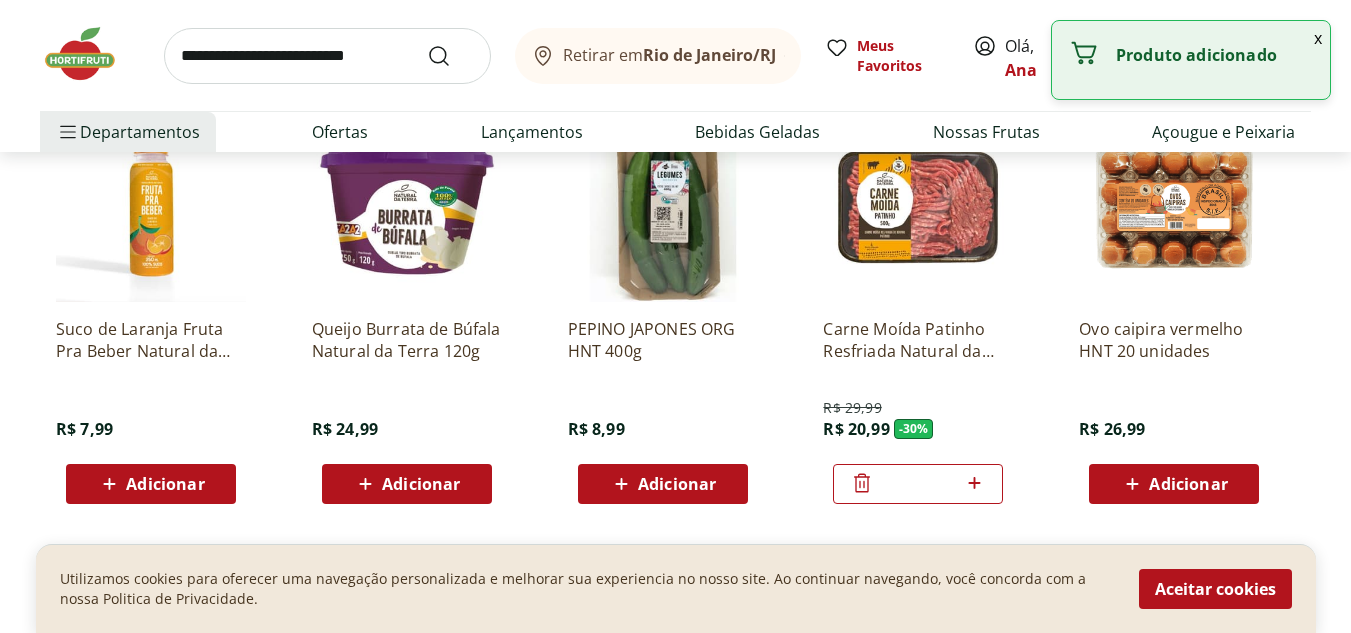 click 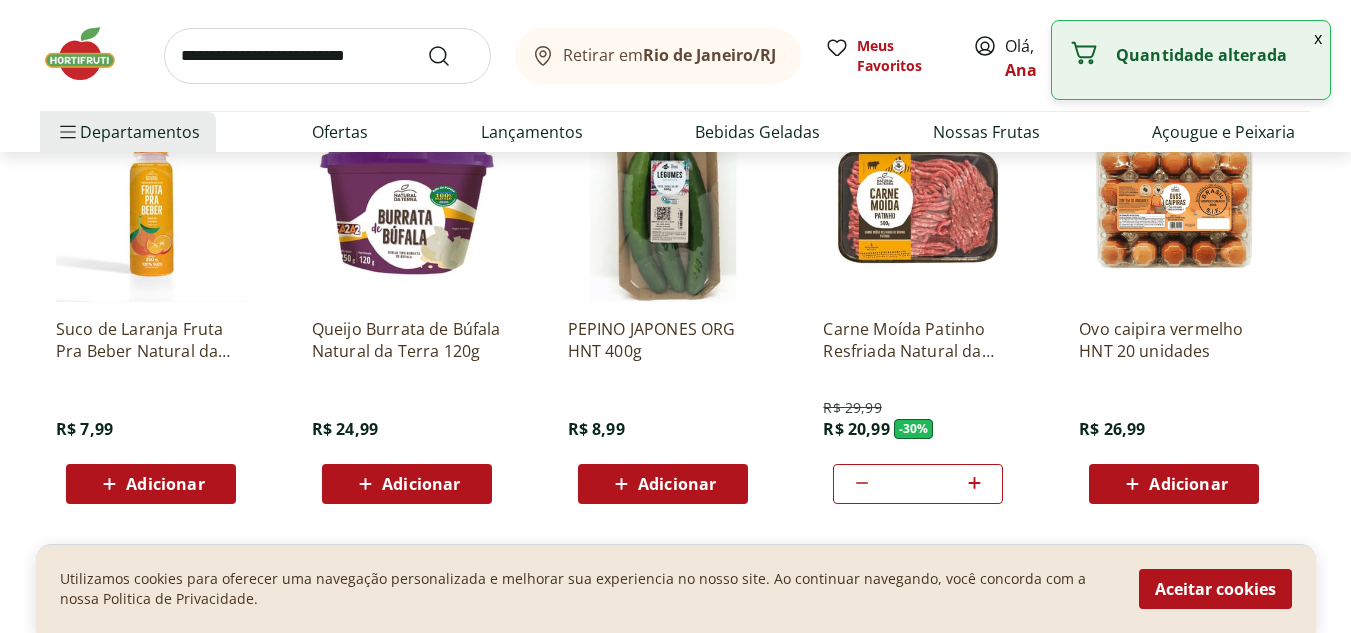 click 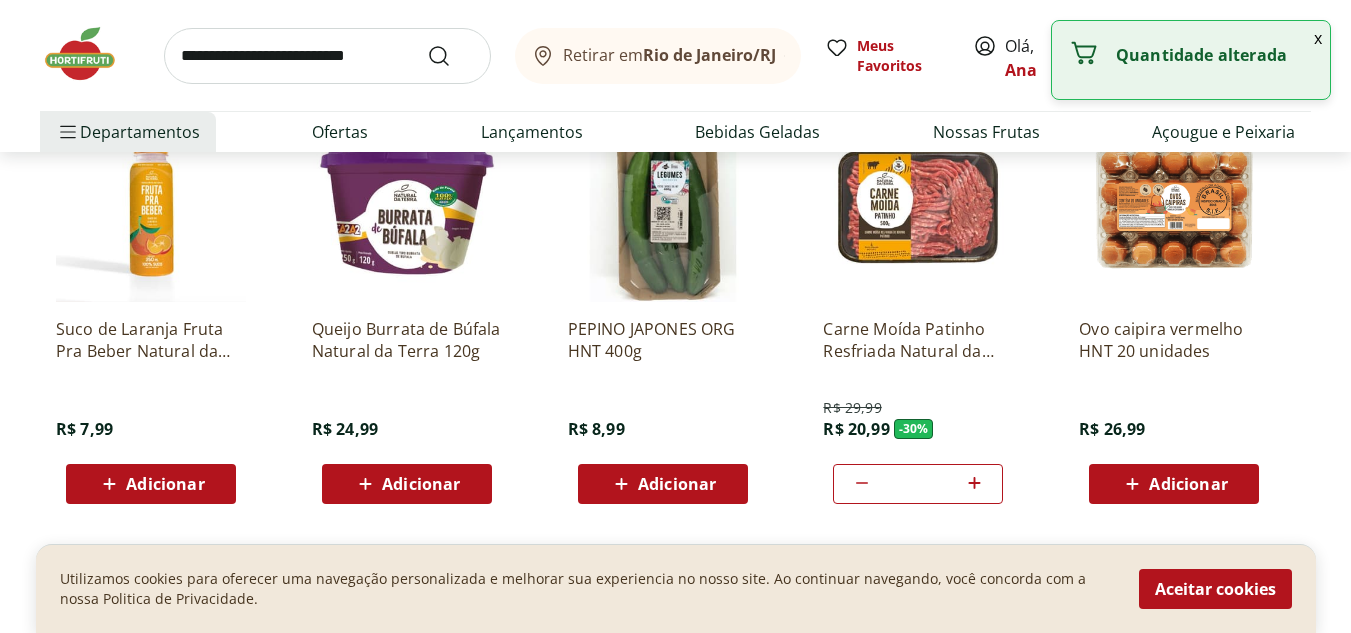 click 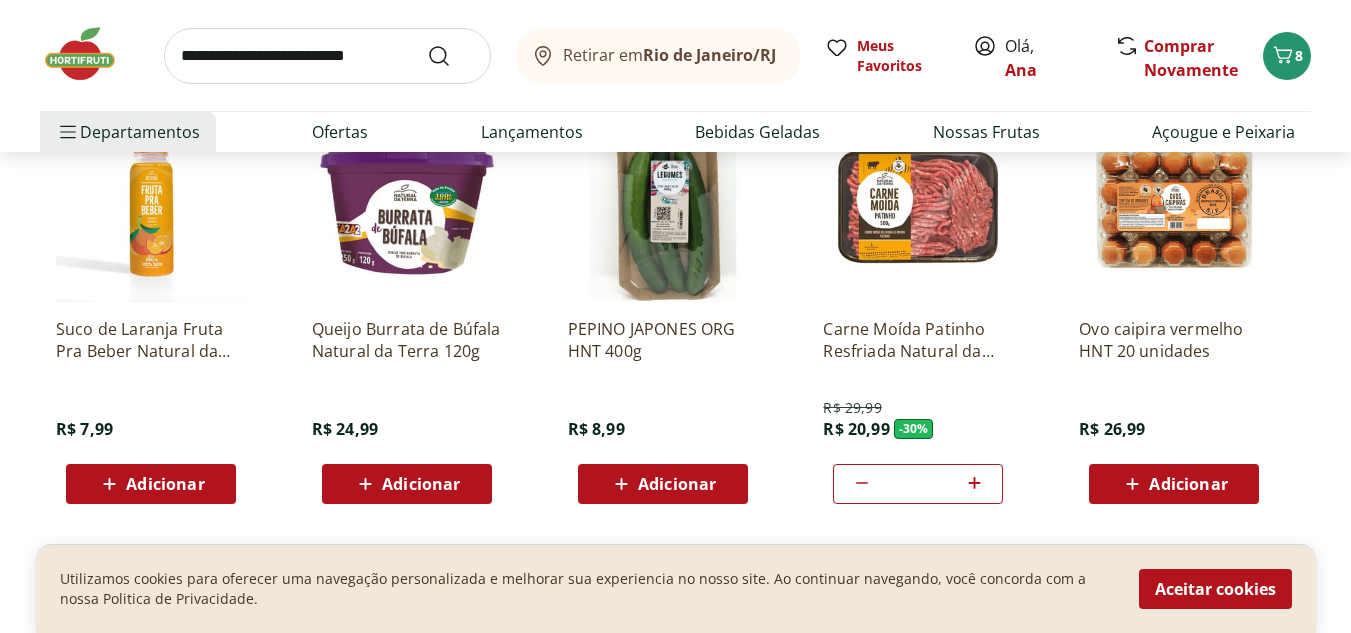 click on "Adicionar" at bounding box center (421, -1540) 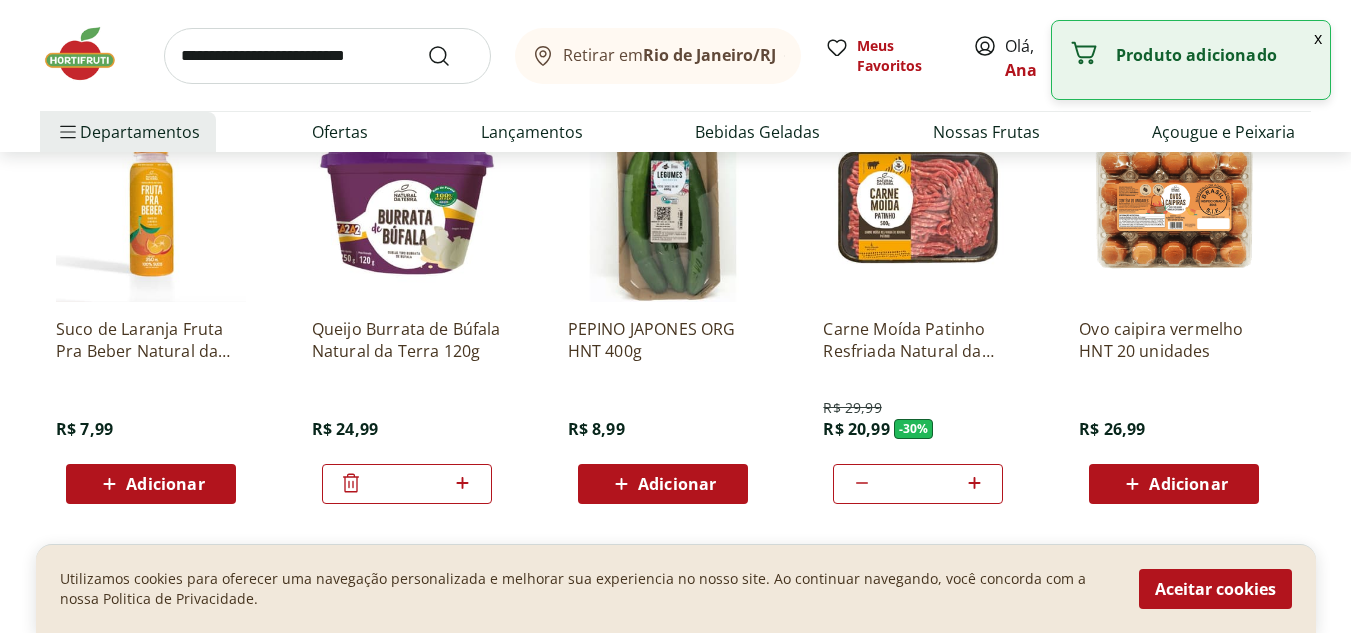 click at bounding box center (327, 56) 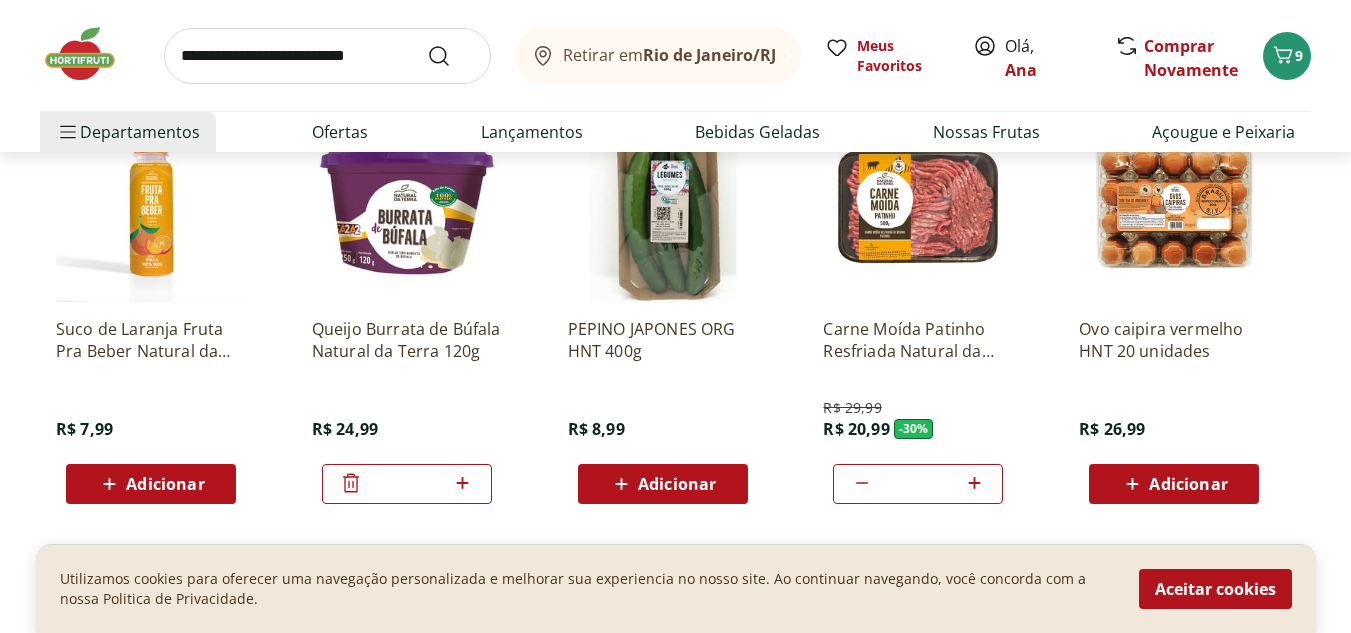 click at bounding box center (90, 54) 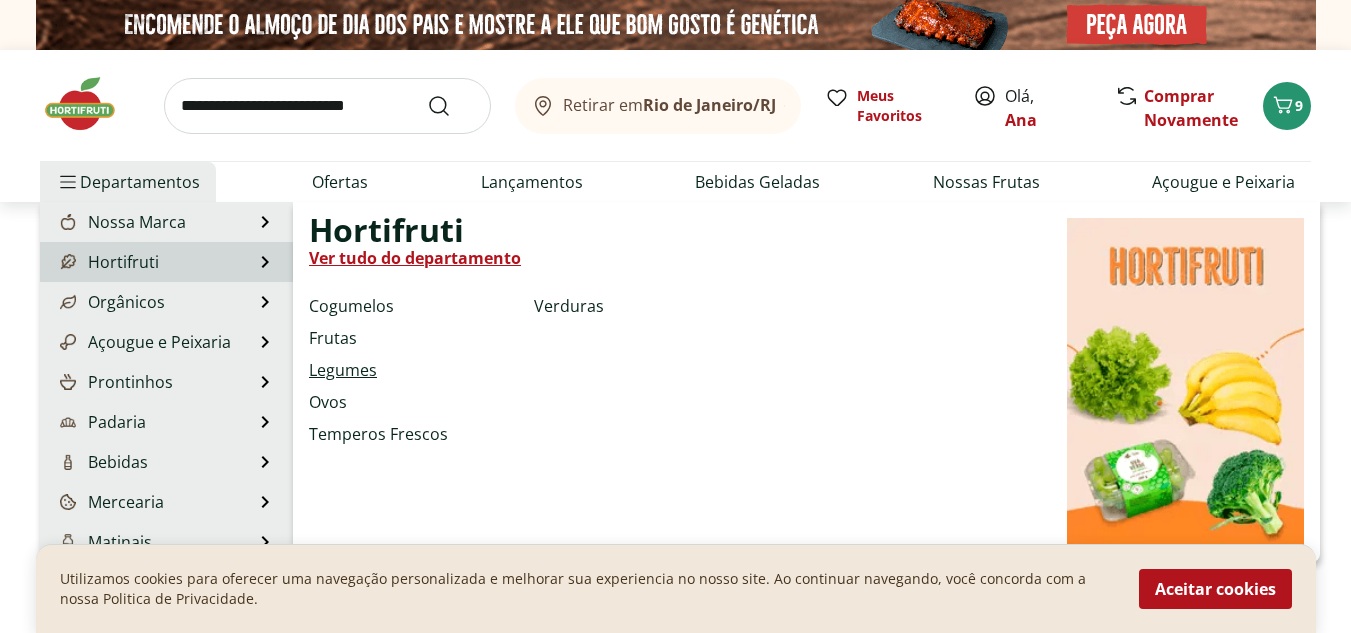 click on "Legumes" at bounding box center [343, 370] 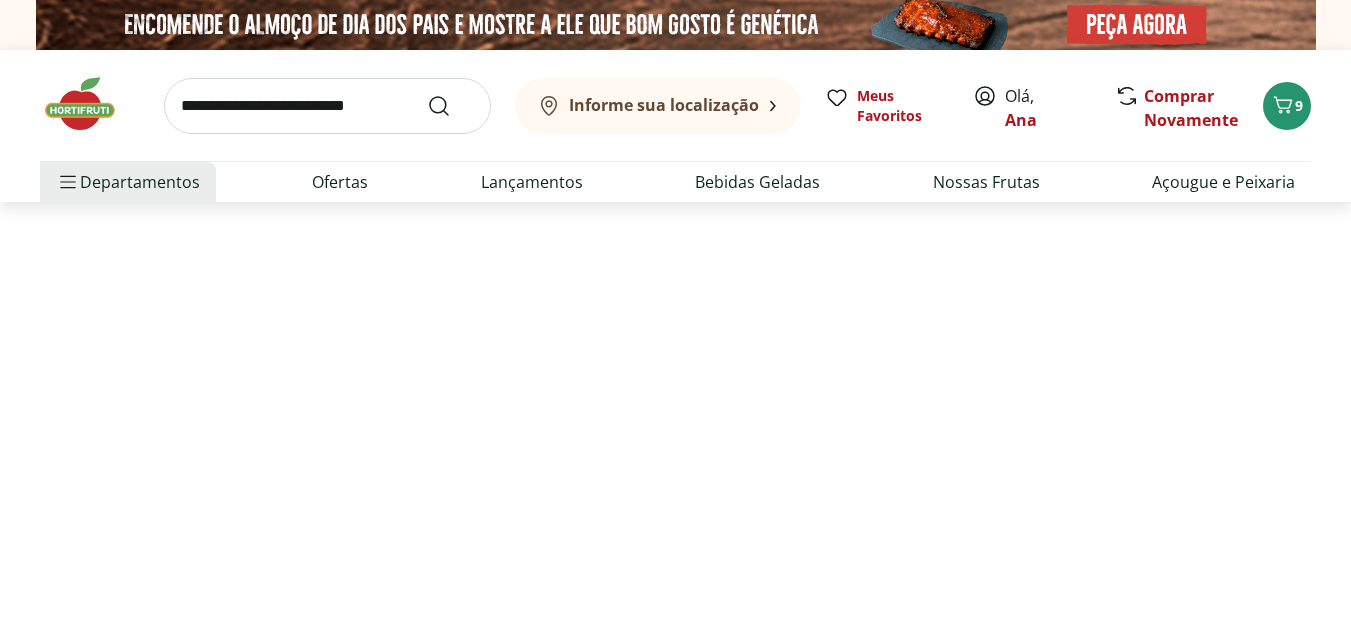select on "**********" 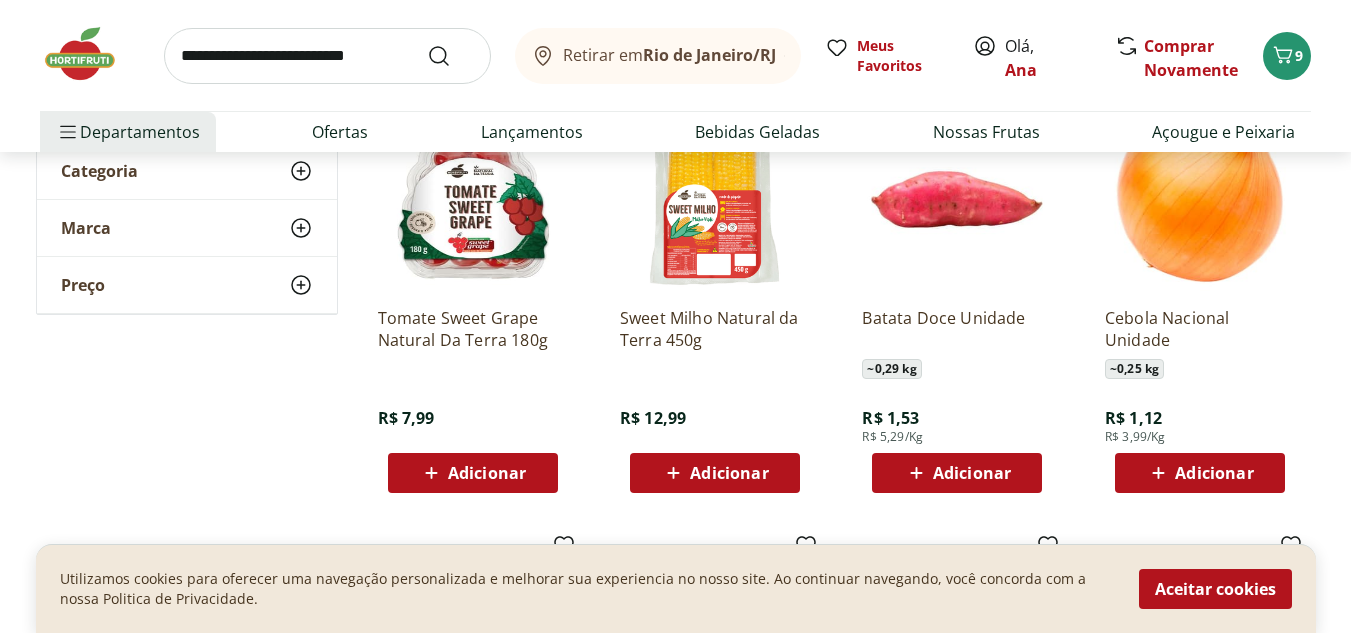 scroll, scrollTop: 250, scrollLeft: 0, axis: vertical 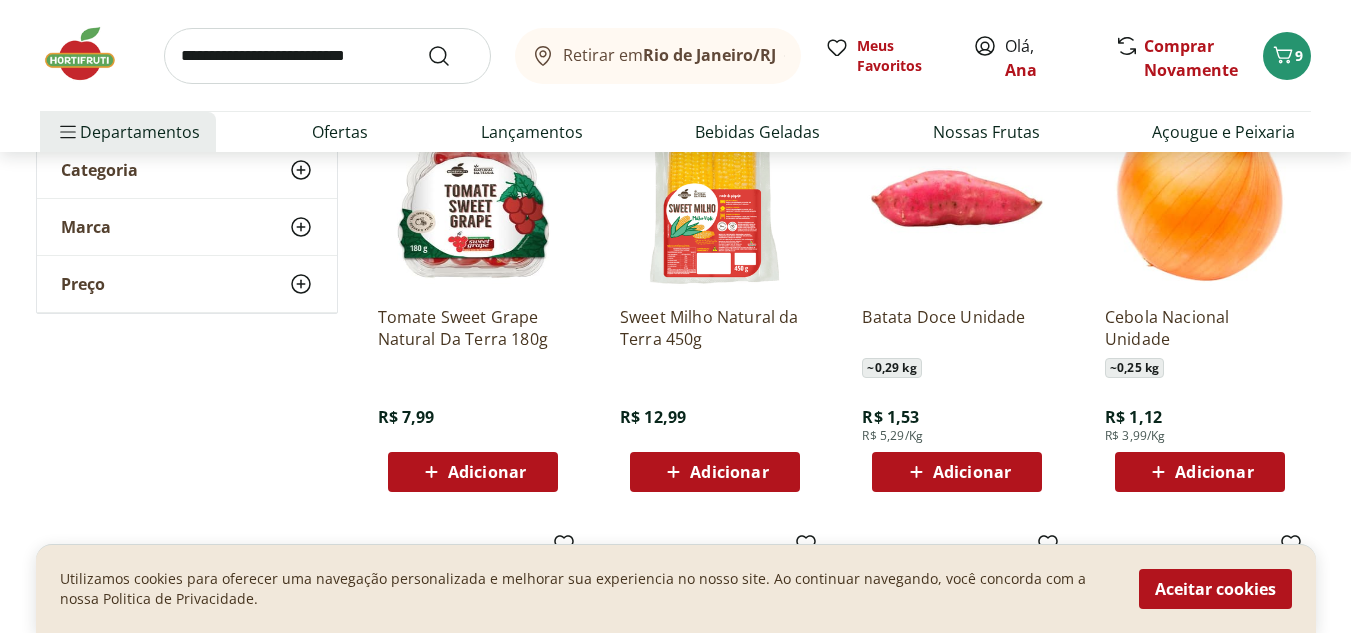 click on "Adicionar" at bounding box center (472, 472) 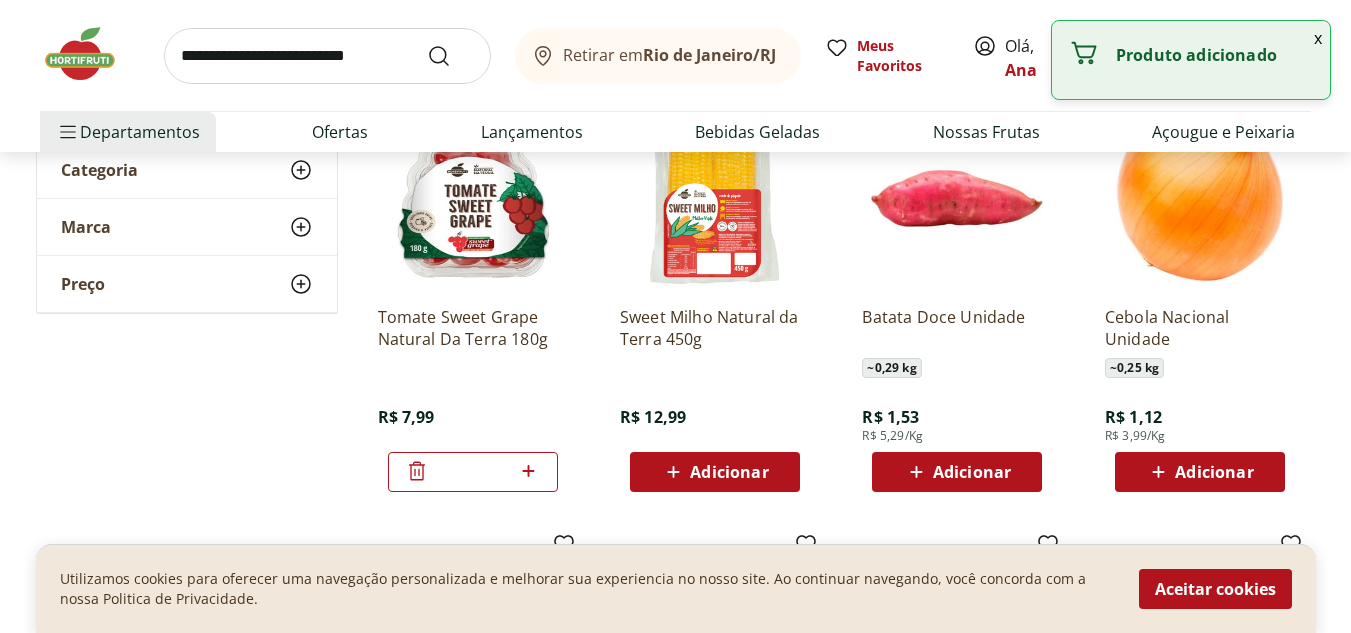 click on "Adicionar" at bounding box center (972, 472) 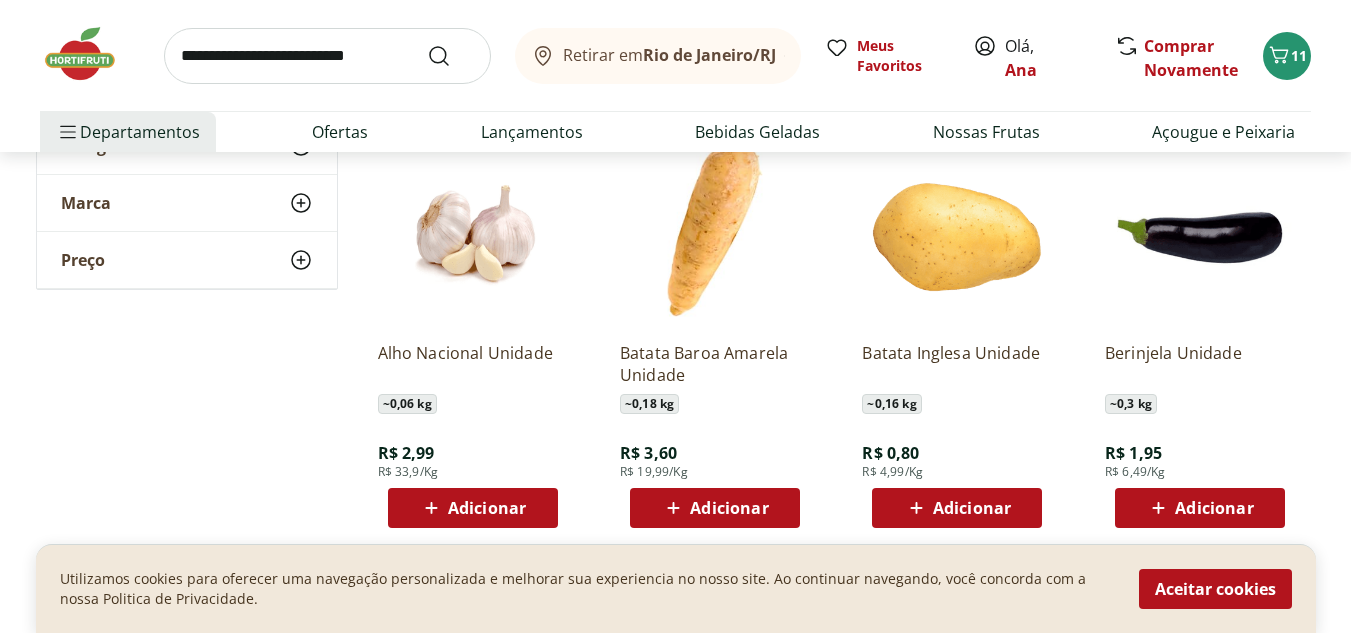 scroll, scrollTop: 700, scrollLeft: 0, axis: vertical 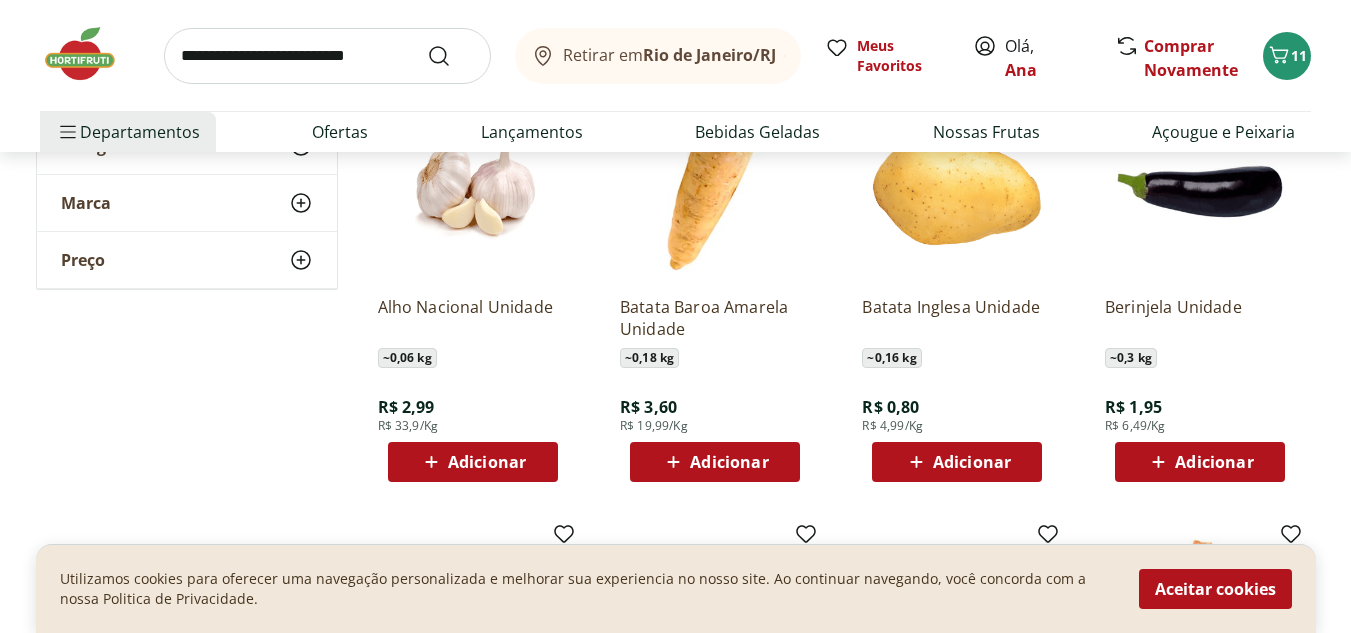 drag, startPoint x: 515, startPoint y: 461, endPoint x: 450, endPoint y: 456, distance: 65.192024 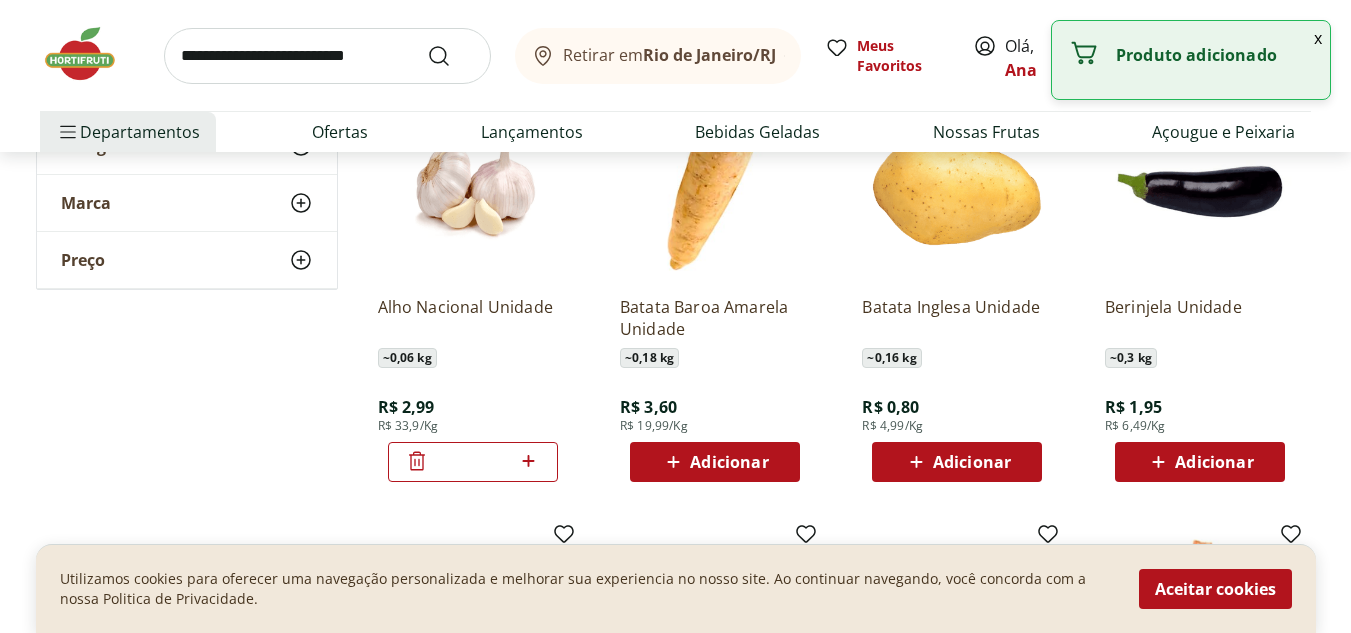 click on "R$ 1,95 R$ 6,49/Kg" at bounding box center [1135, 405] 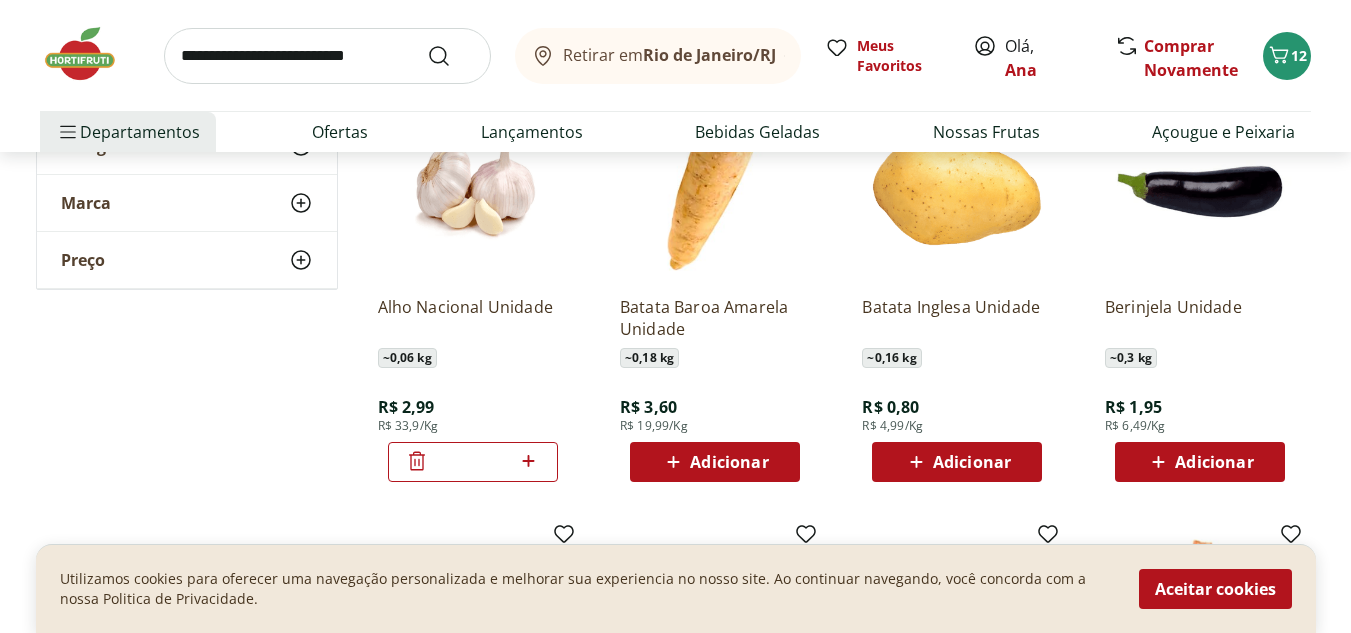 click on "Adicionar" at bounding box center (1214, 462) 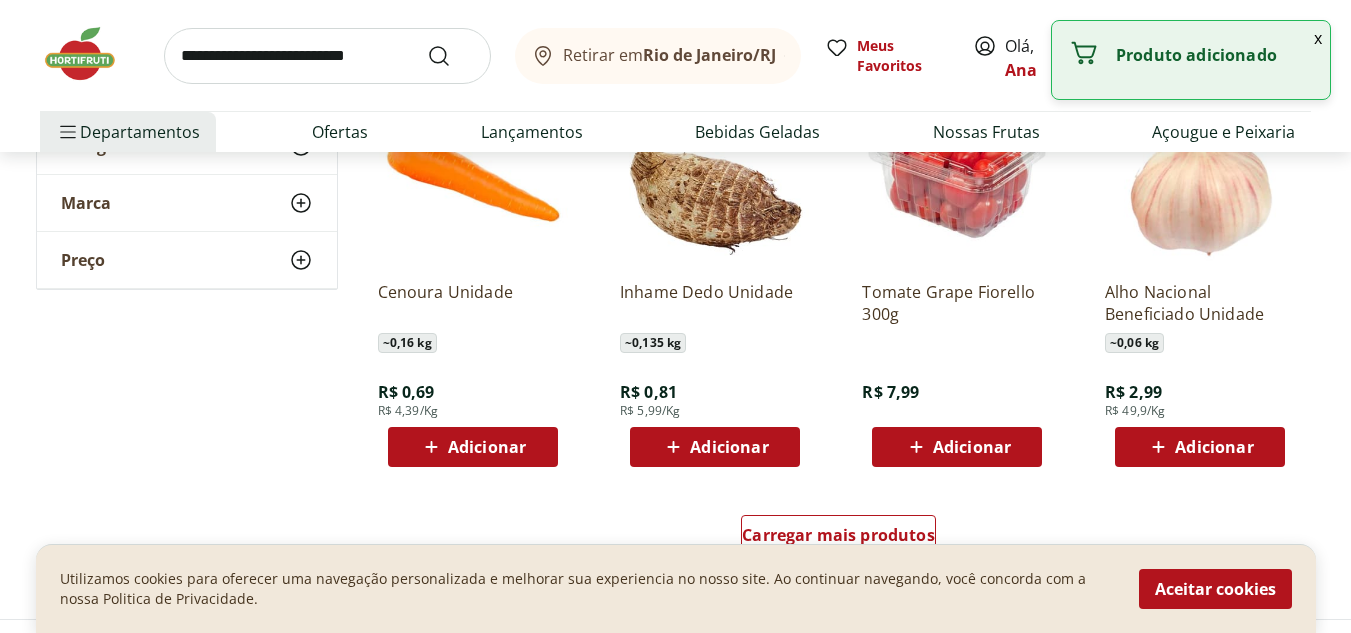 scroll, scrollTop: 1154, scrollLeft: 0, axis: vertical 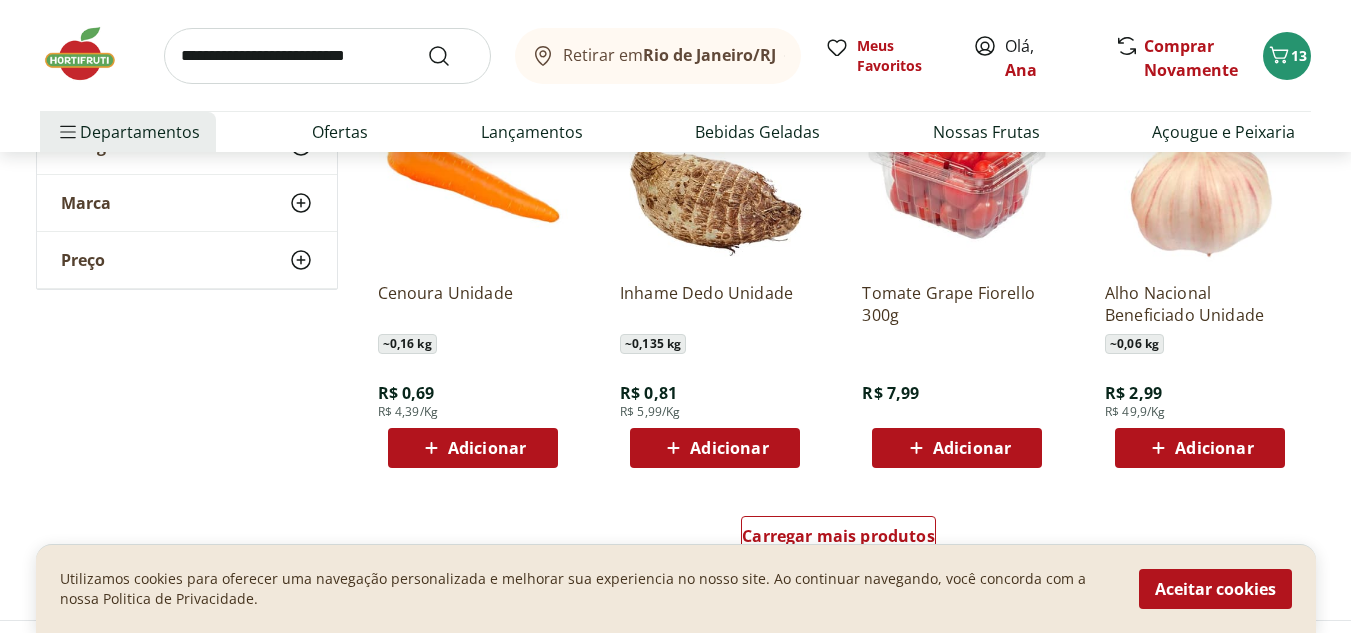 click on "Adicionar" at bounding box center [957, 448] 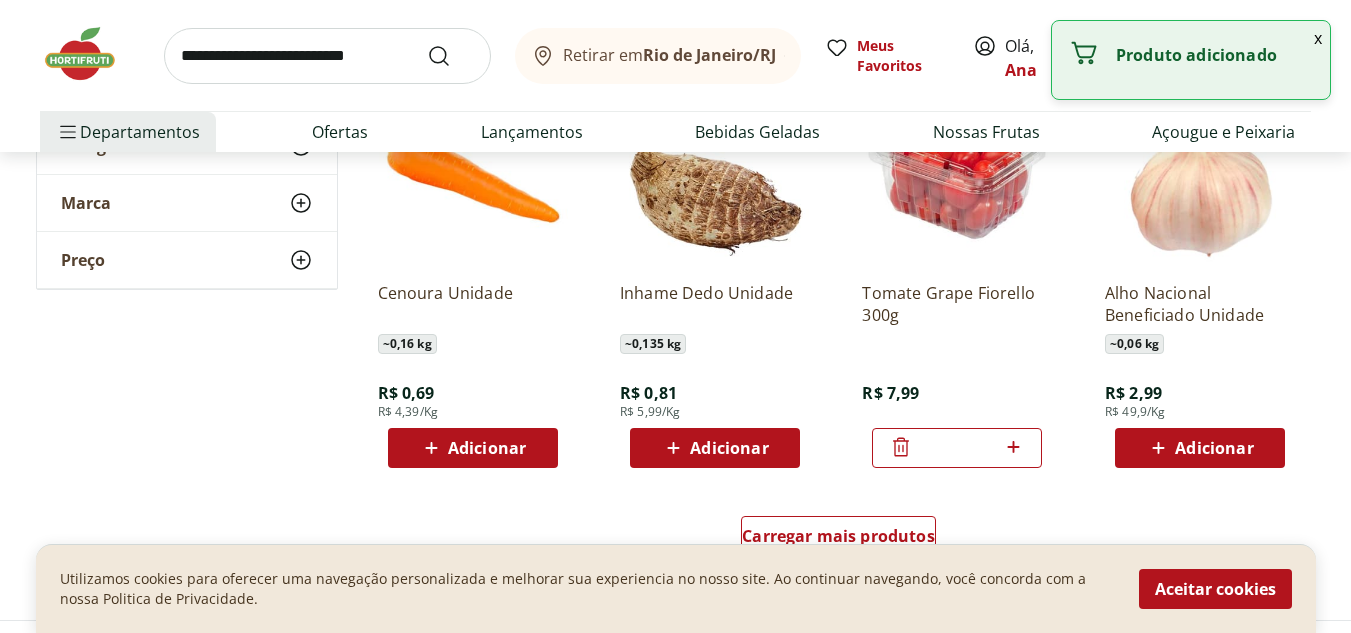 click on "Inhame Dedo Unidade ~ 0,135 kg R$ 0,81 R$ 5,99/Kg Adicionar" at bounding box center [715, 367] 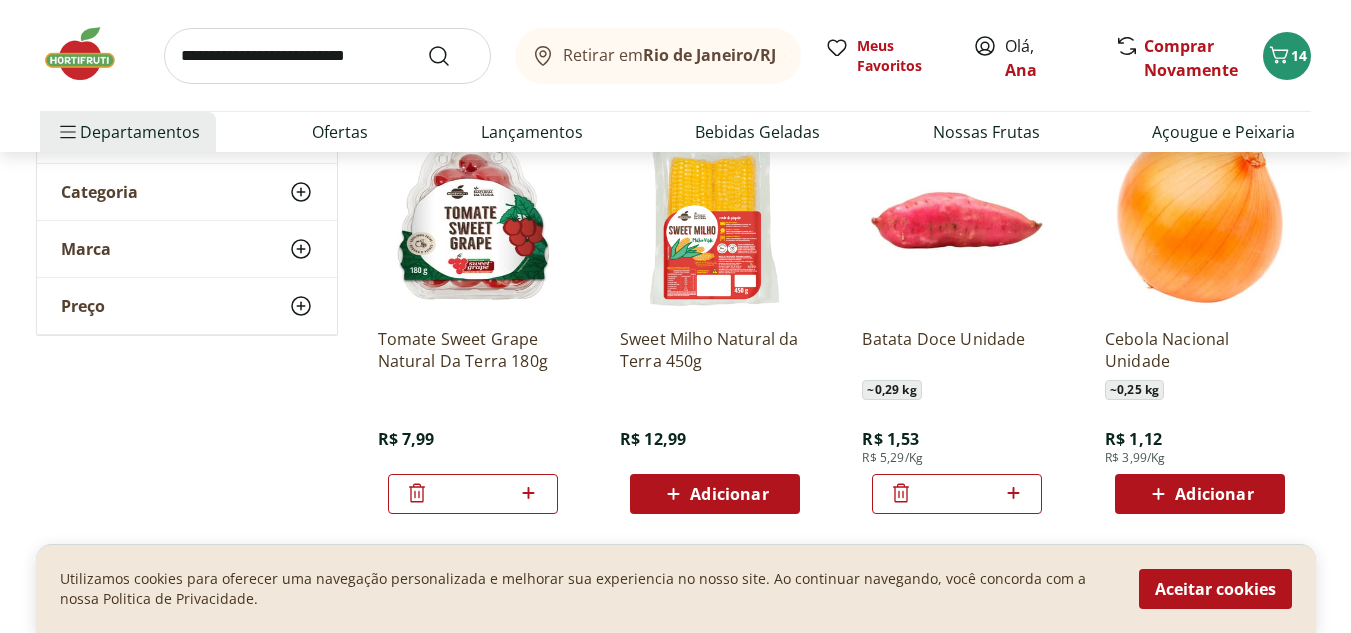 scroll, scrollTop: 227, scrollLeft: 0, axis: vertical 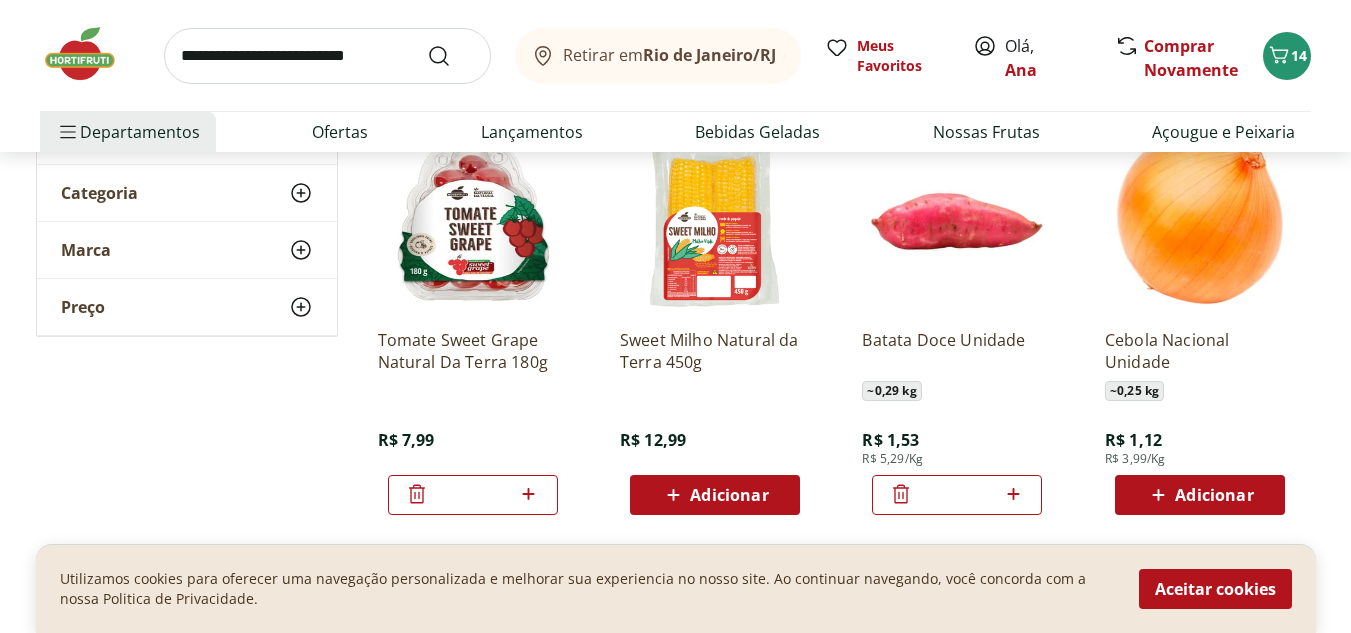 click 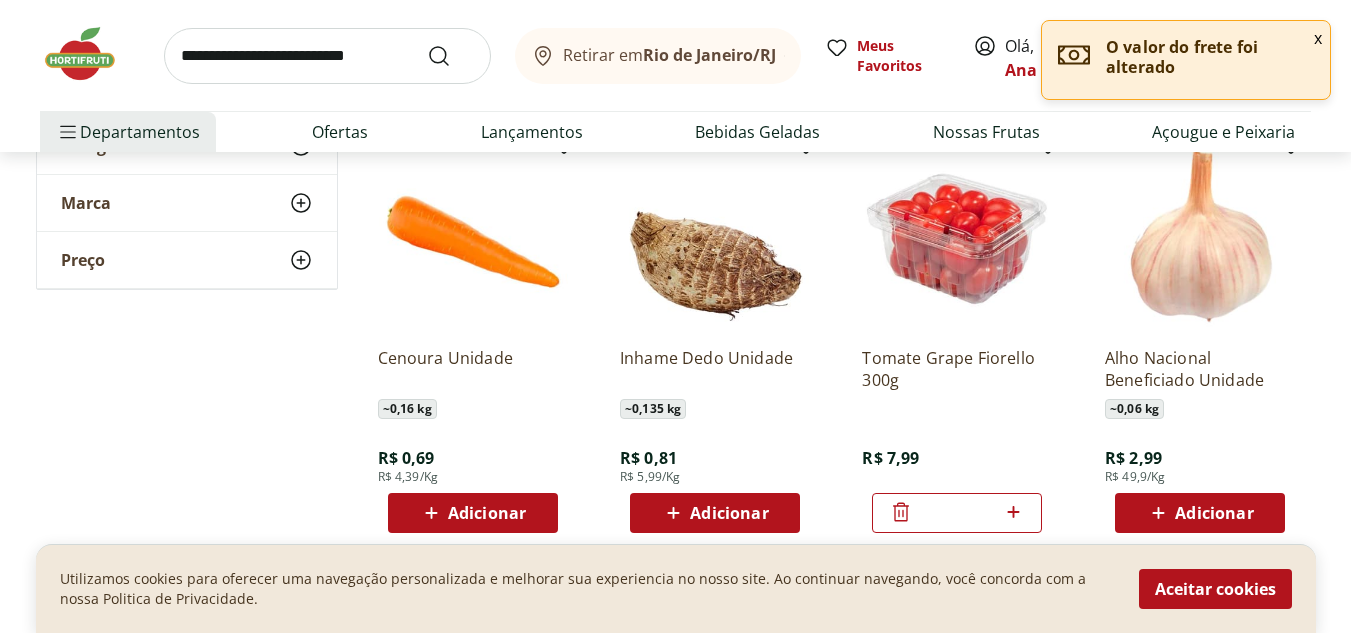 scroll, scrollTop: 1155, scrollLeft: 0, axis: vertical 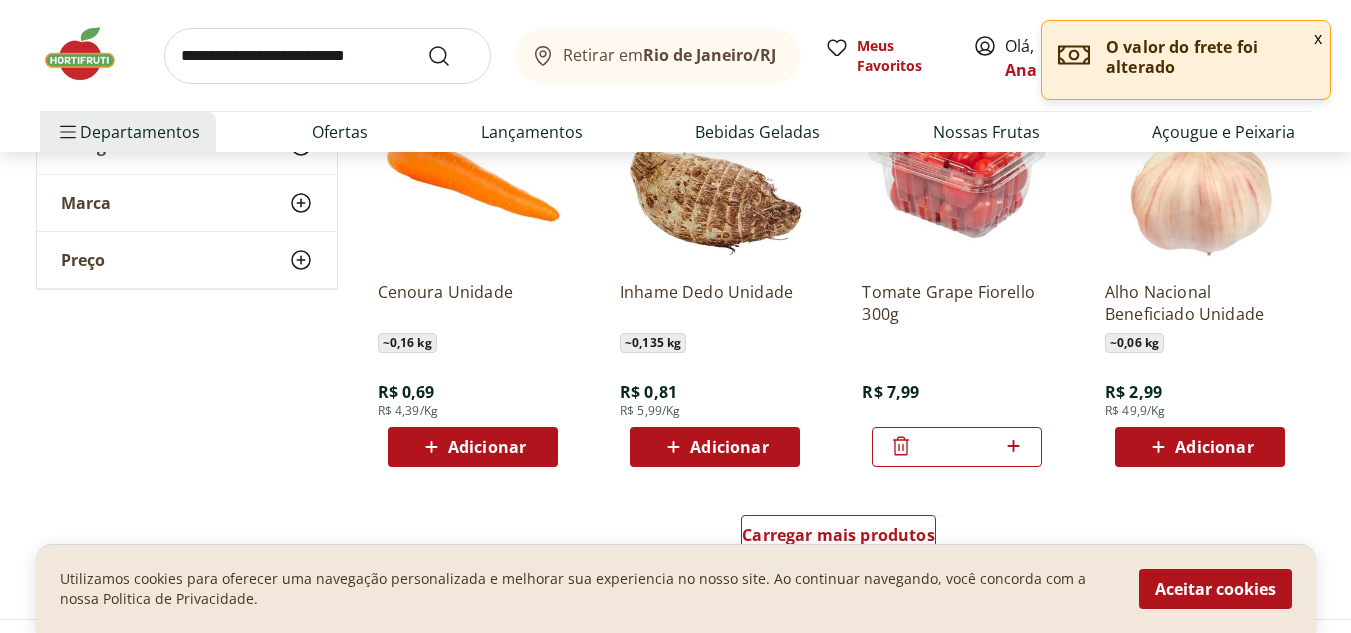 click on "Adicionar" at bounding box center (487, 447) 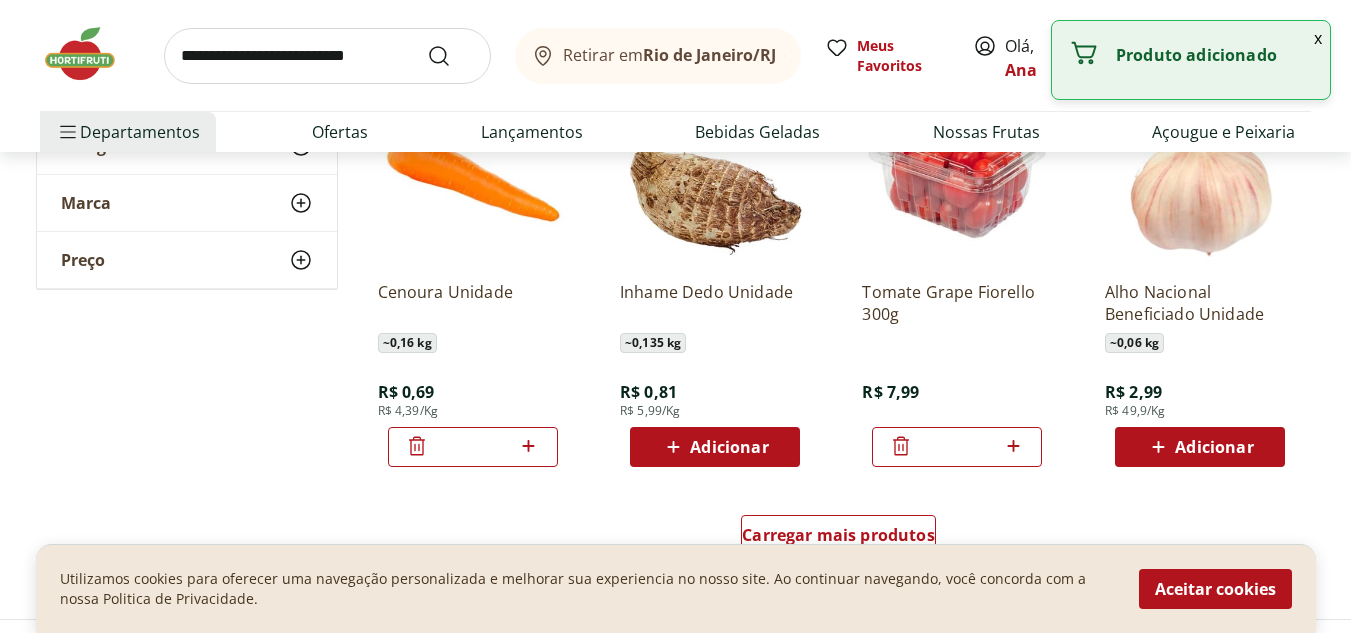 click 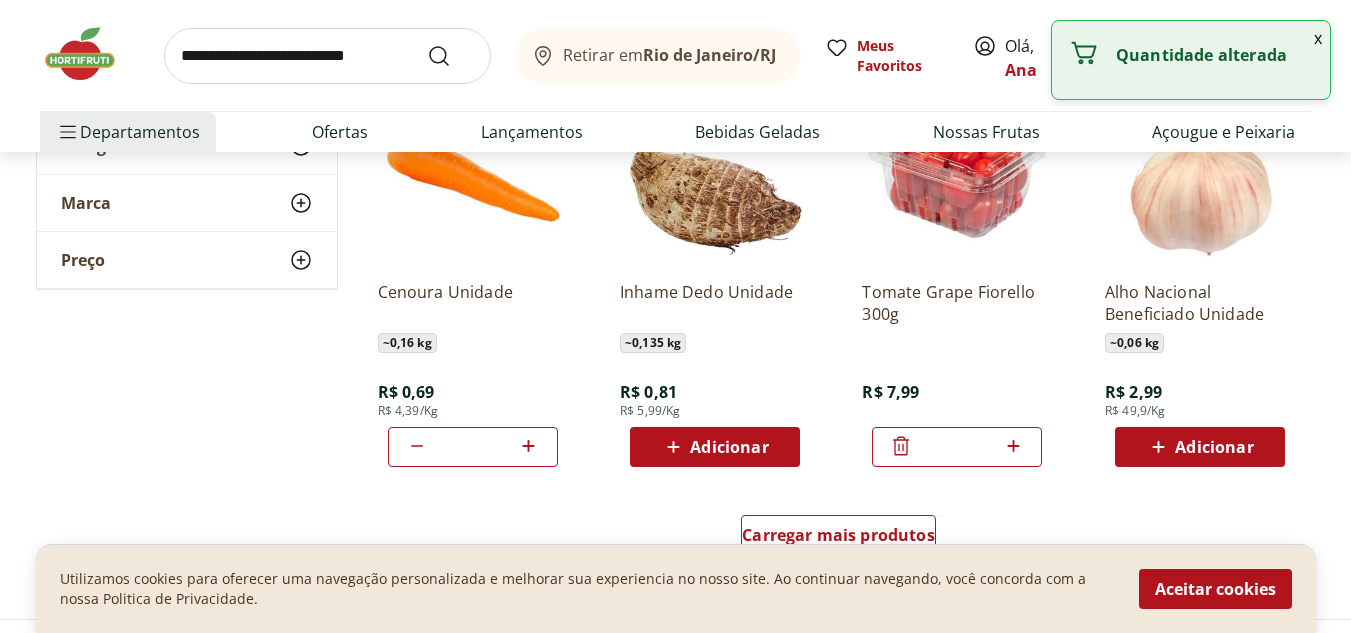 click 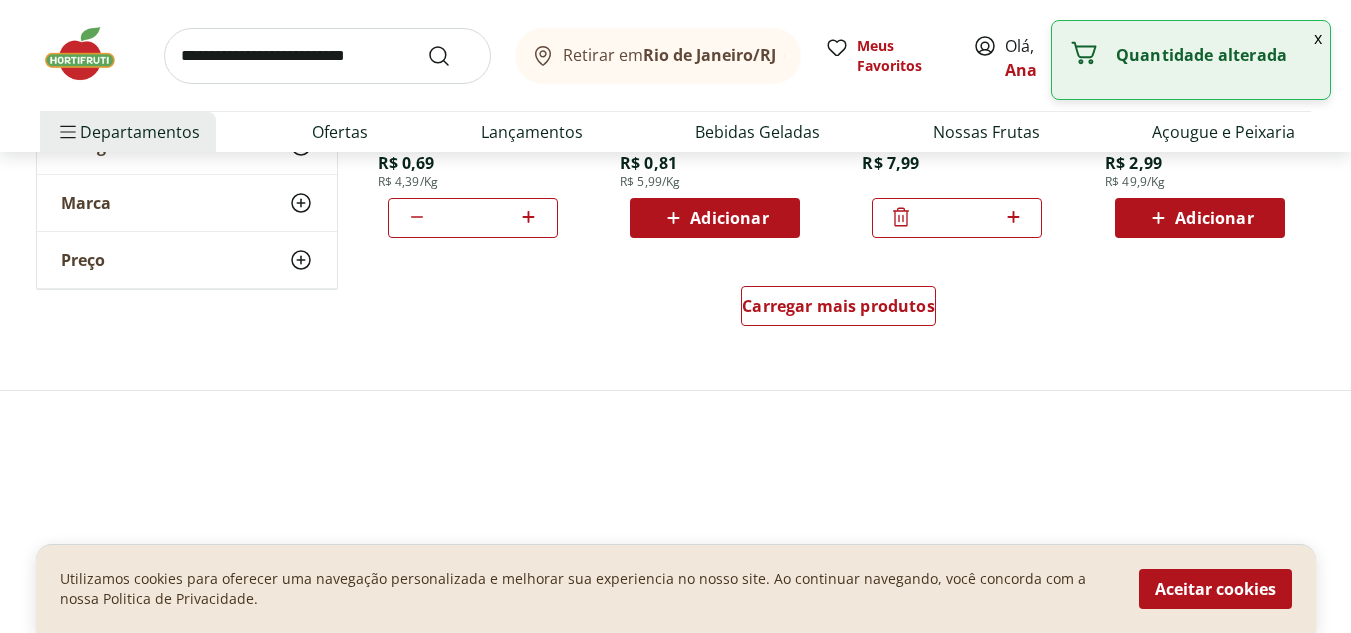 scroll, scrollTop: 1388, scrollLeft: 0, axis: vertical 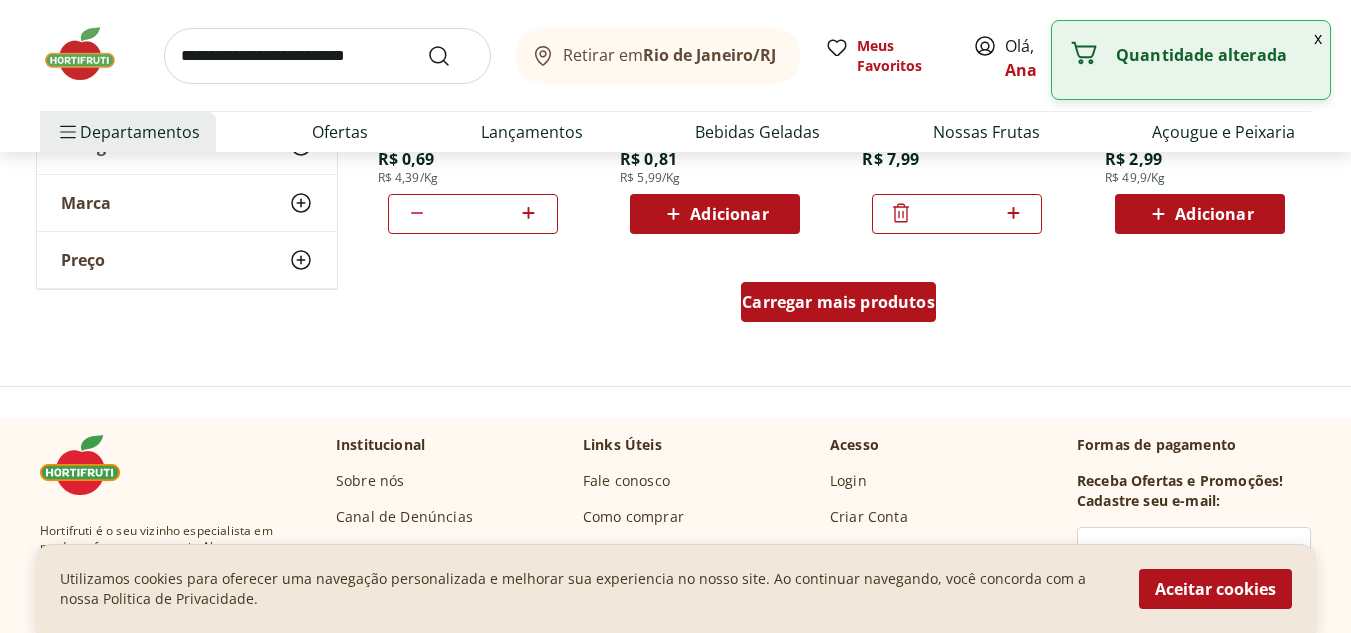 click on "Carregar mais produtos" at bounding box center (838, 302) 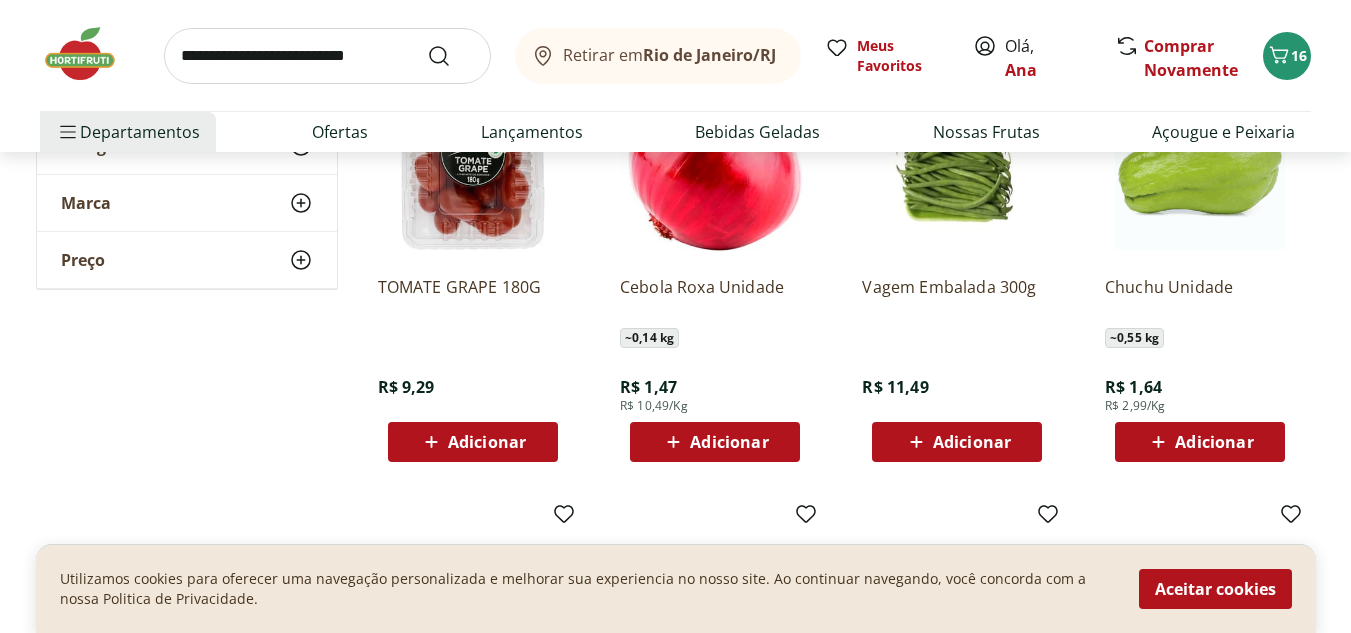 scroll, scrollTop: 1585, scrollLeft: 0, axis: vertical 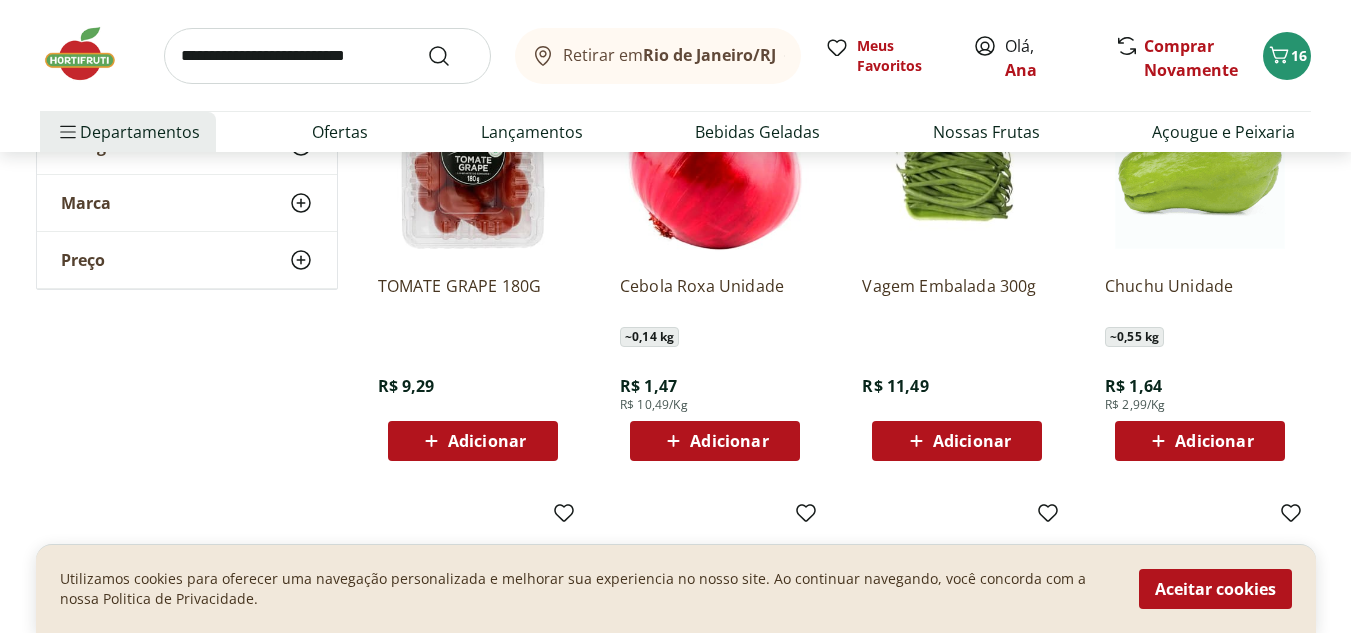 click on "Adicionar" at bounding box center [972, 441] 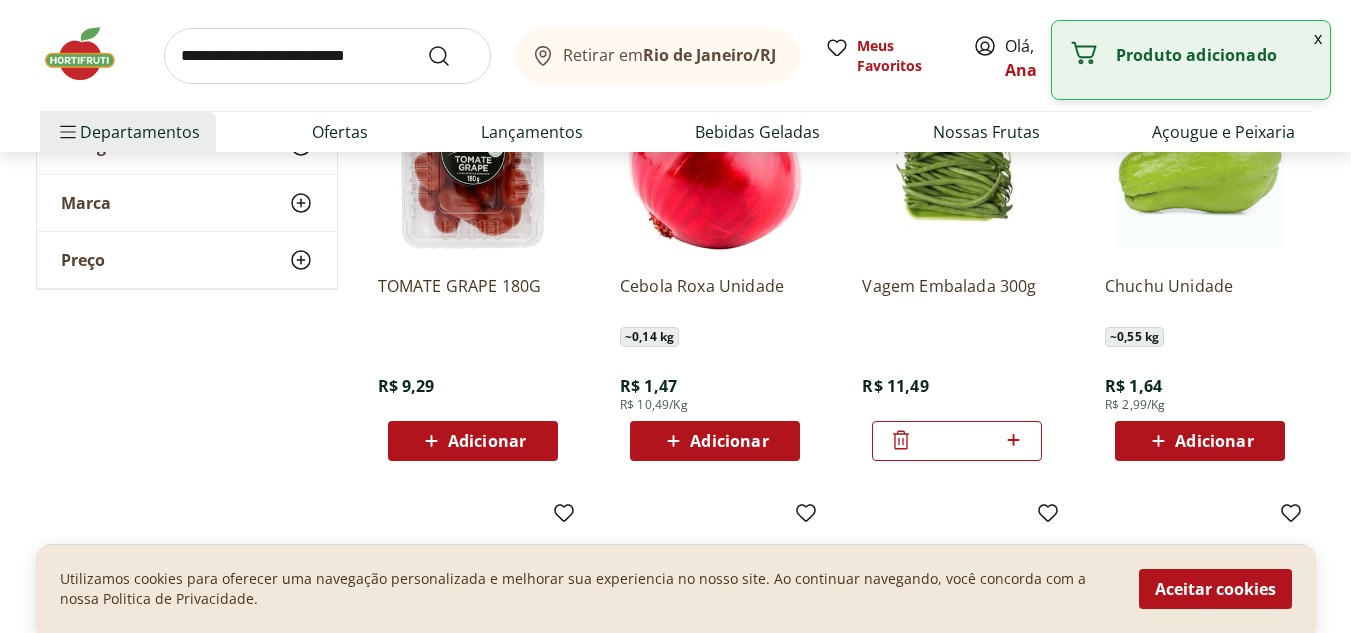 click on "Adicionar" at bounding box center (1214, 441) 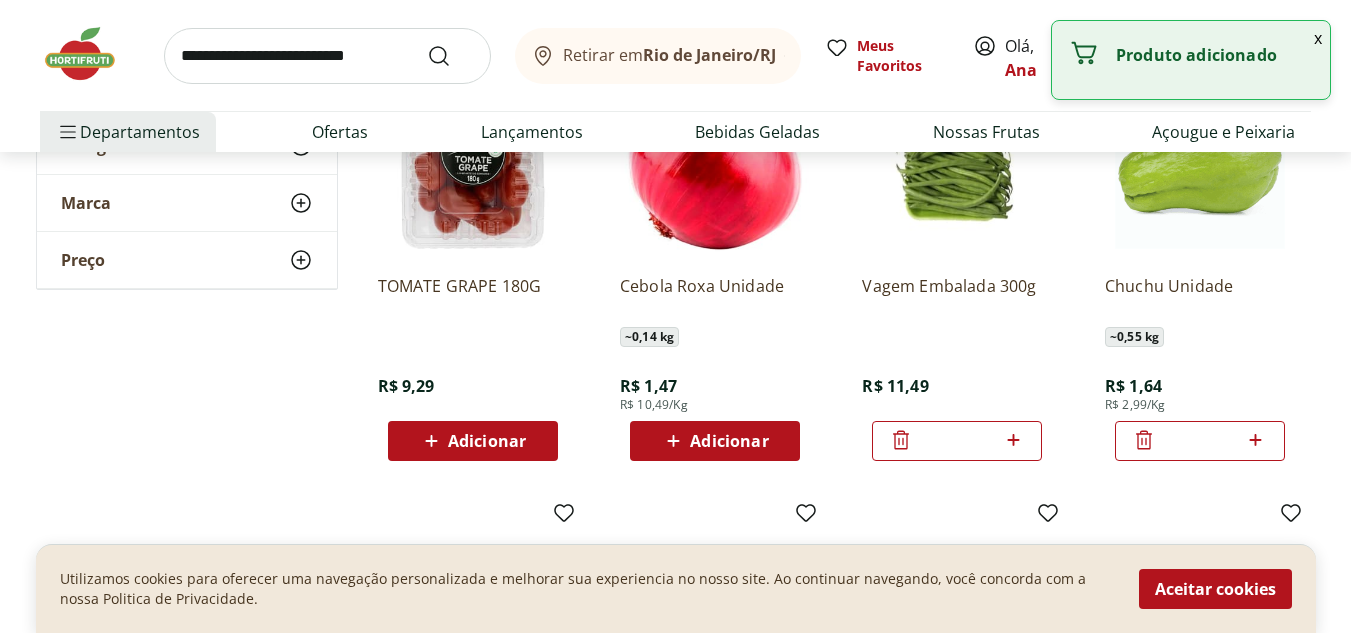 click 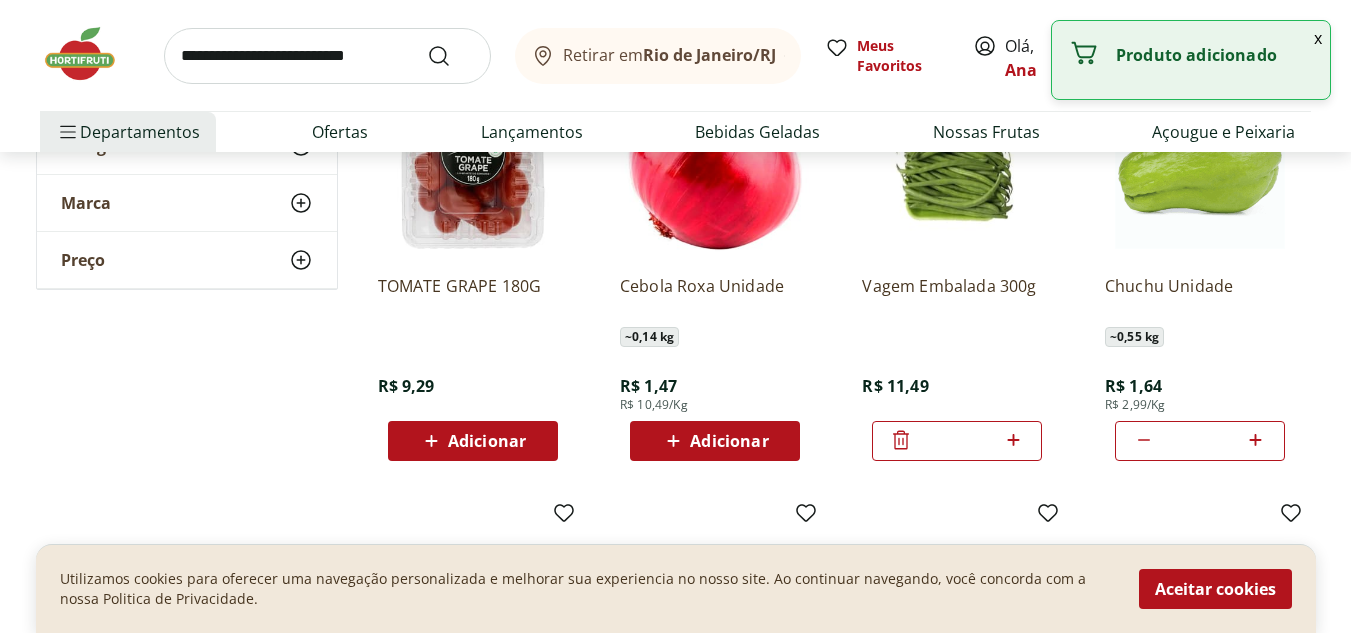 type on "*" 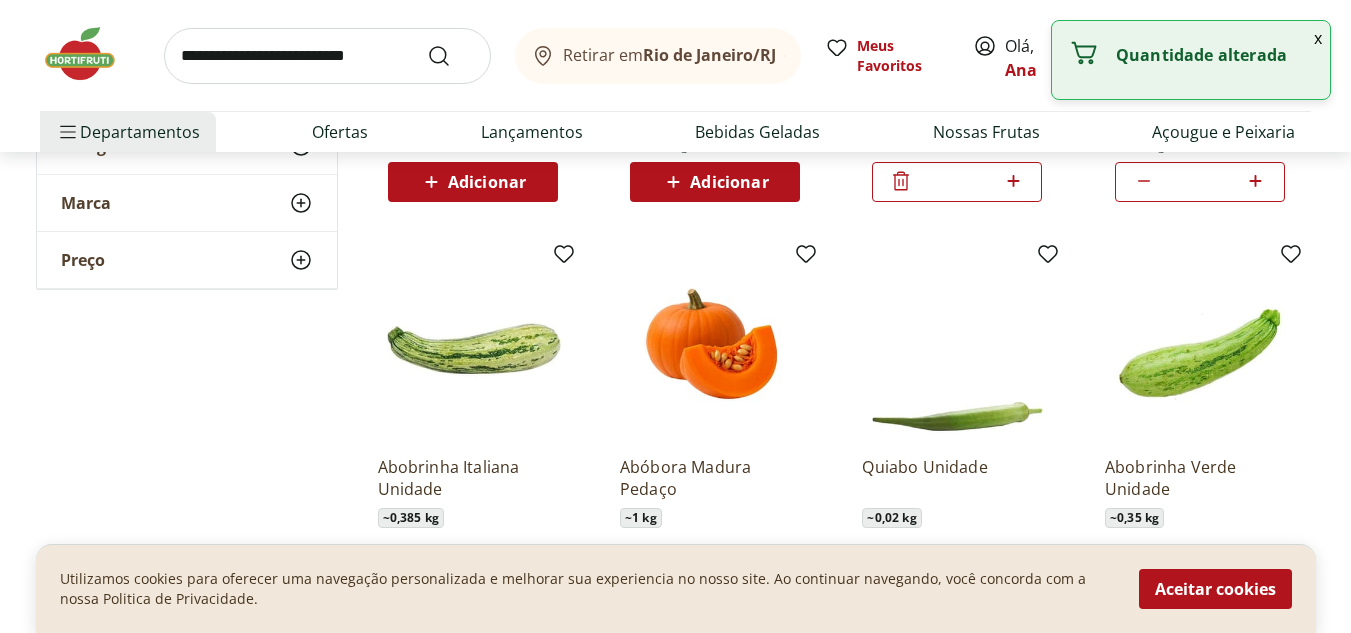 scroll, scrollTop: 2014, scrollLeft: 0, axis: vertical 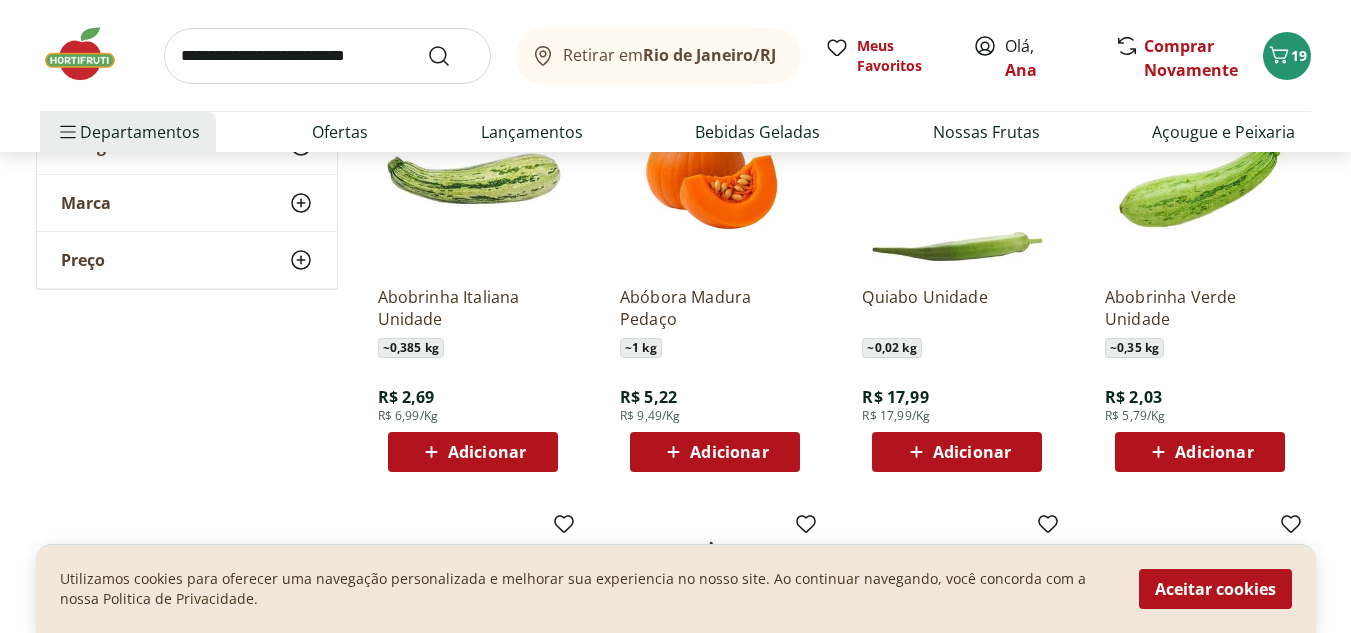 click on "Adicionar" at bounding box center (1200, 452) 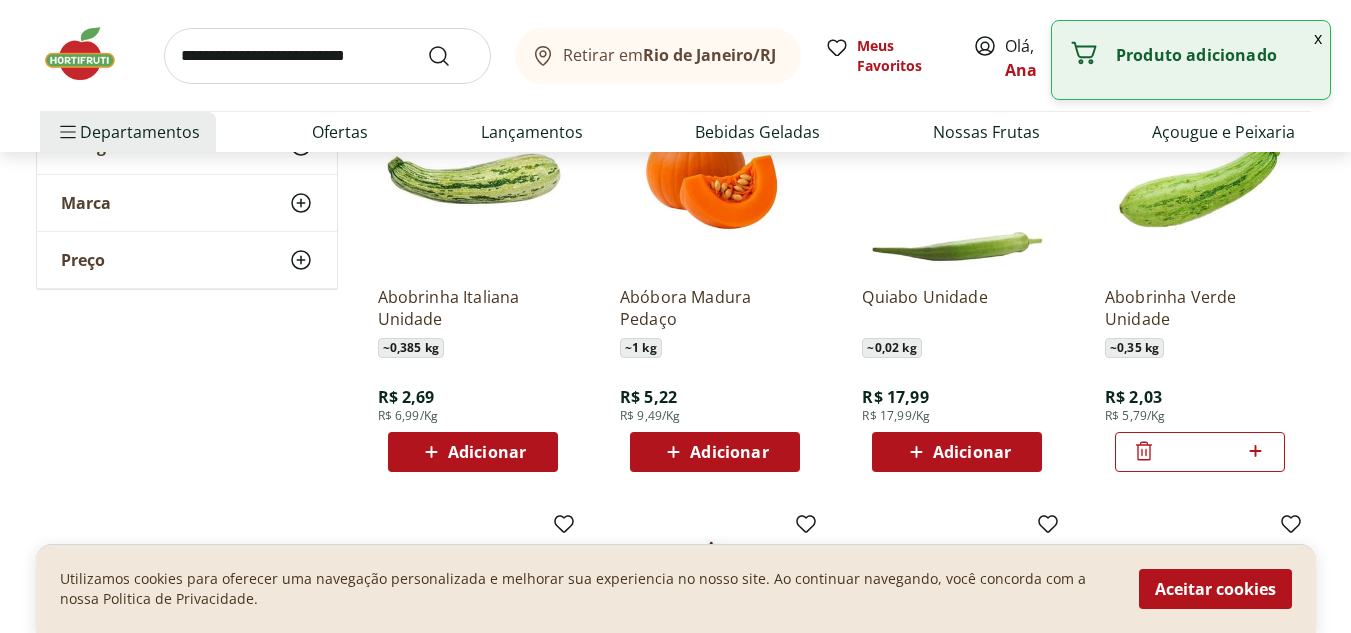 click 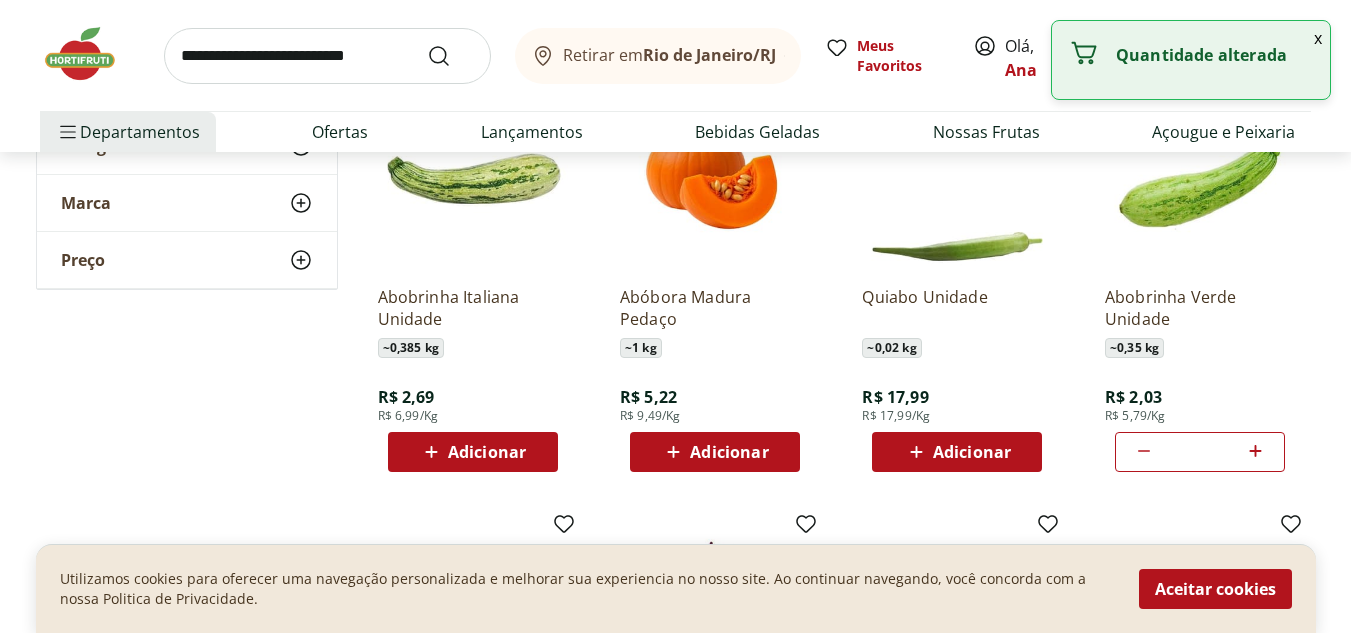 click on "Adicionar" at bounding box center (972, 452) 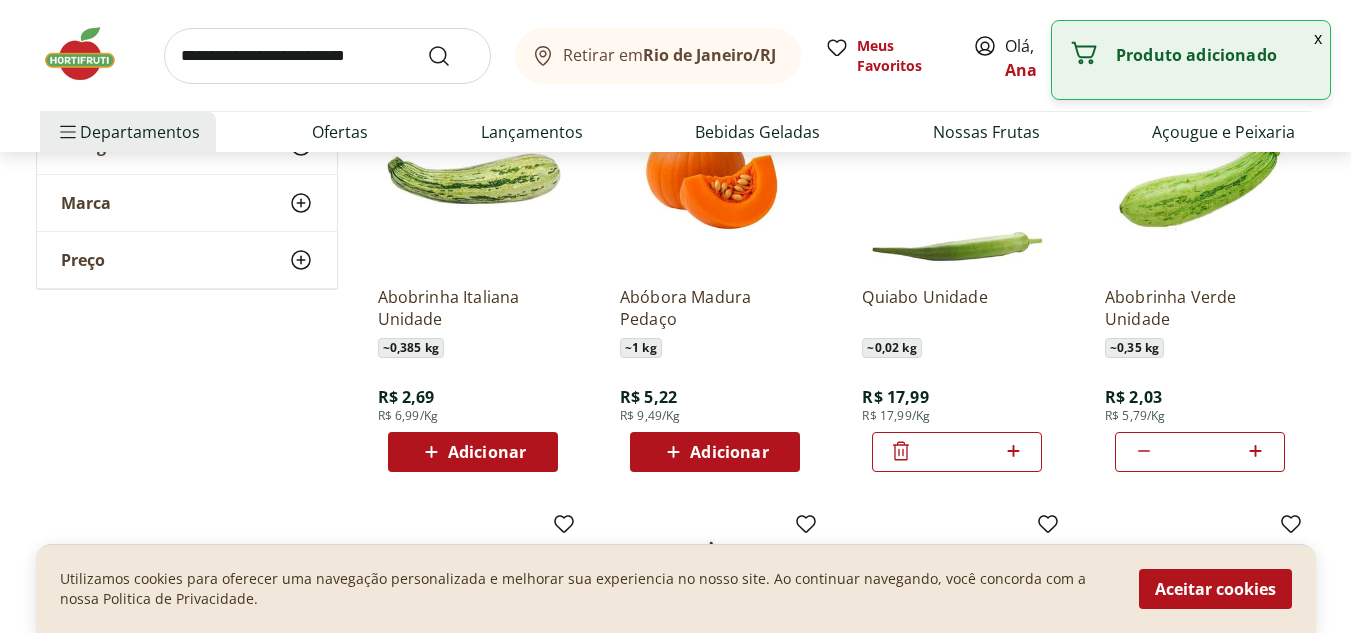 click on "Adicionar" at bounding box center [729, 452] 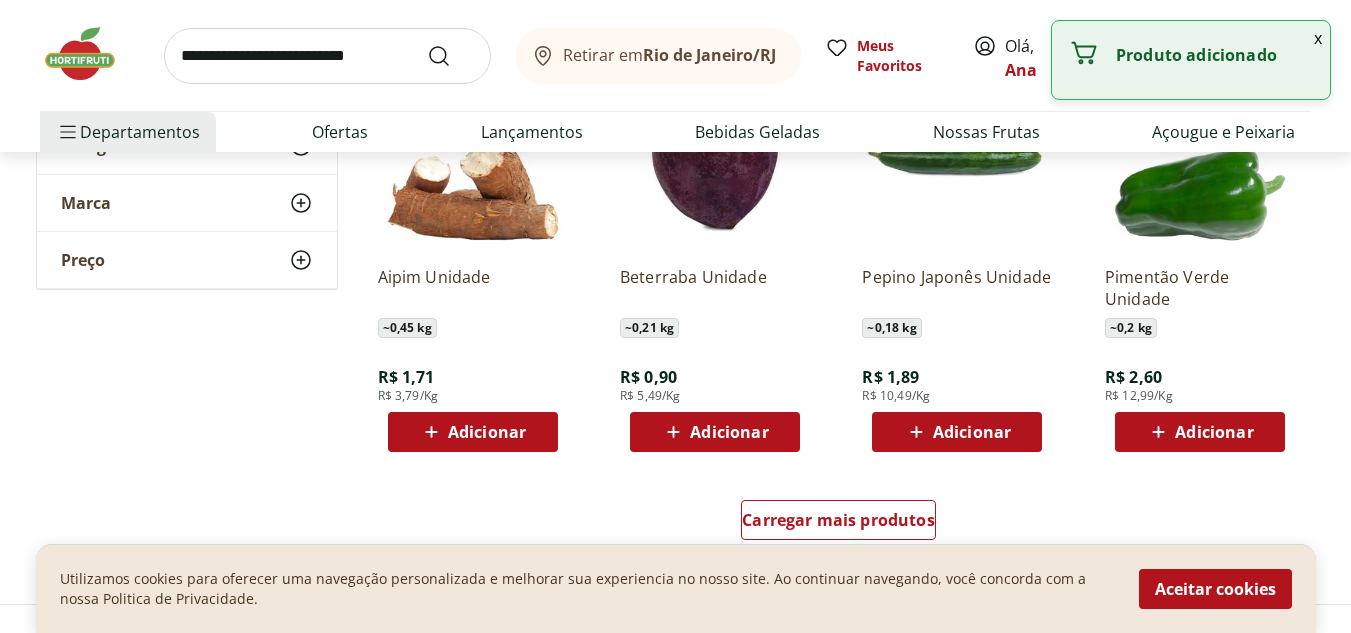 scroll, scrollTop: 2582, scrollLeft: 0, axis: vertical 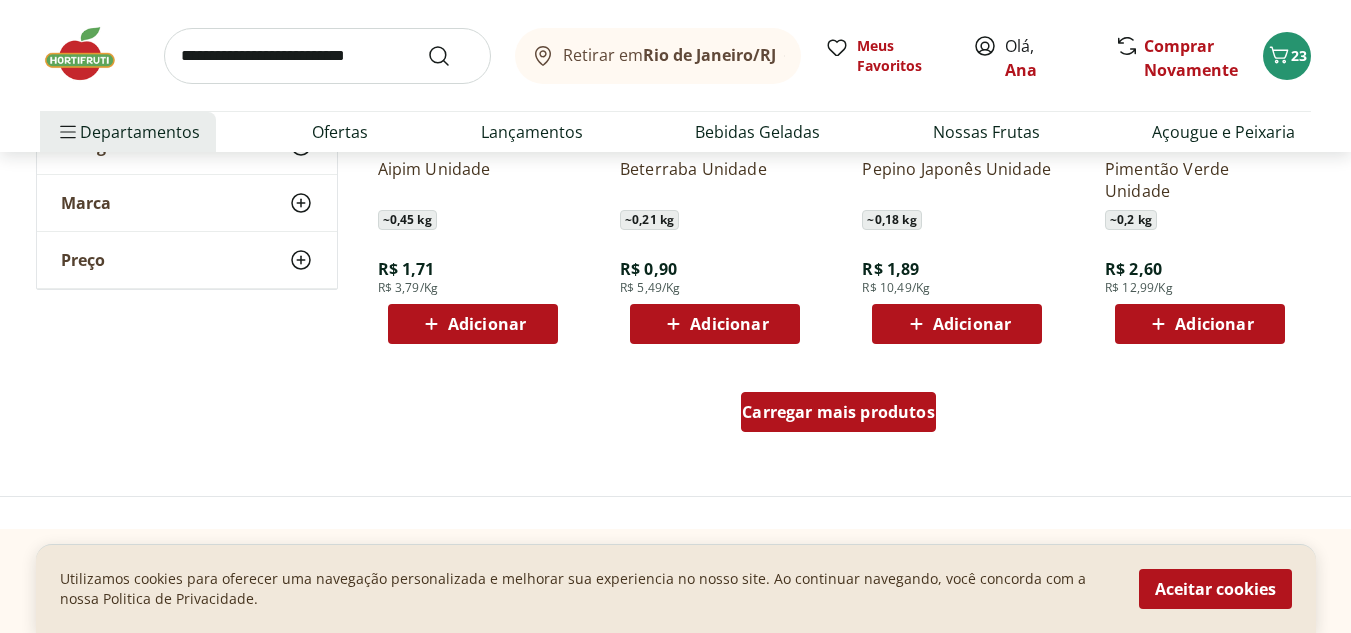 click on "Carregar mais produtos" at bounding box center (838, 412) 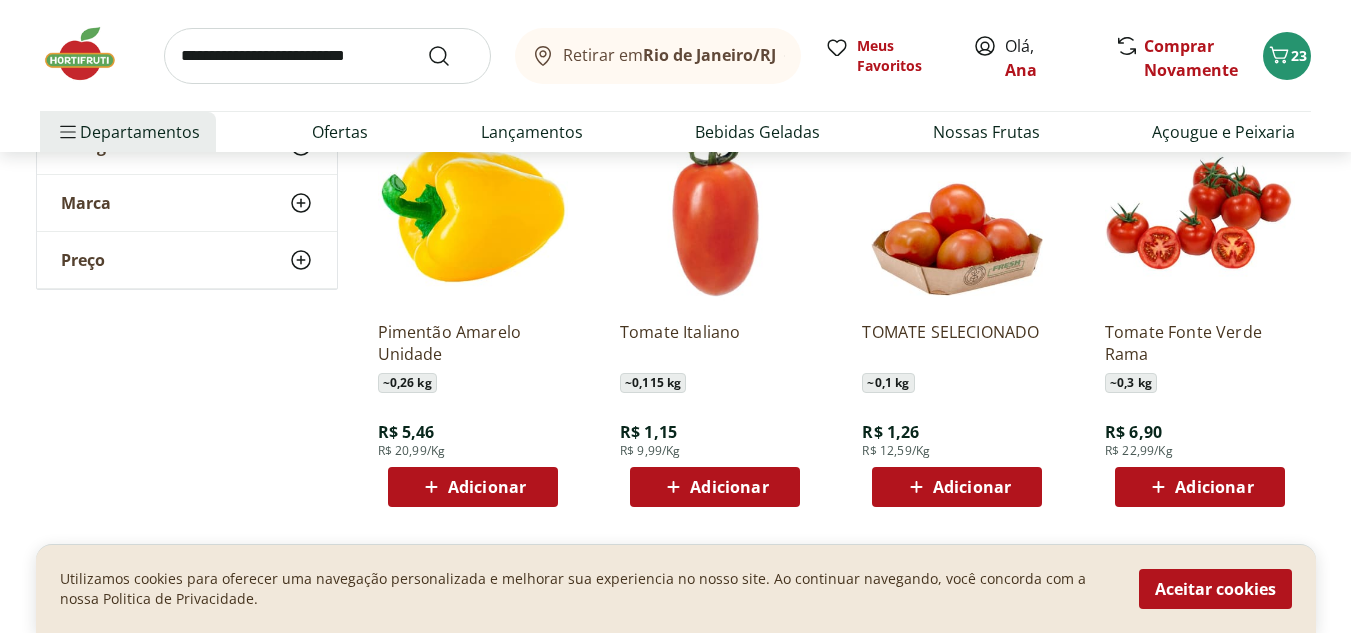 scroll, scrollTop: 2842, scrollLeft: 0, axis: vertical 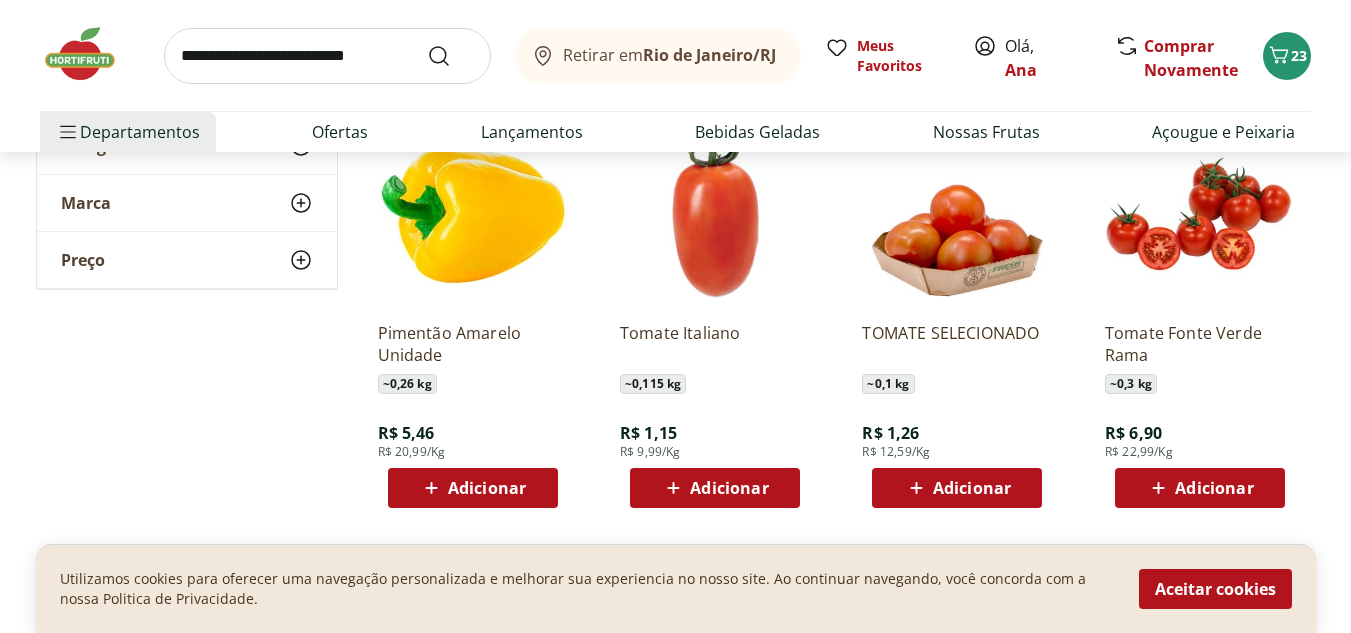 click on "Adicionar" at bounding box center [729, 488] 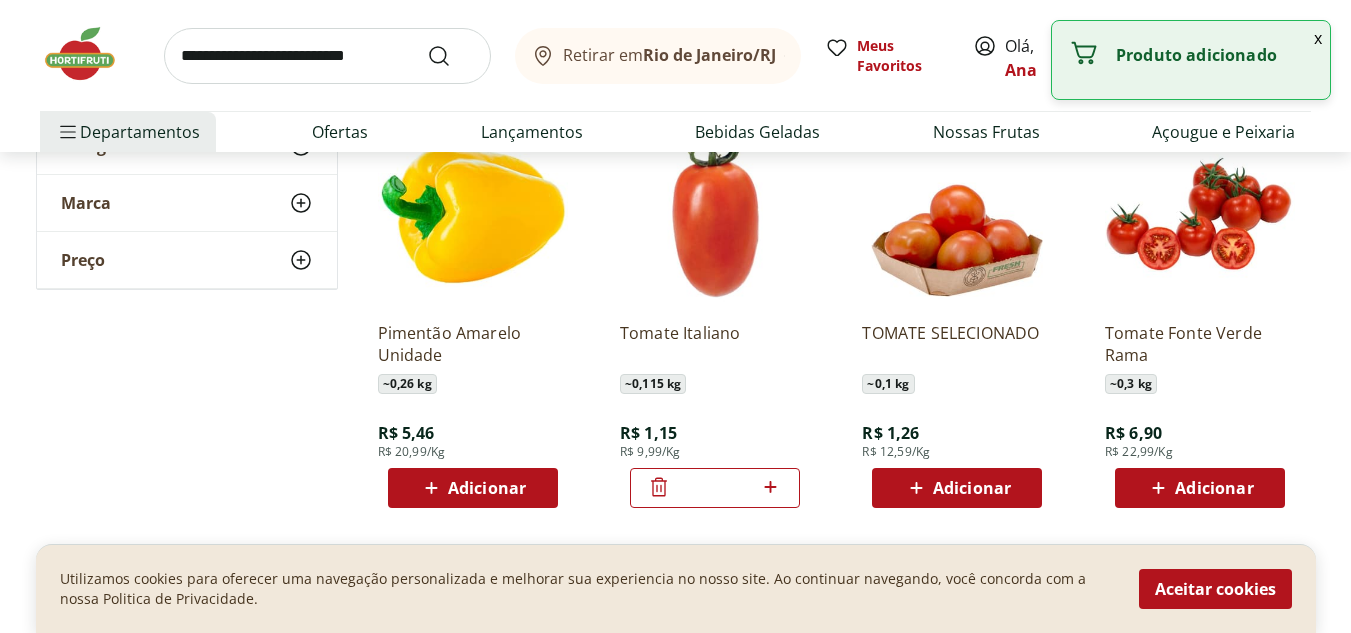click 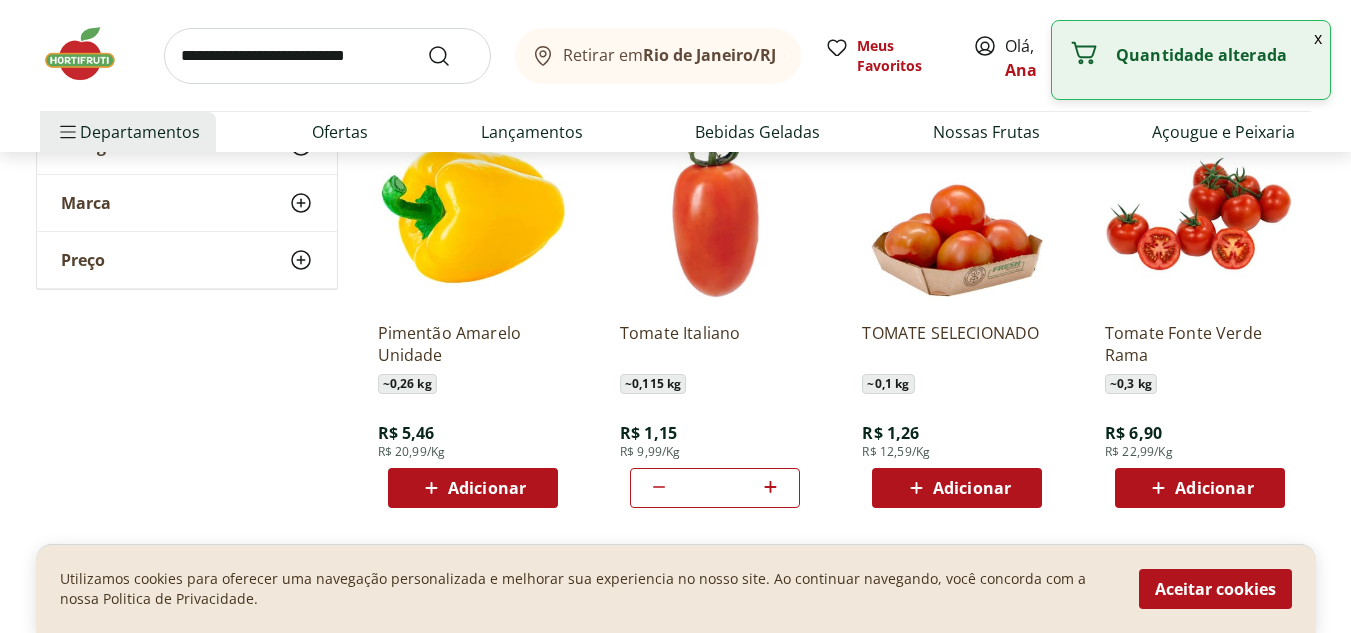 click 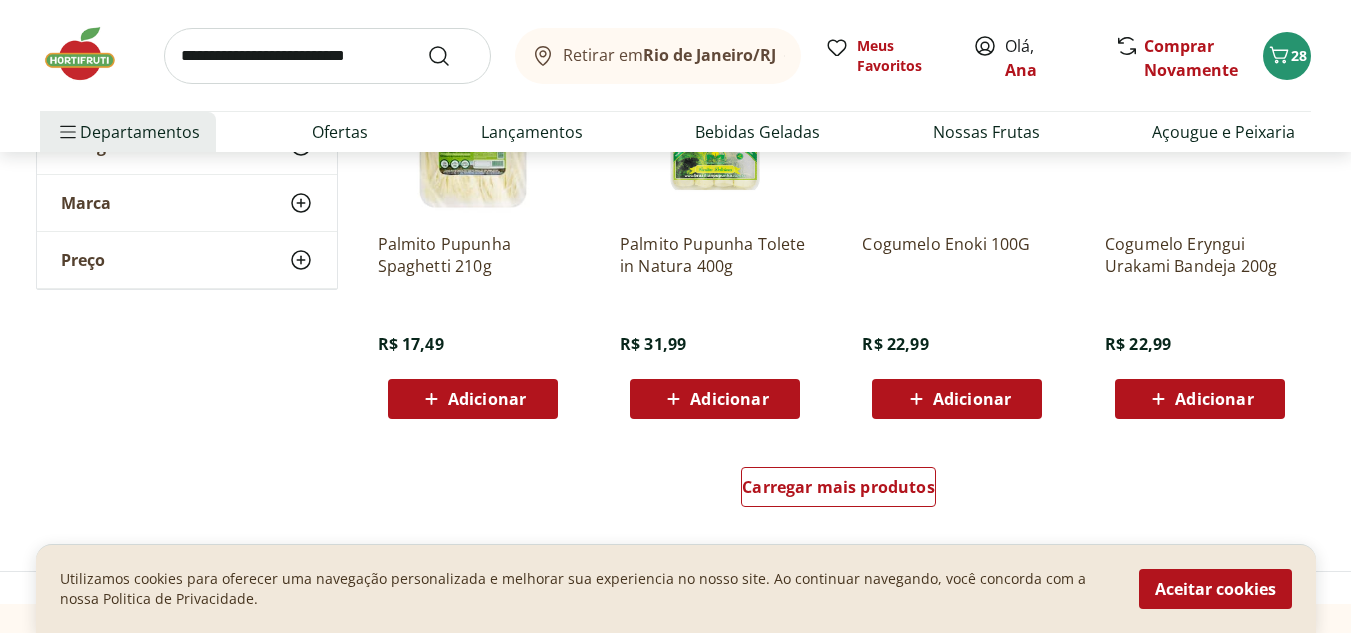 scroll, scrollTop: 3812, scrollLeft: 0, axis: vertical 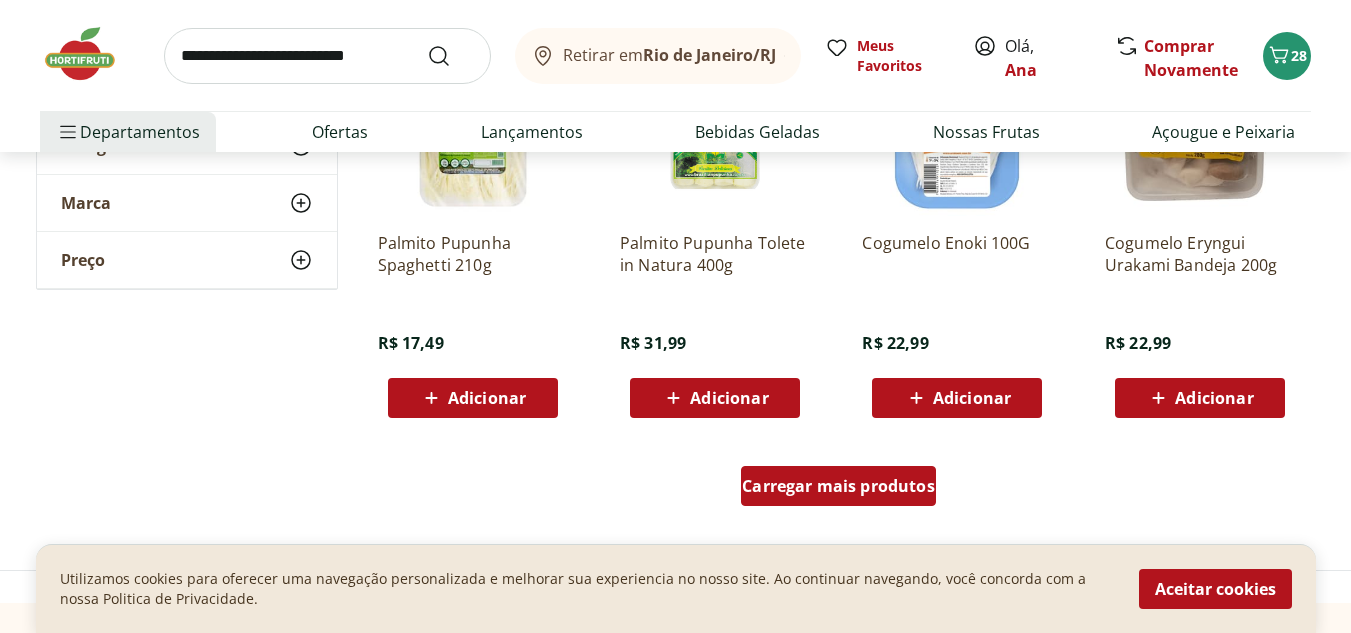 click on "Carregar mais produtos" at bounding box center (838, 486) 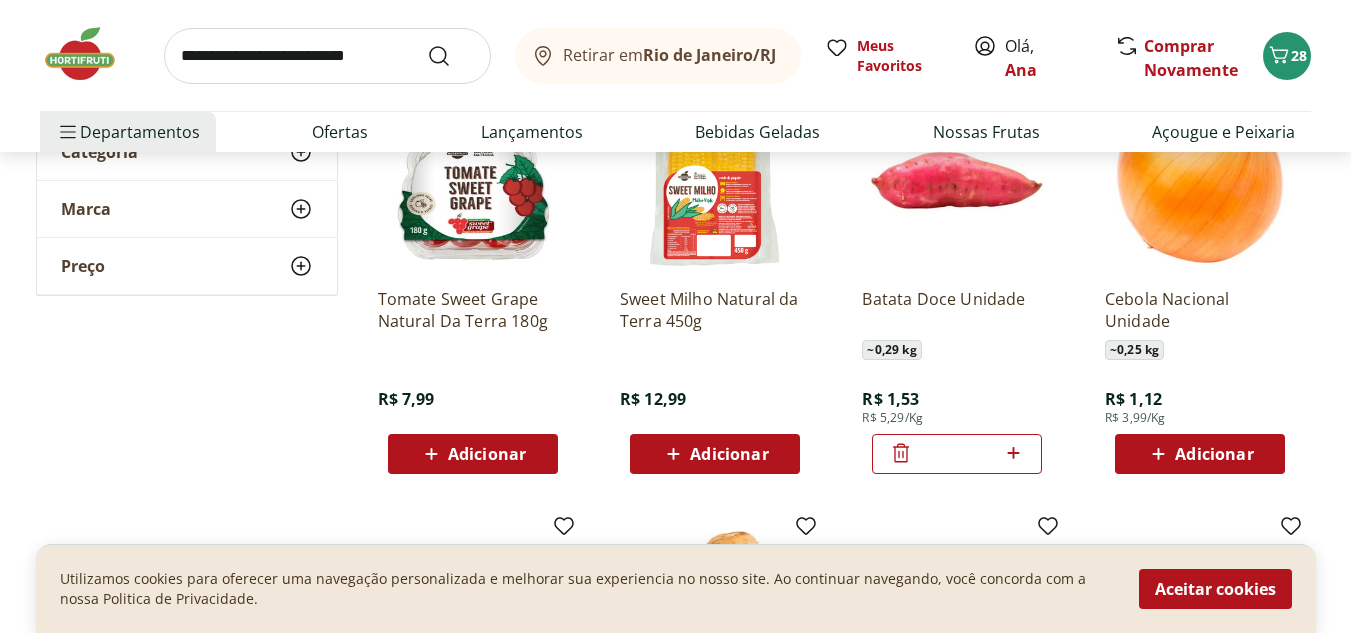 scroll, scrollTop: 0, scrollLeft: 0, axis: both 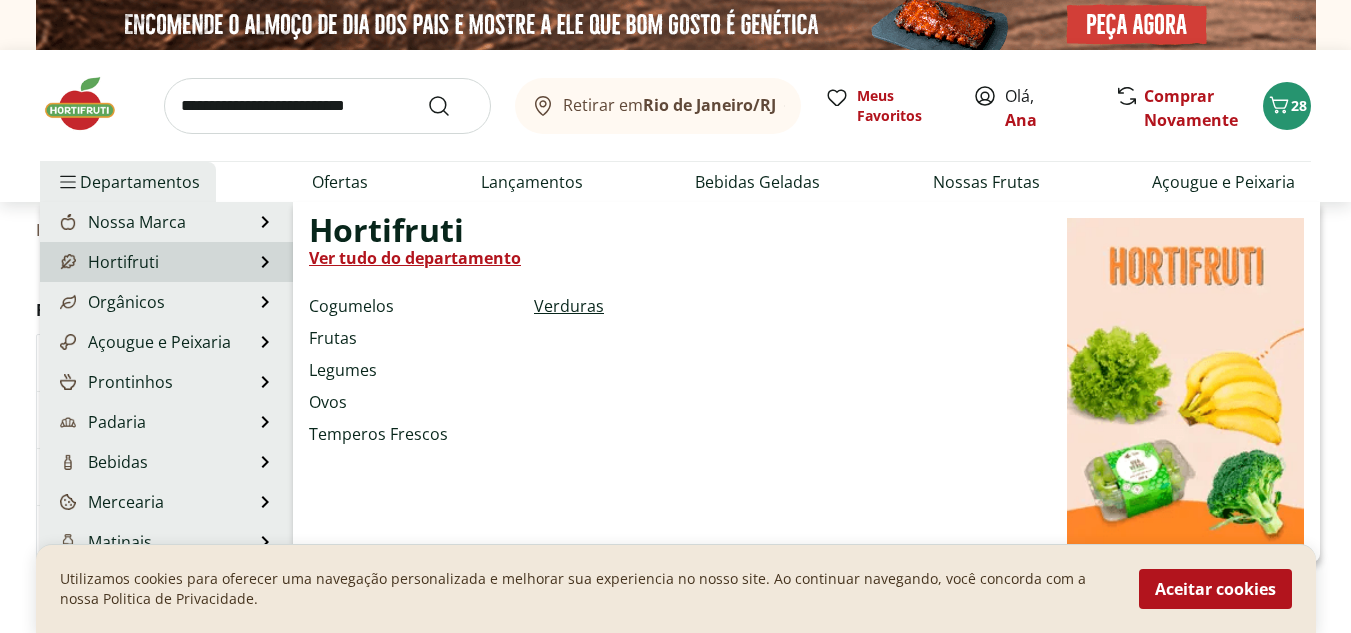 click on "Verduras" at bounding box center [569, 306] 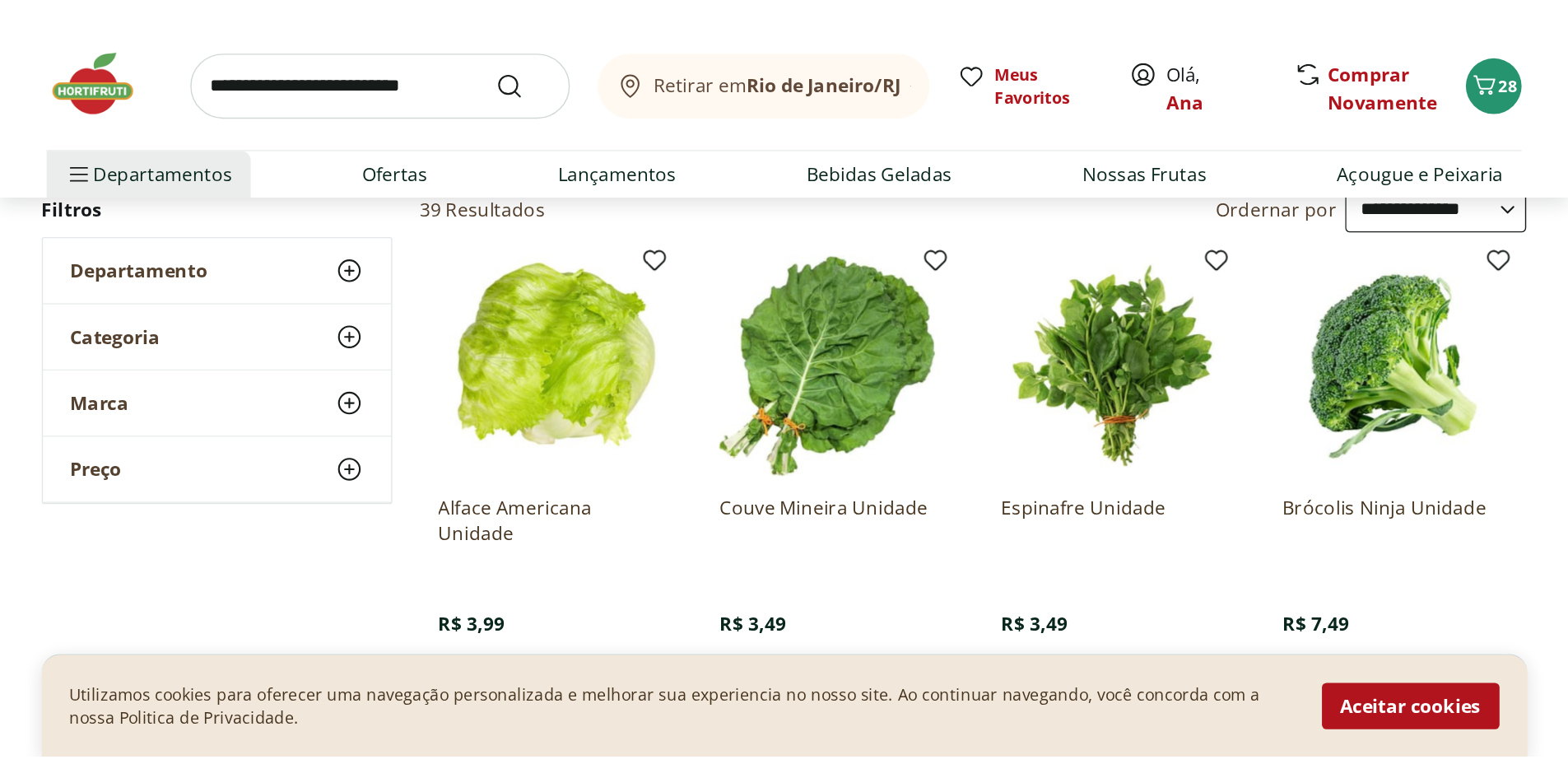 scroll, scrollTop: 169, scrollLeft: 0, axis: vertical 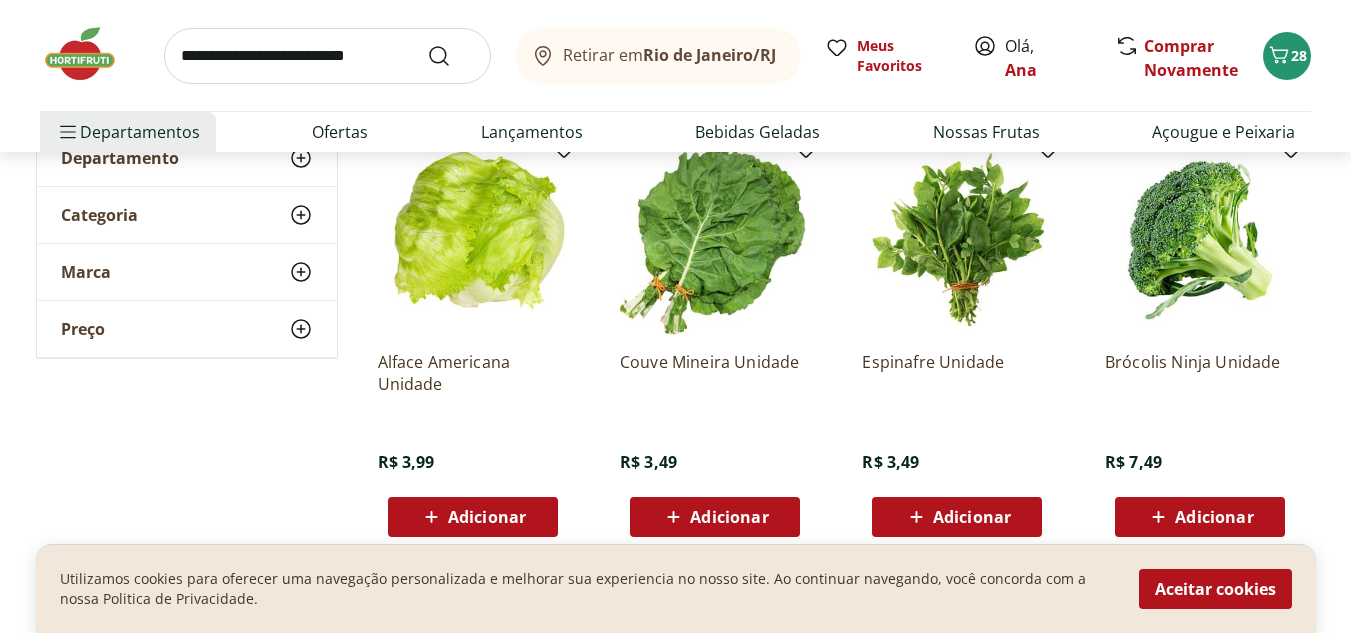 click on "Adicionar" at bounding box center [487, 517] 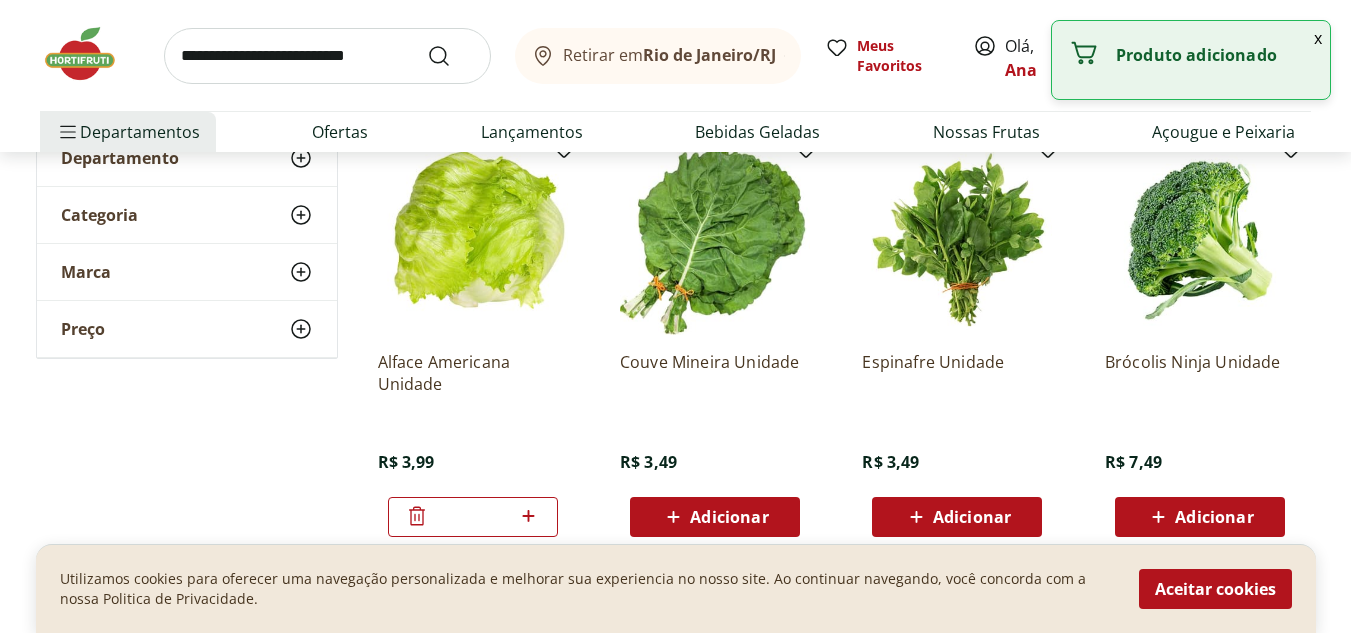 click on "Adicionar" at bounding box center (729, 517) 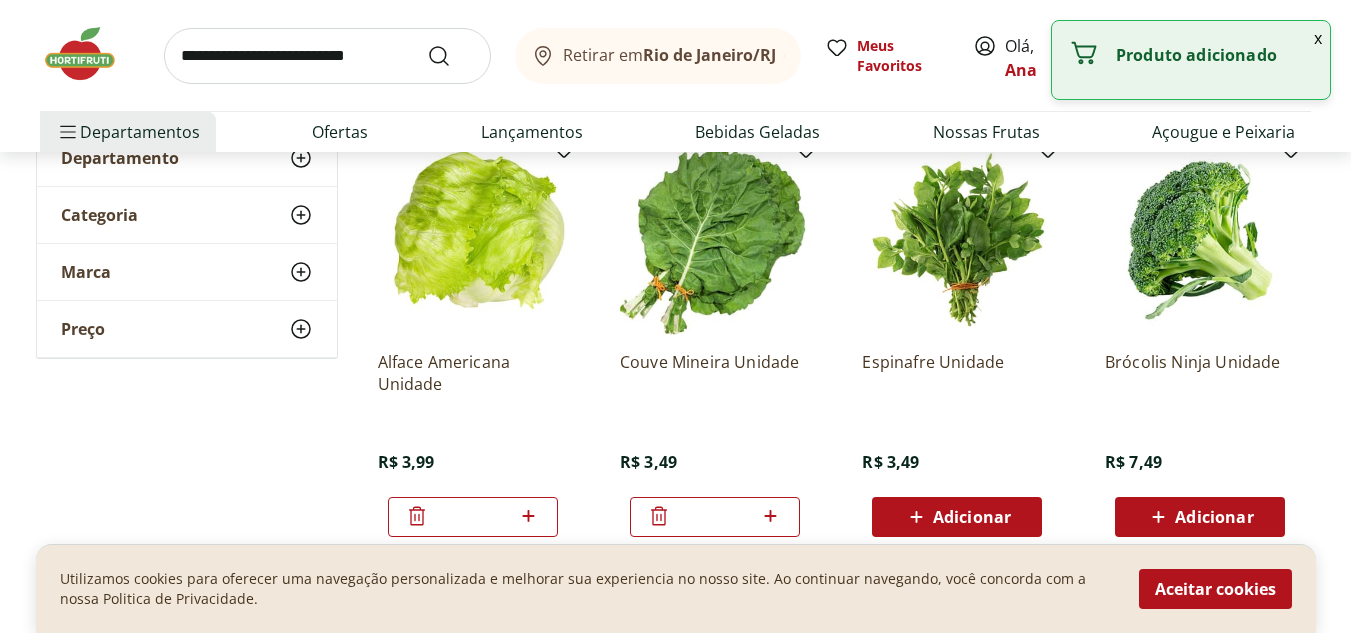 click on "Adicionar" at bounding box center (957, 517) 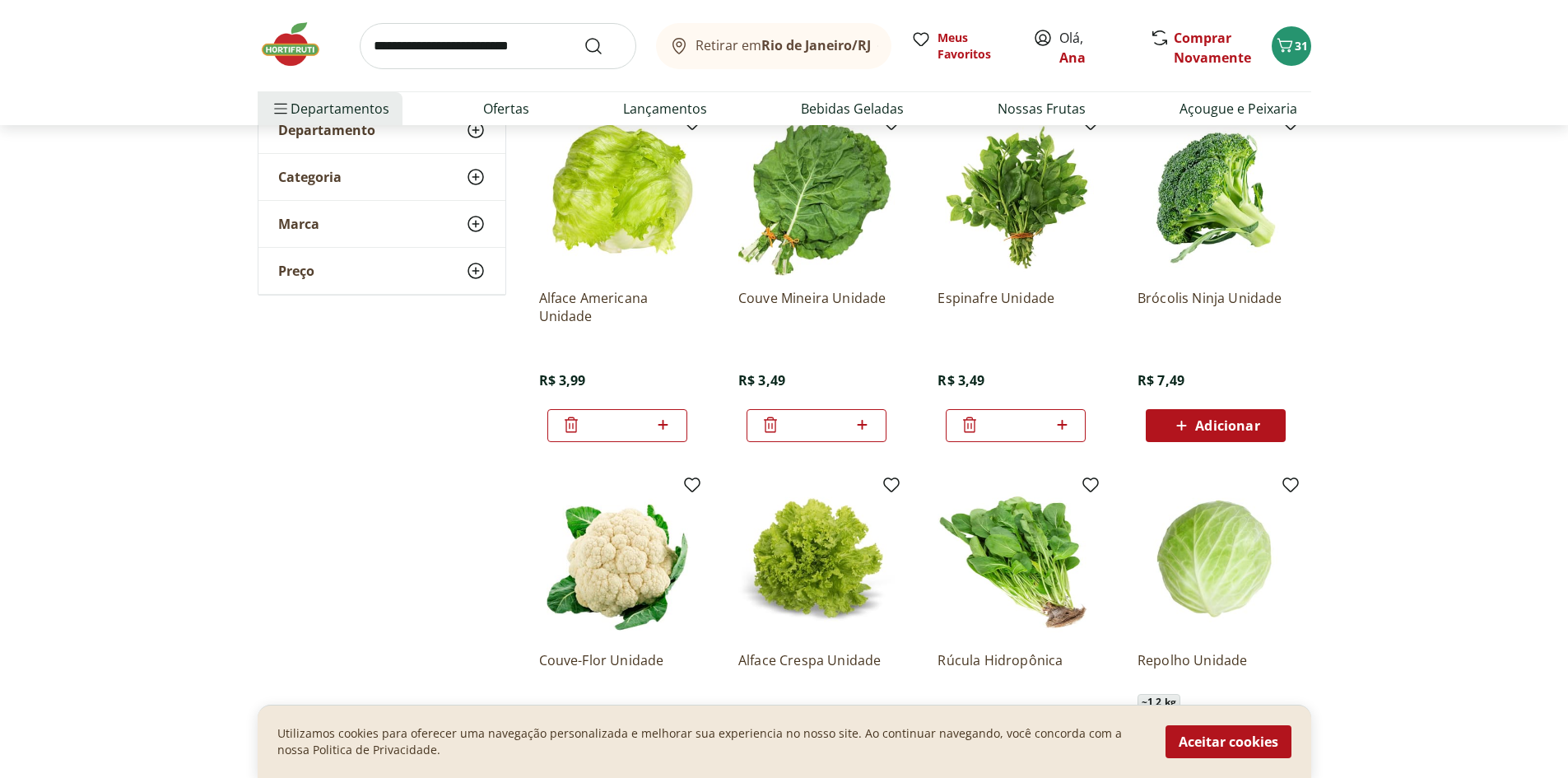 click 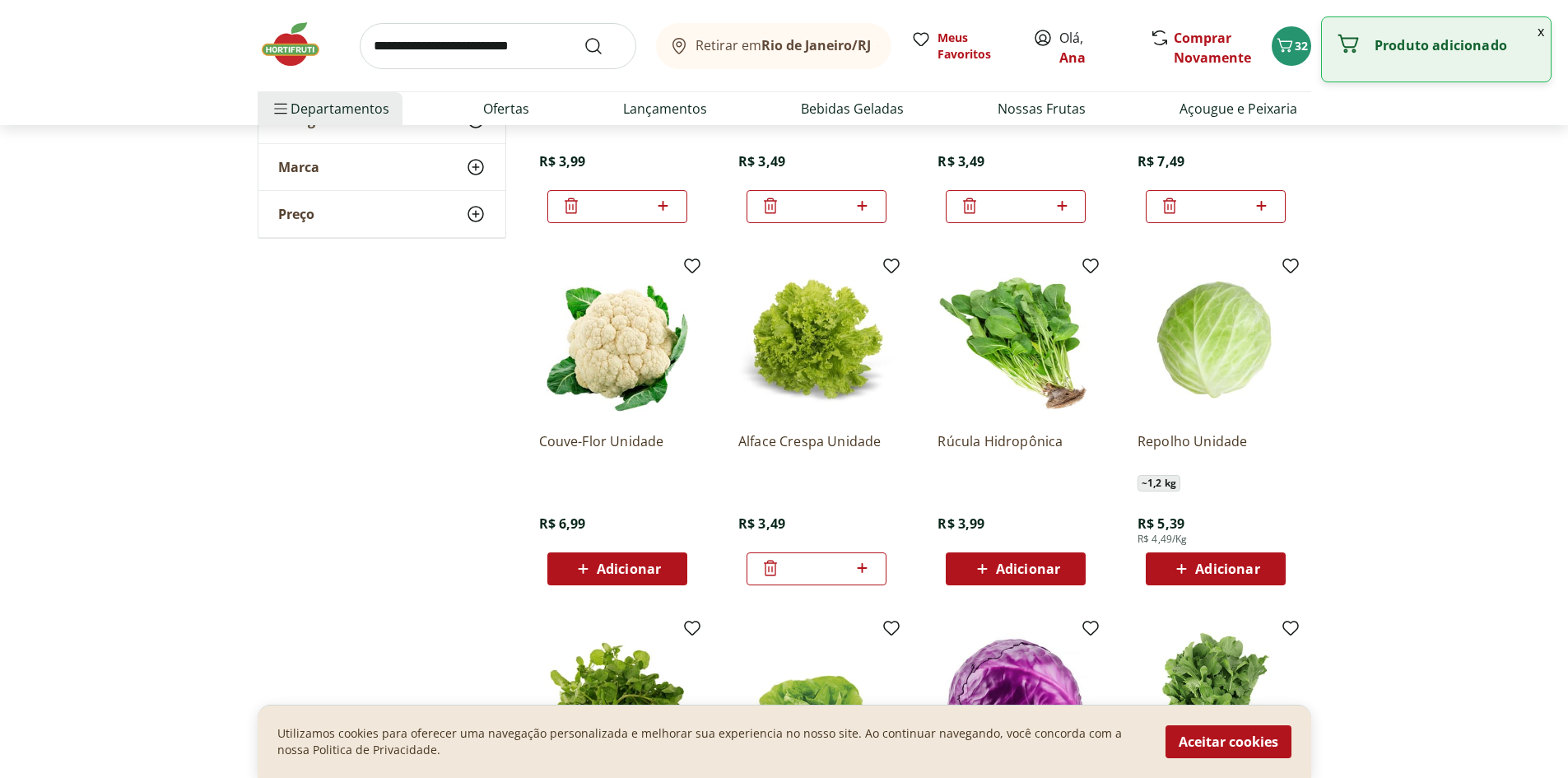 scroll, scrollTop: 389, scrollLeft: 0, axis: vertical 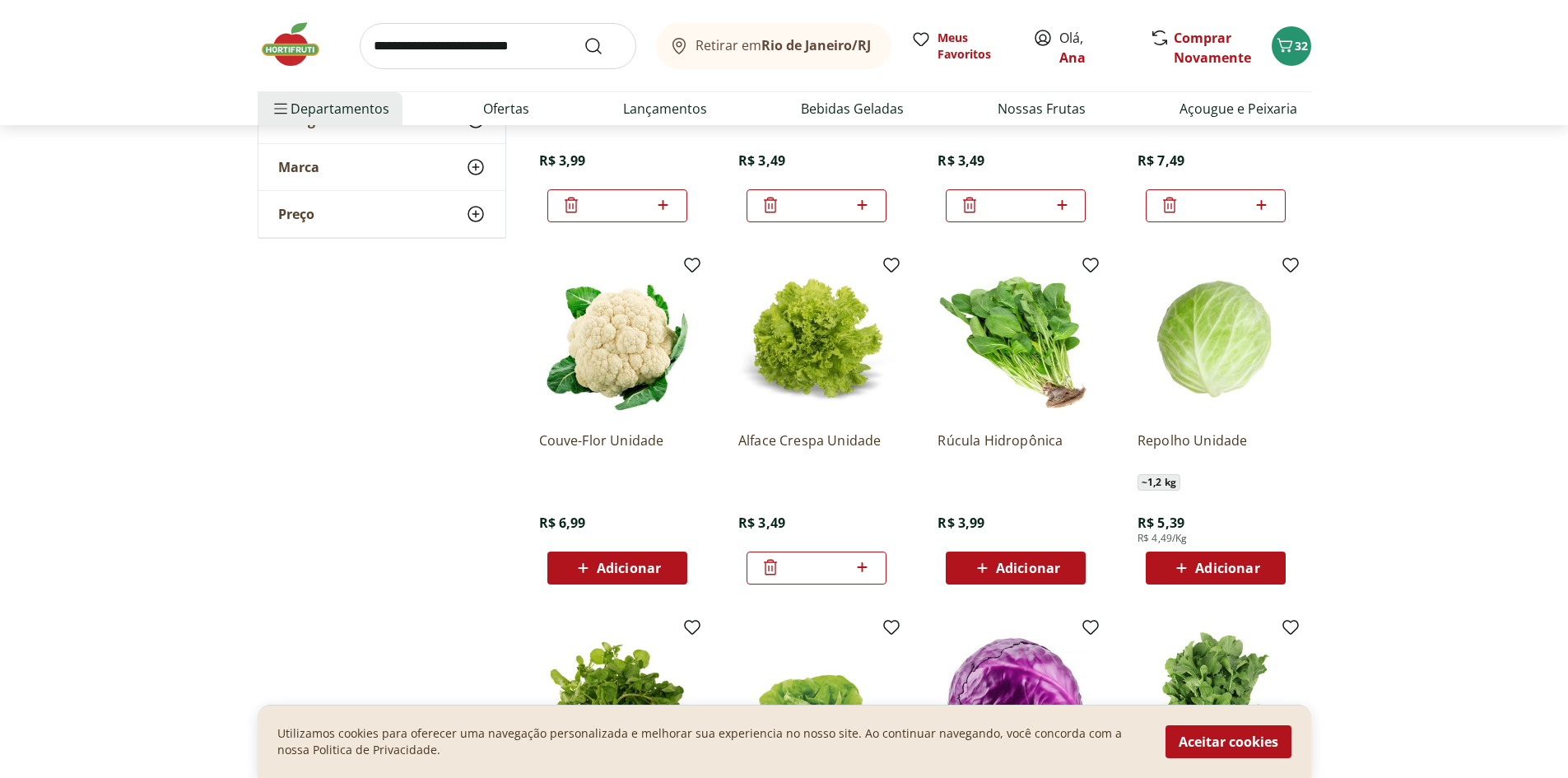 click on "Adicionar" at bounding box center [629, 568] 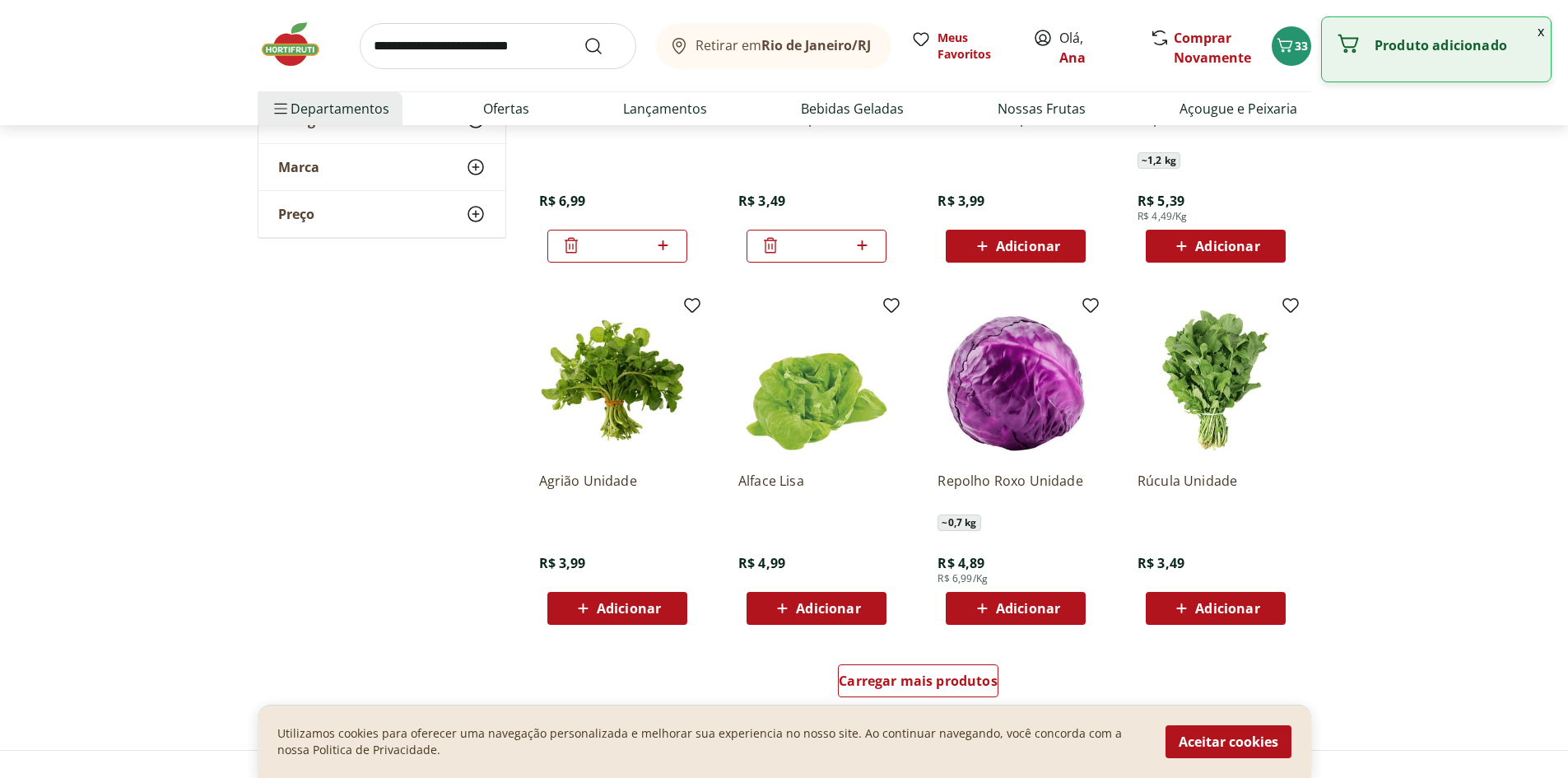 scroll, scrollTop: 718, scrollLeft: 0, axis: vertical 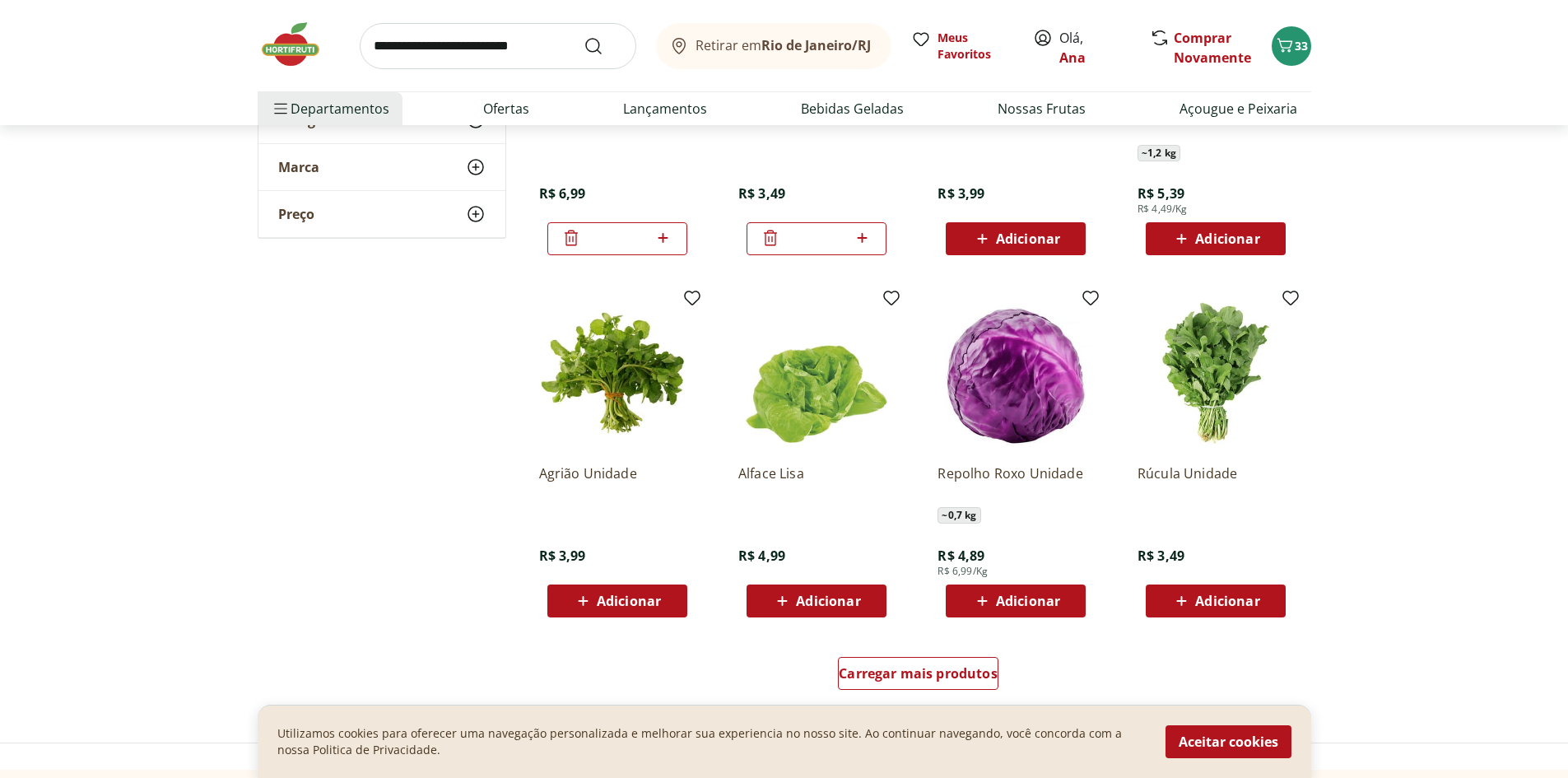 click on "Adicionar" at bounding box center [1216, 601] 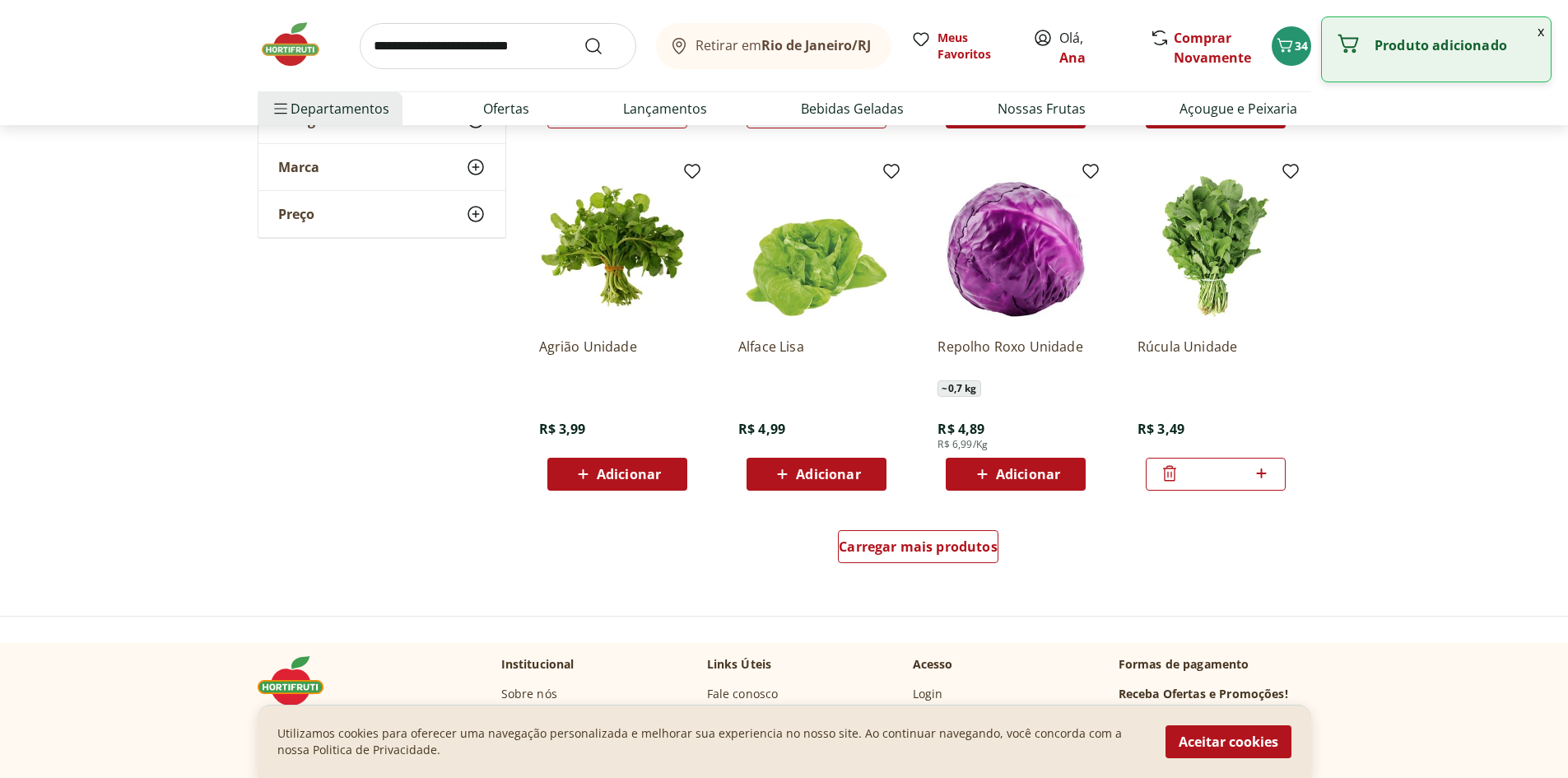 scroll, scrollTop: 883, scrollLeft: 0, axis: vertical 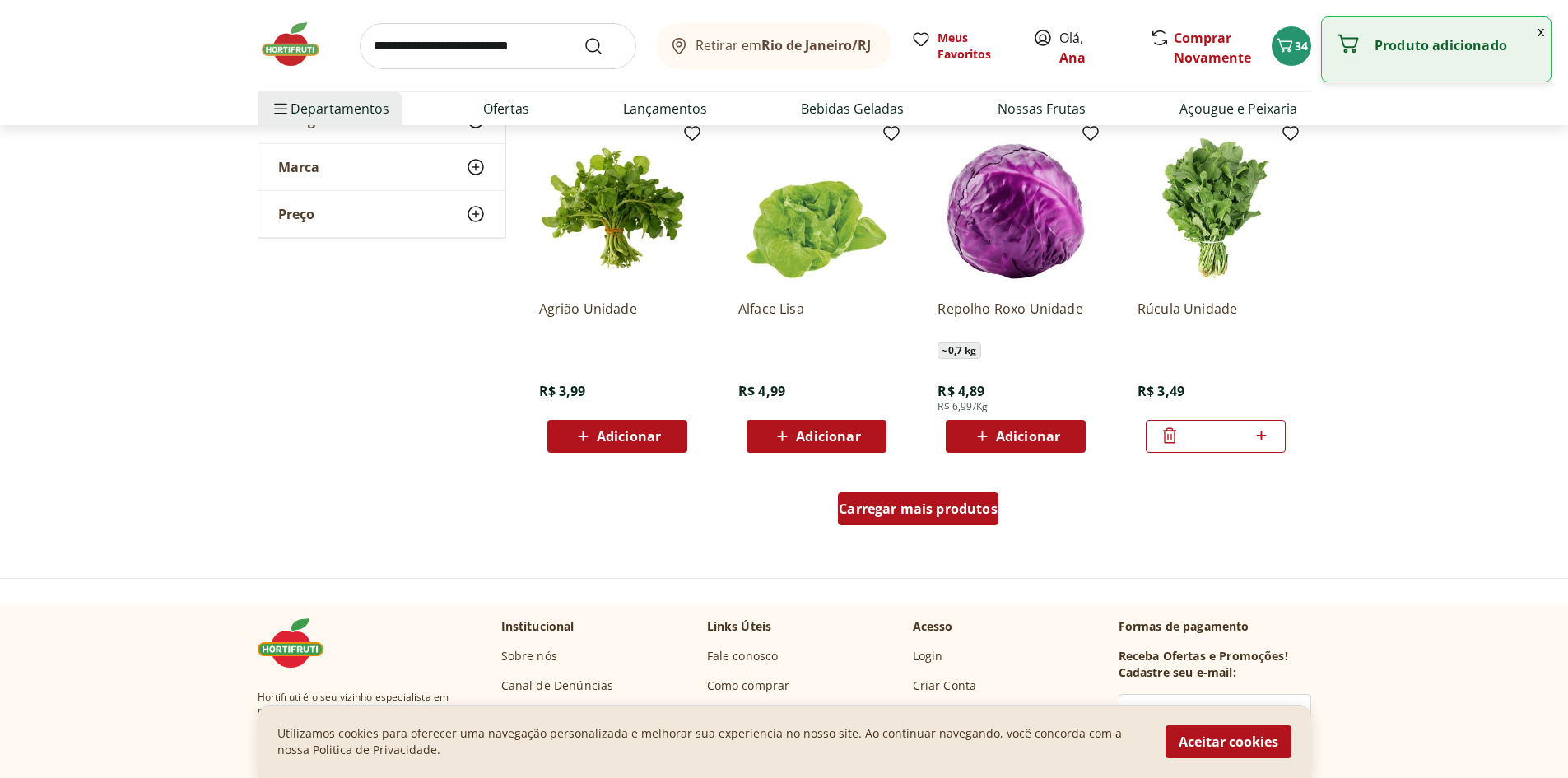 click on "Carregar mais produtos" at bounding box center (918, 509) 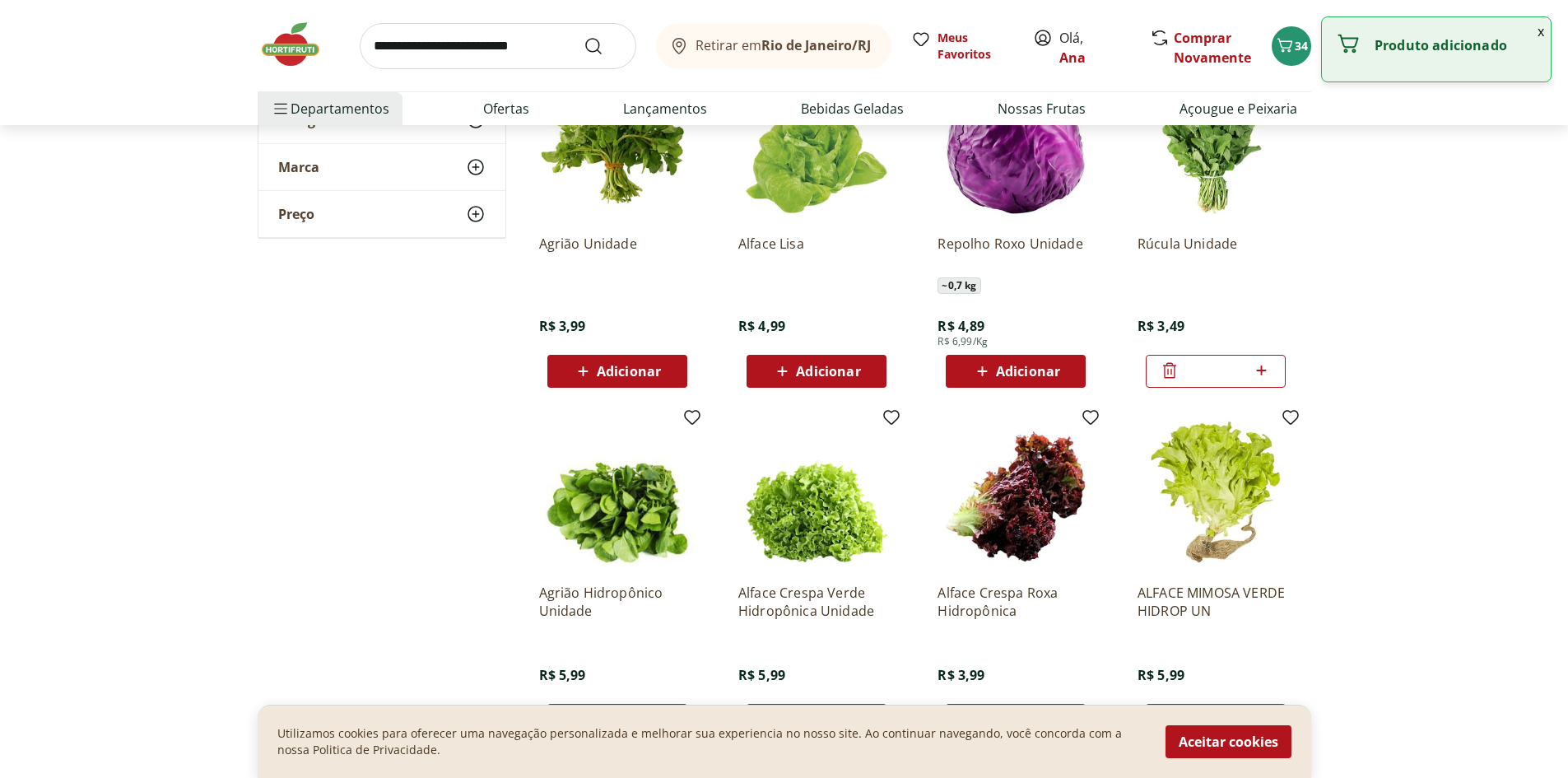 scroll, scrollTop: 1047, scrollLeft: 0, axis: vertical 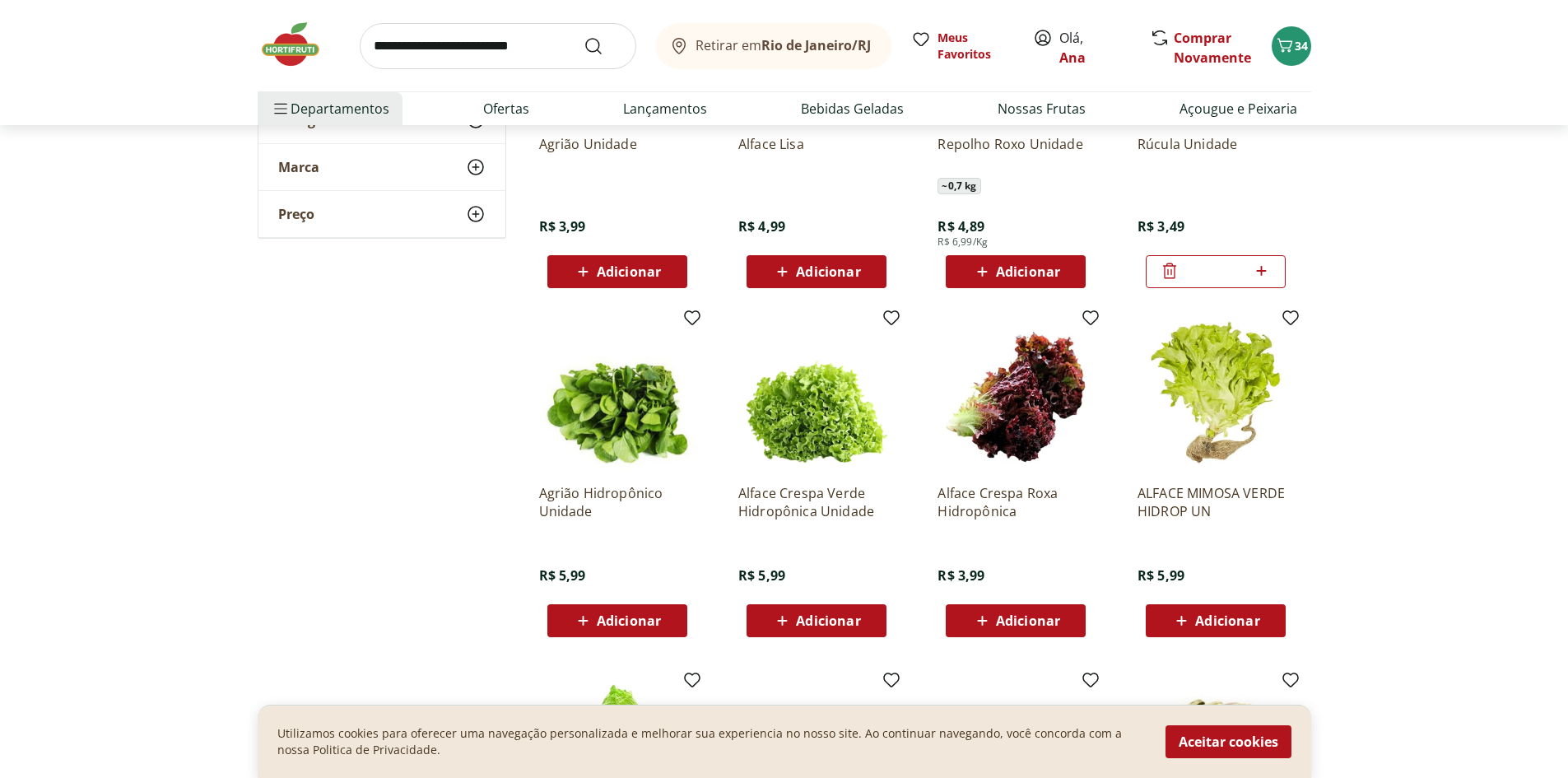 click on "Adicionar" at bounding box center (1028, 621) 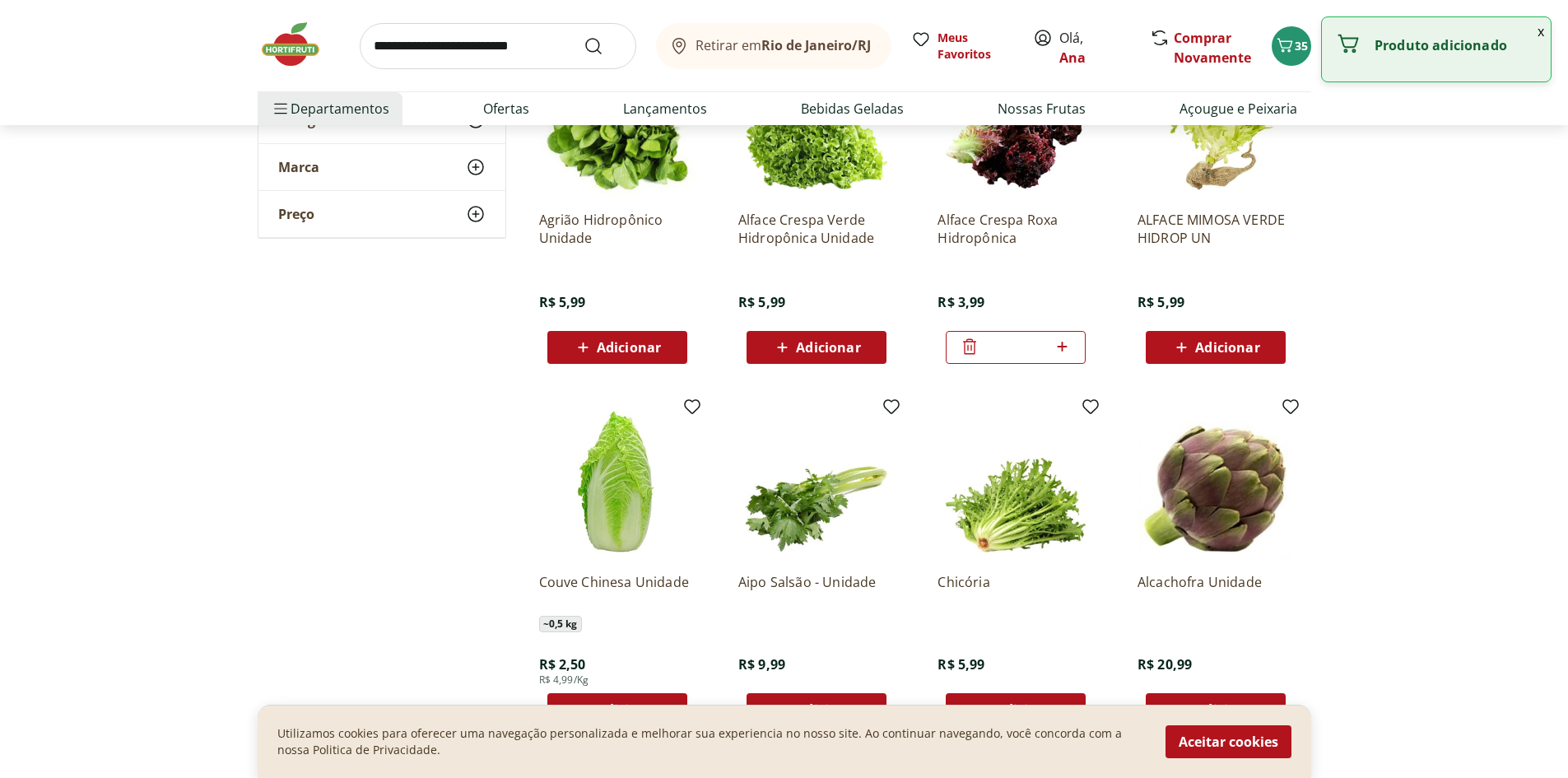 scroll, scrollTop: 1321, scrollLeft: 0, axis: vertical 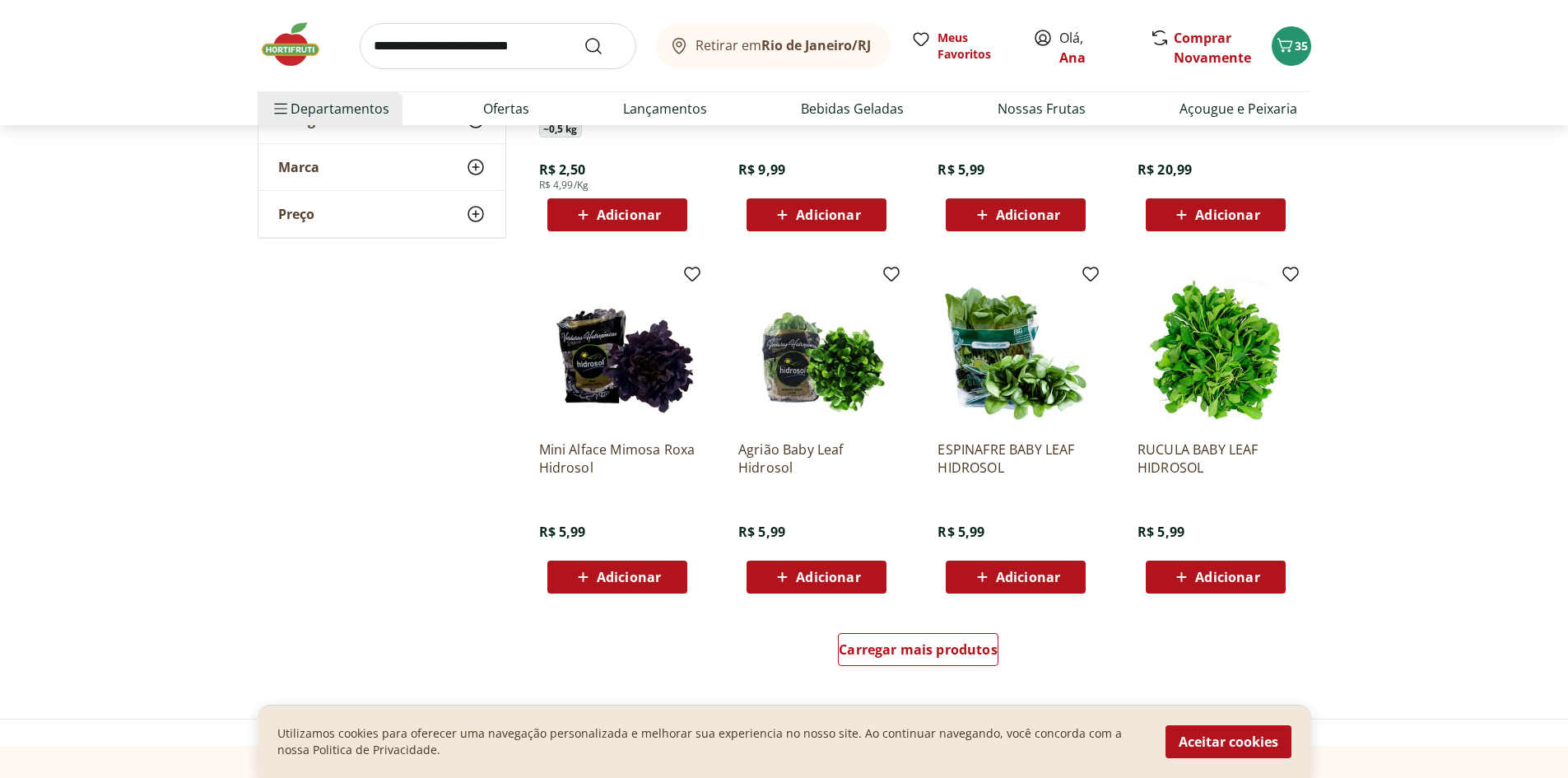 click on "Adicionar" at bounding box center (1028, 577) 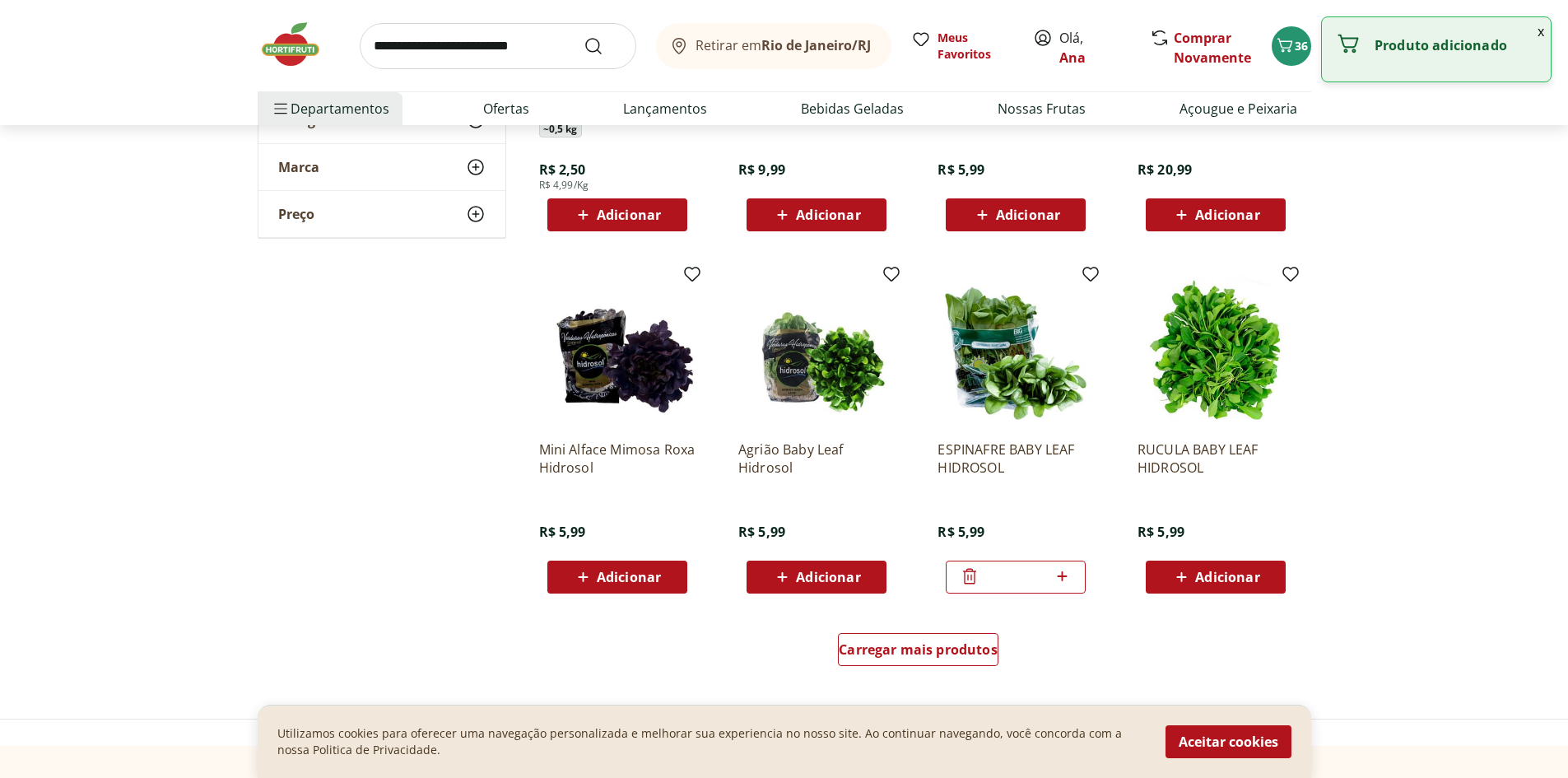 click 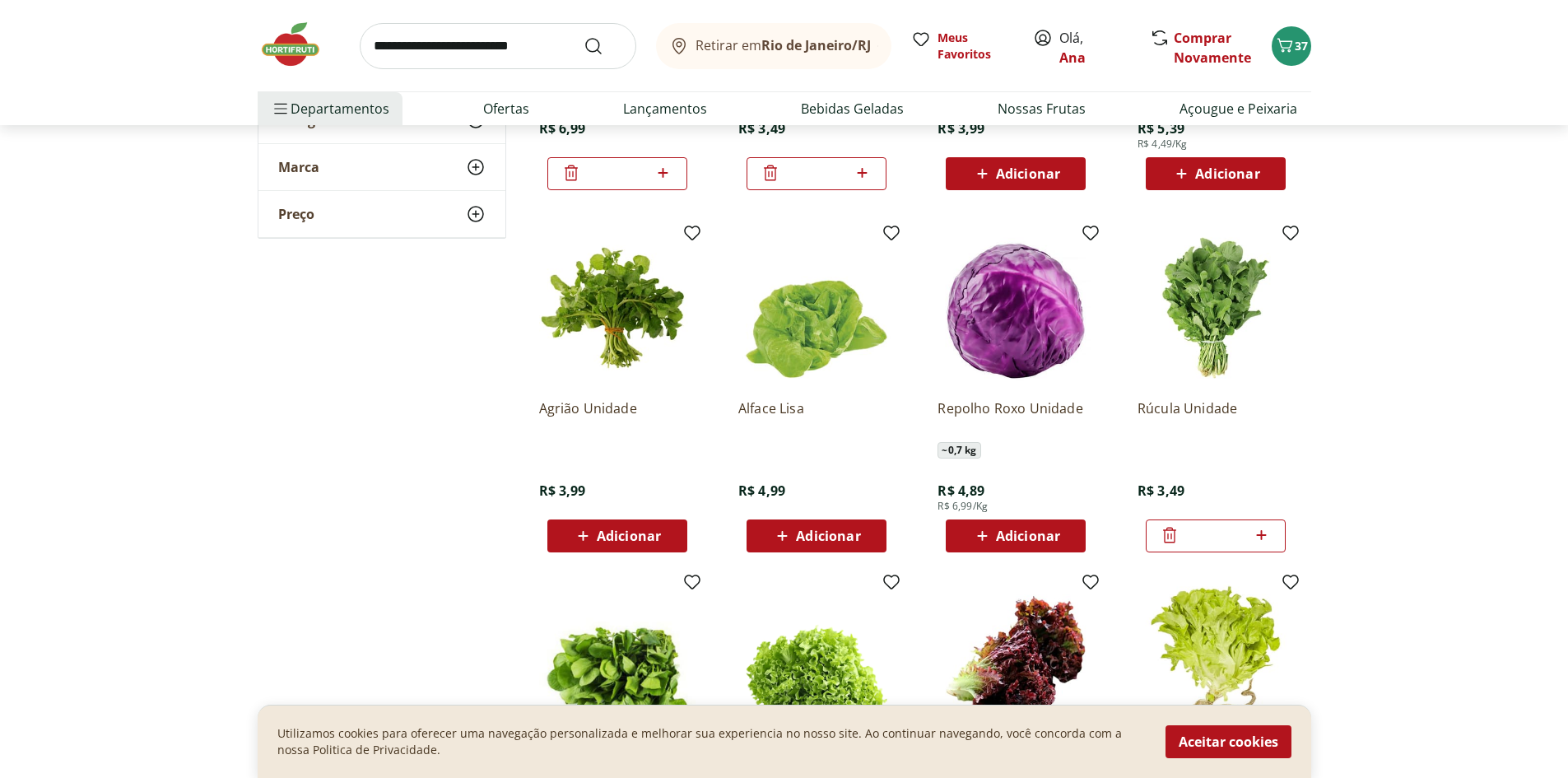 scroll, scrollTop: 772, scrollLeft: 0, axis: vertical 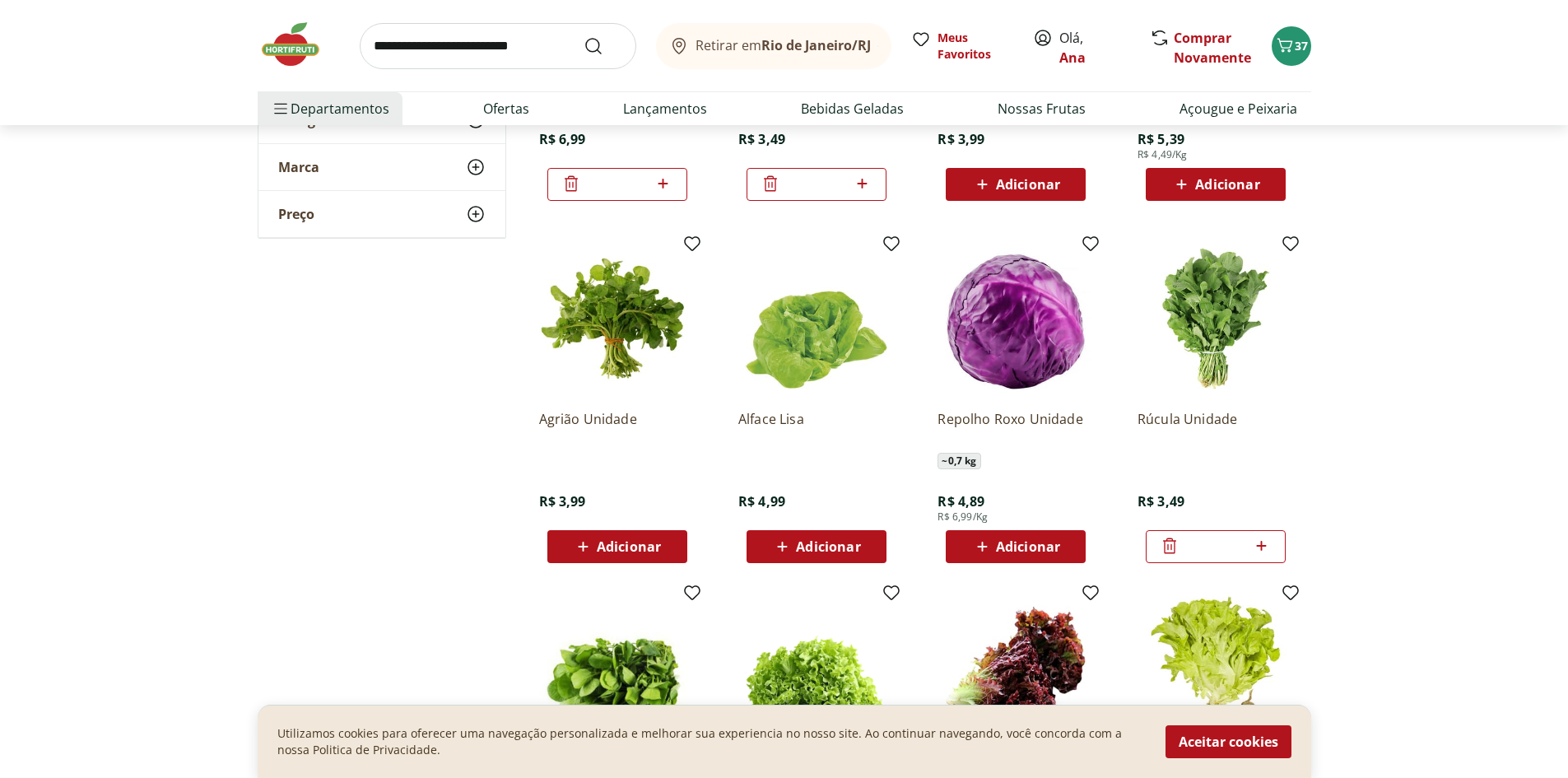click 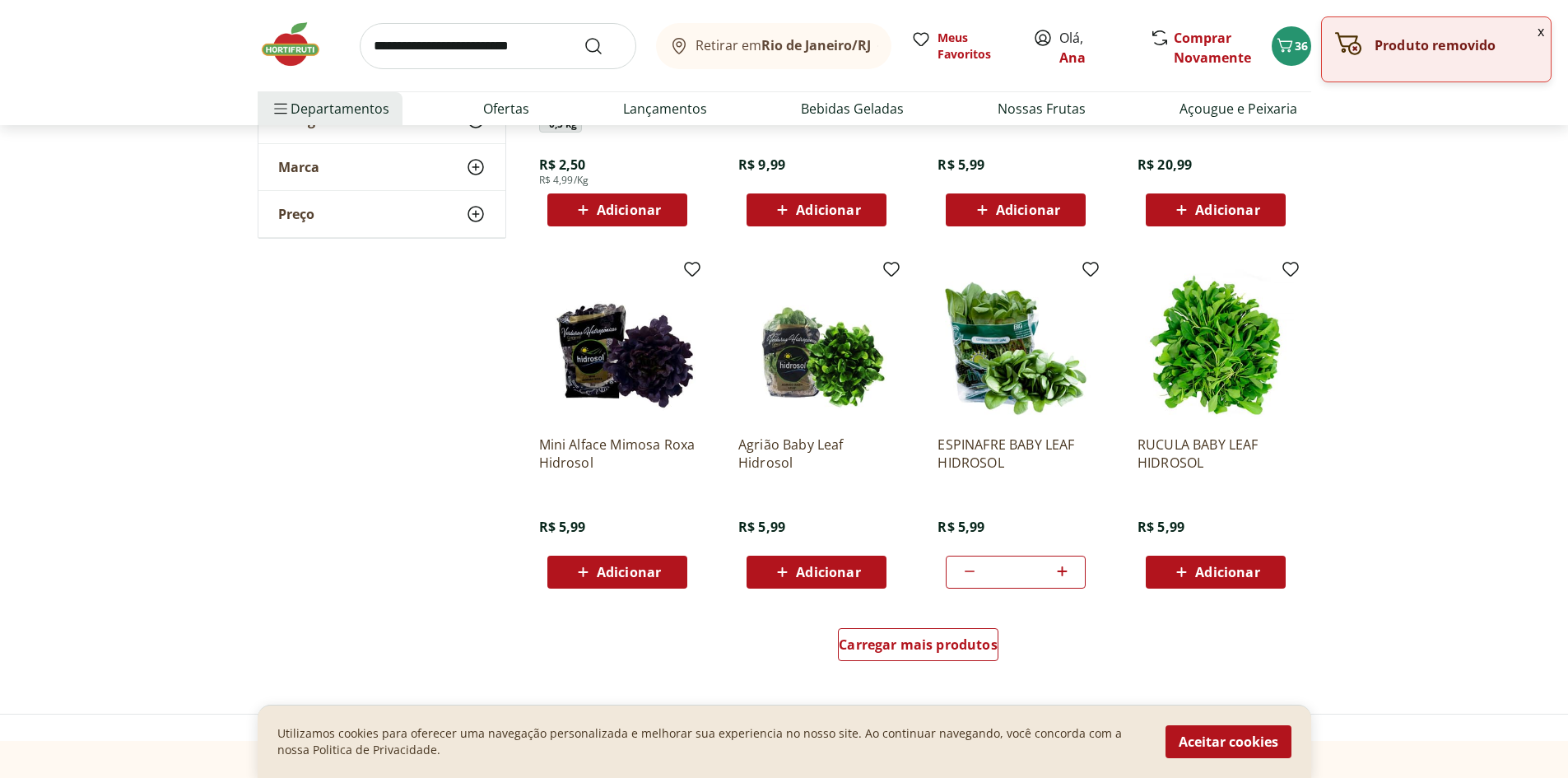 scroll, scrollTop: 1925, scrollLeft: 0, axis: vertical 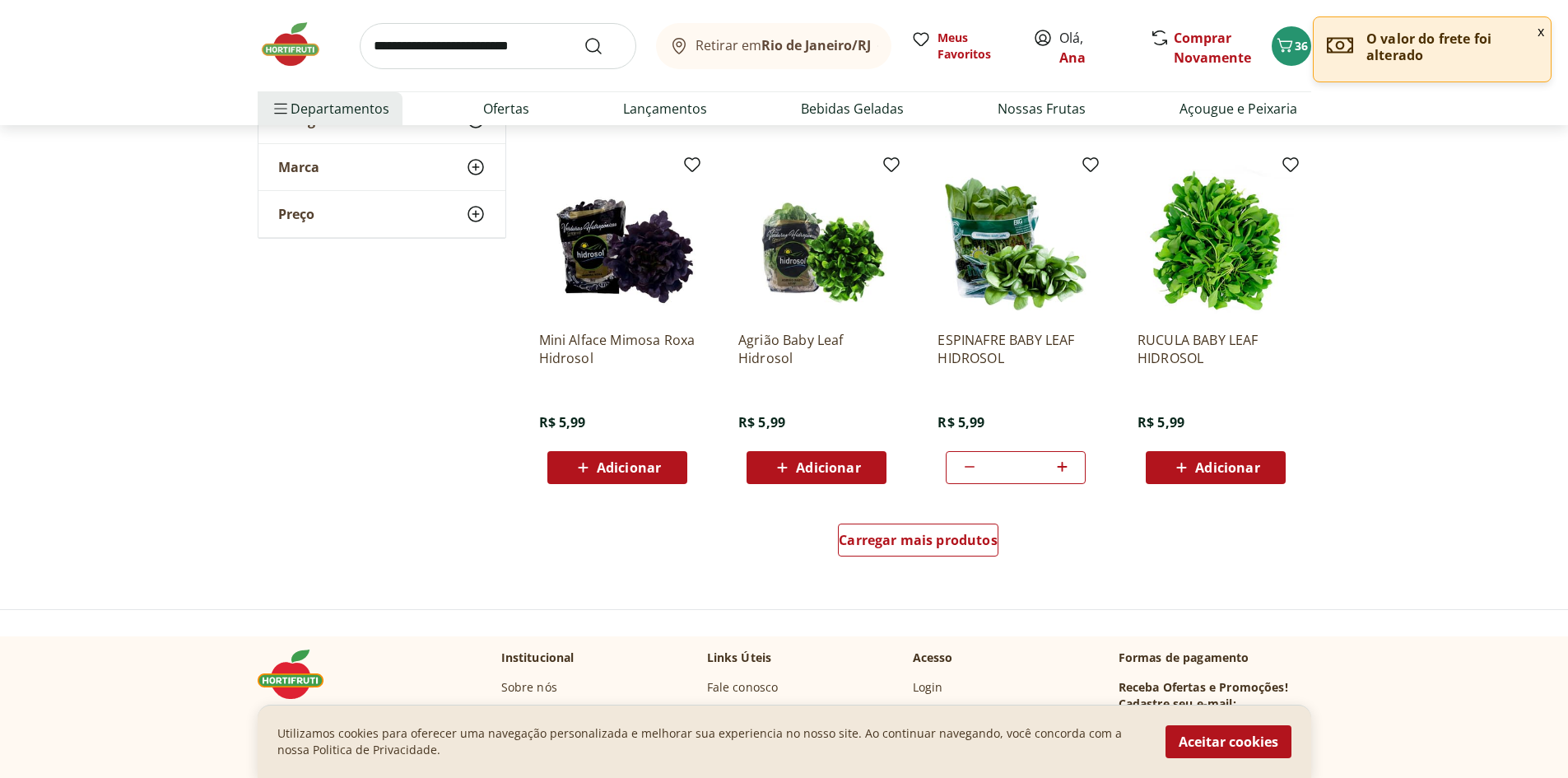 click on "Adicionar" at bounding box center (1227, 468) 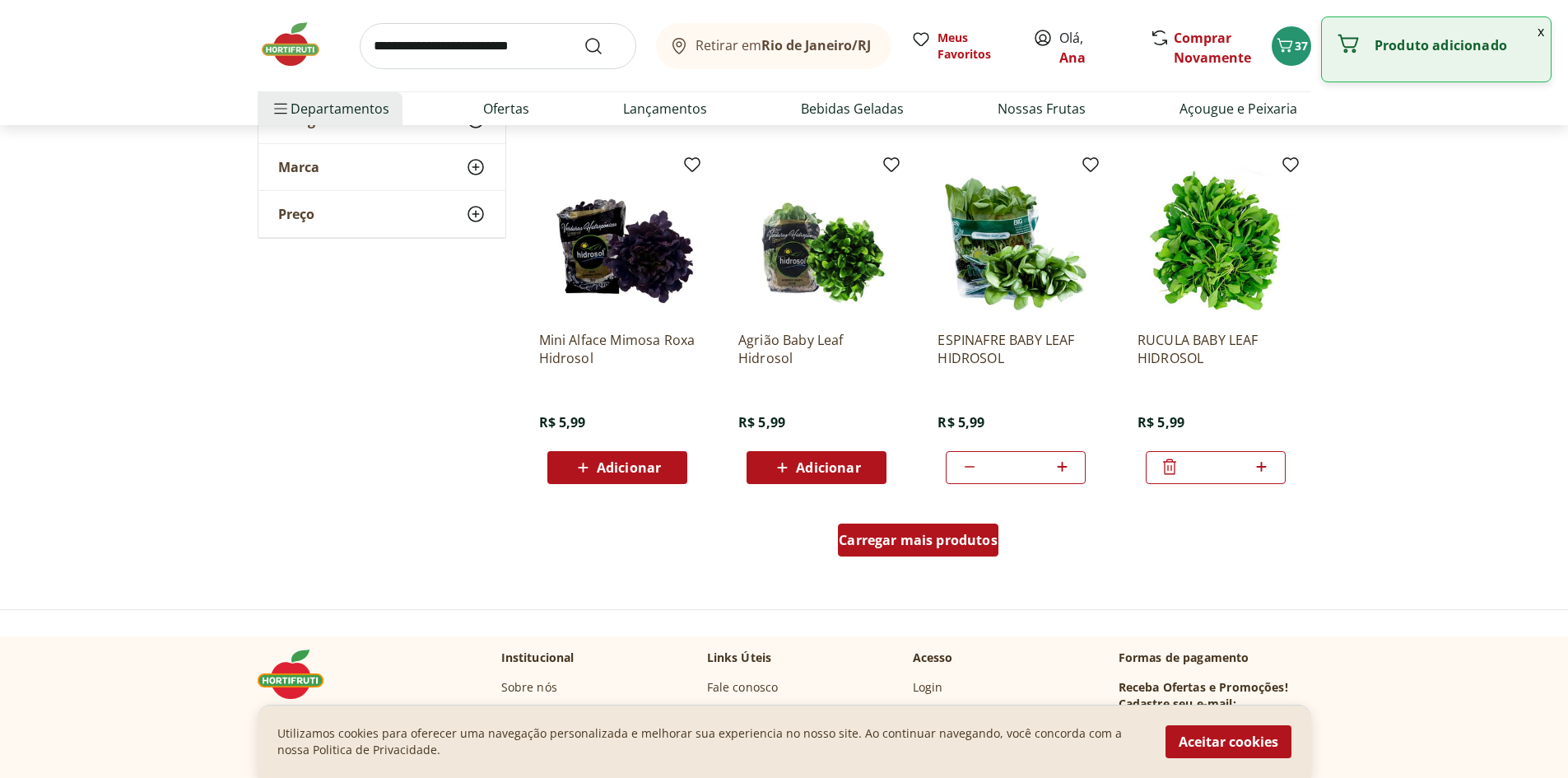 click on "Carregar mais produtos" at bounding box center (918, 540) 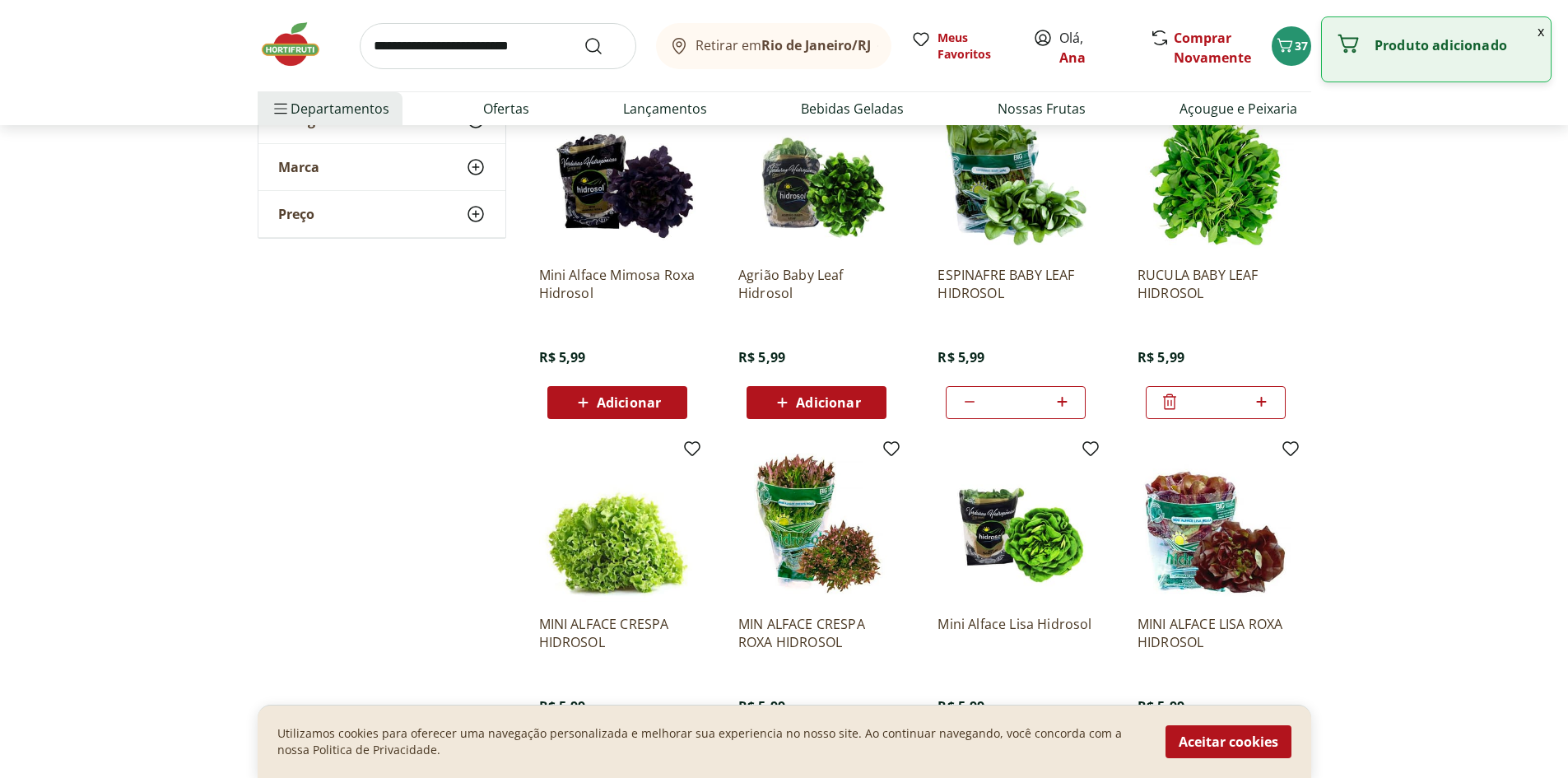 scroll, scrollTop: 2089, scrollLeft: 0, axis: vertical 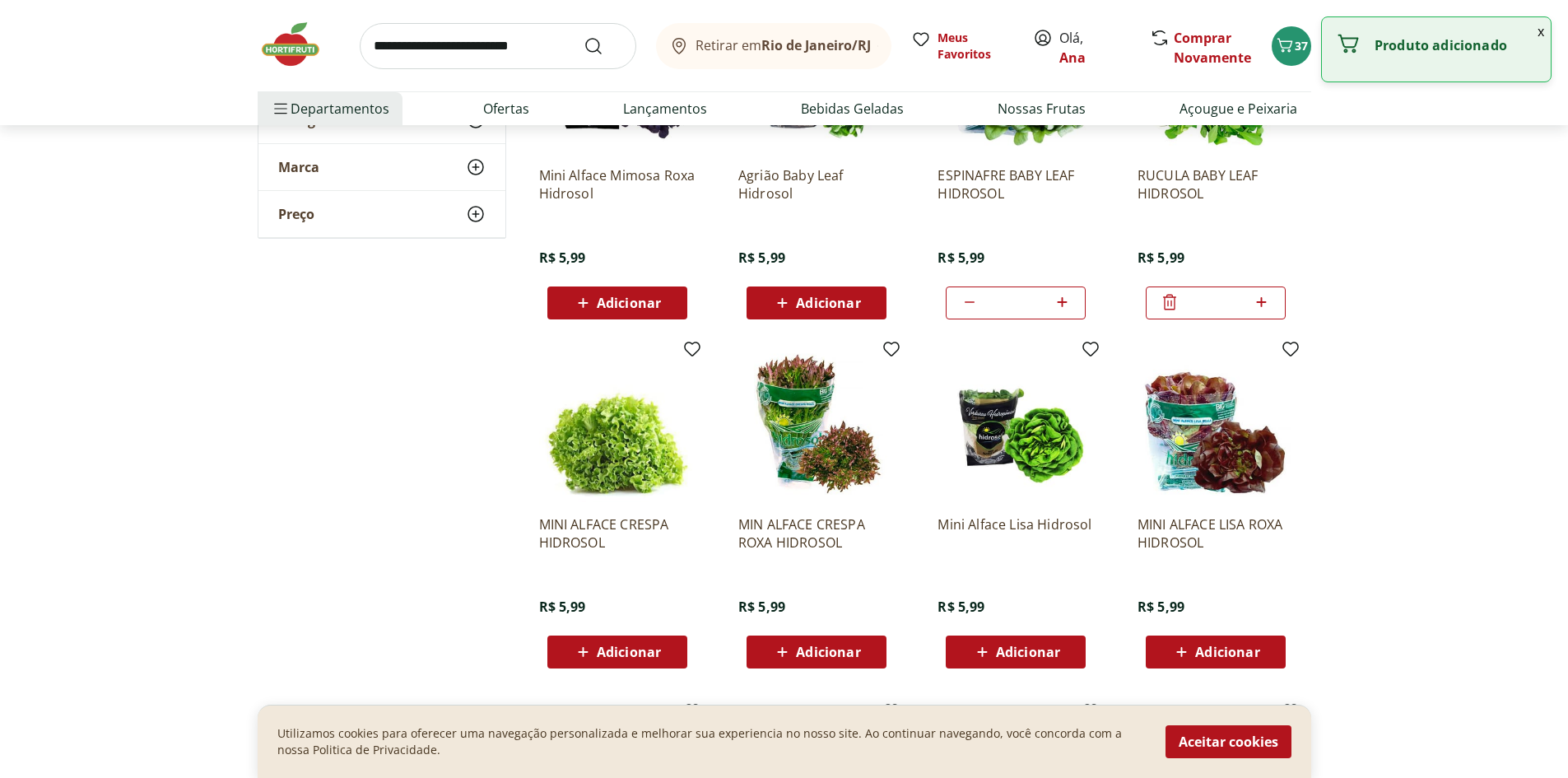 click on "Adicionar" at bounding box center [1227, 652] 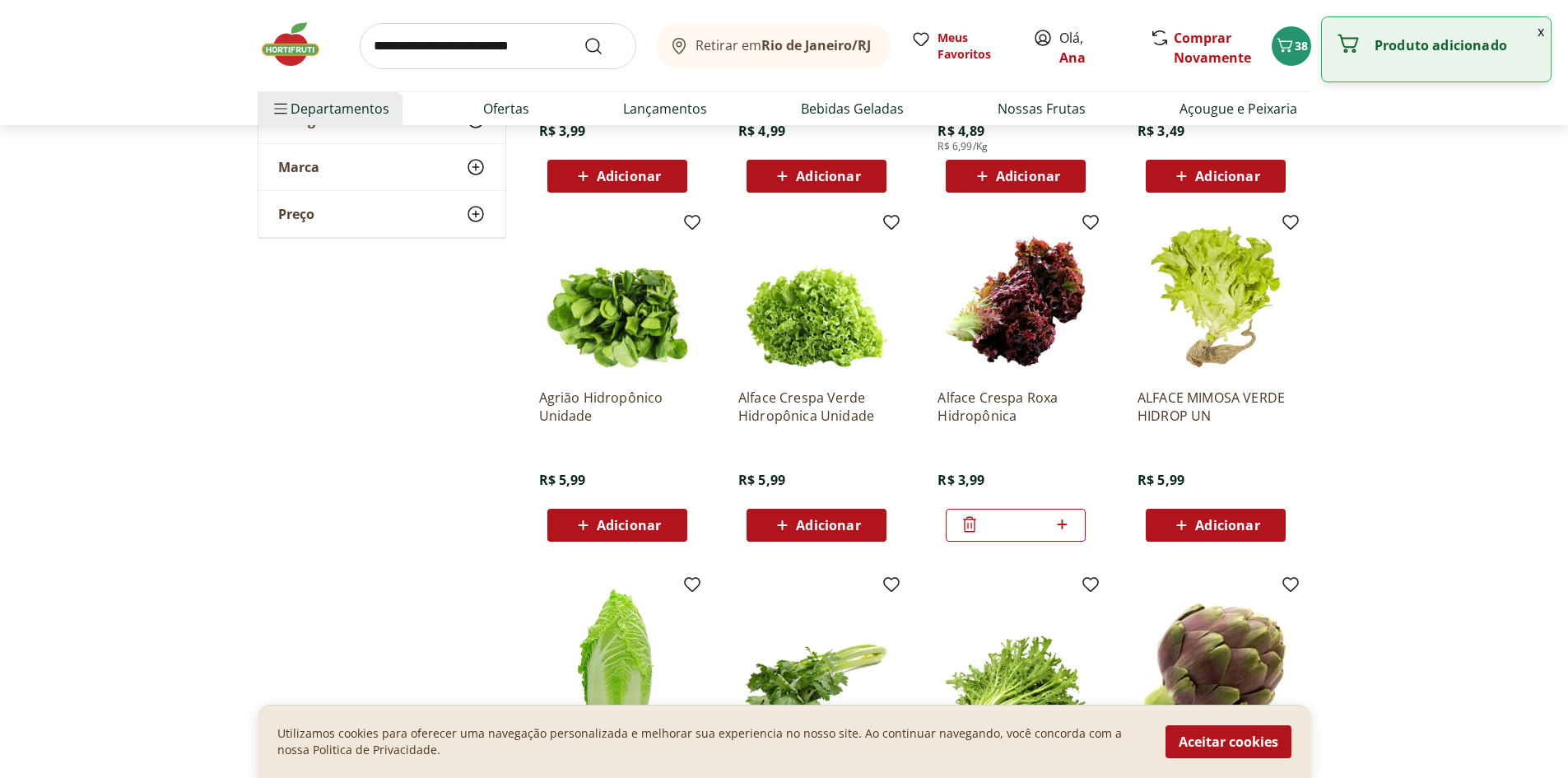 scroll, scrollTop: 992, scrollLeft: 0, axis: vertical 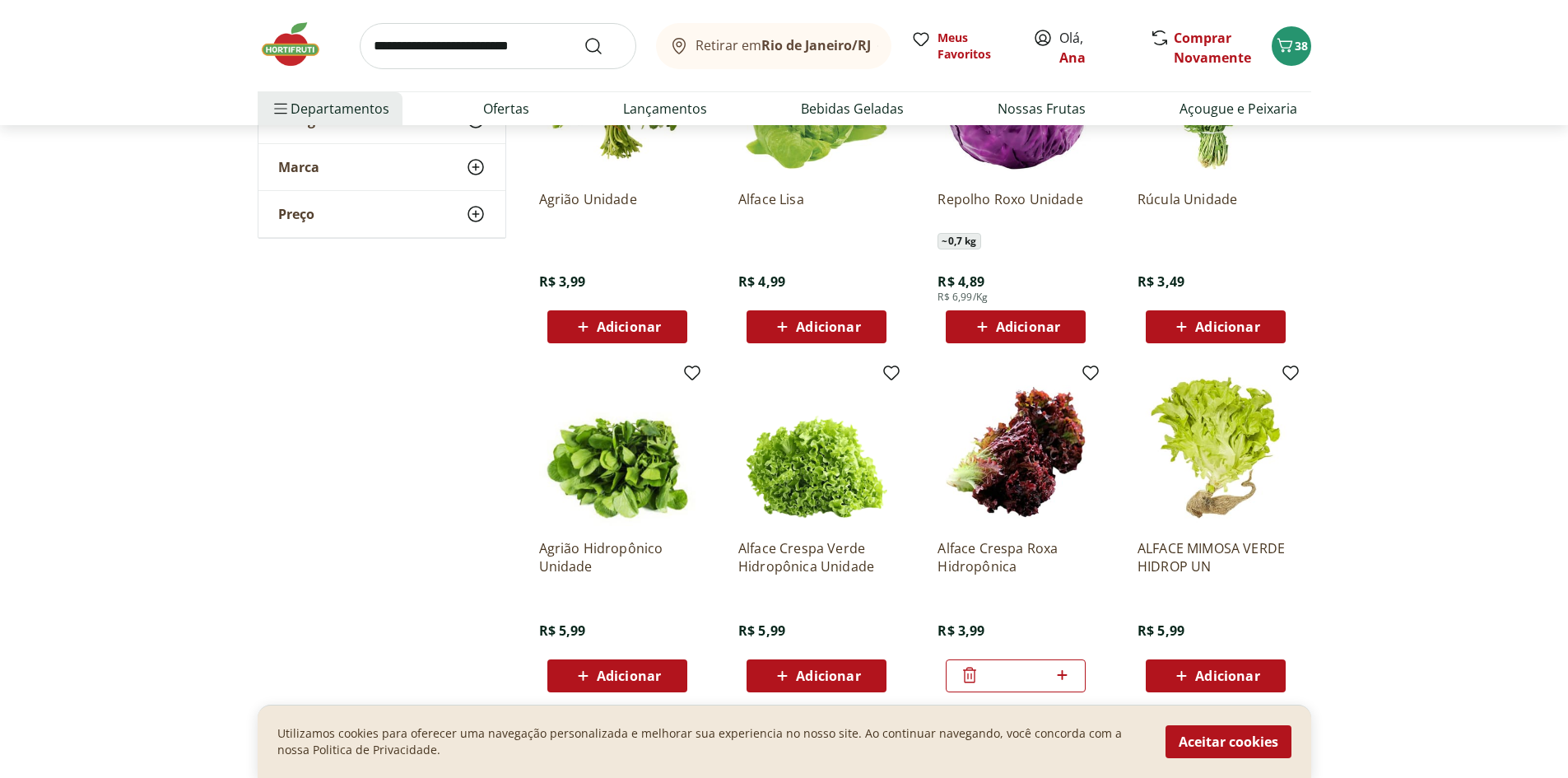 click 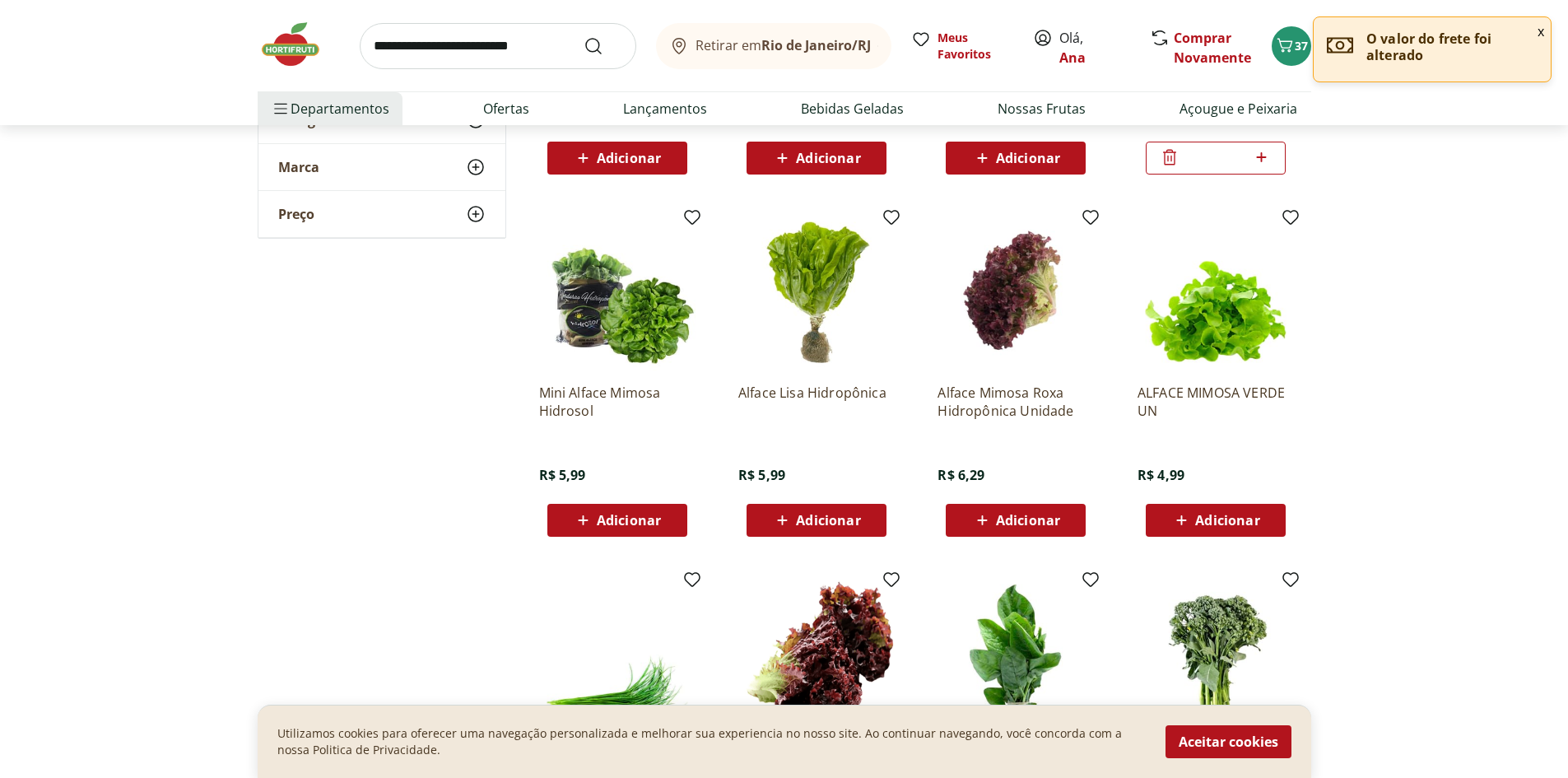 scroll, scrollTop: 2803, scrollLeft: 0, axis: vertical 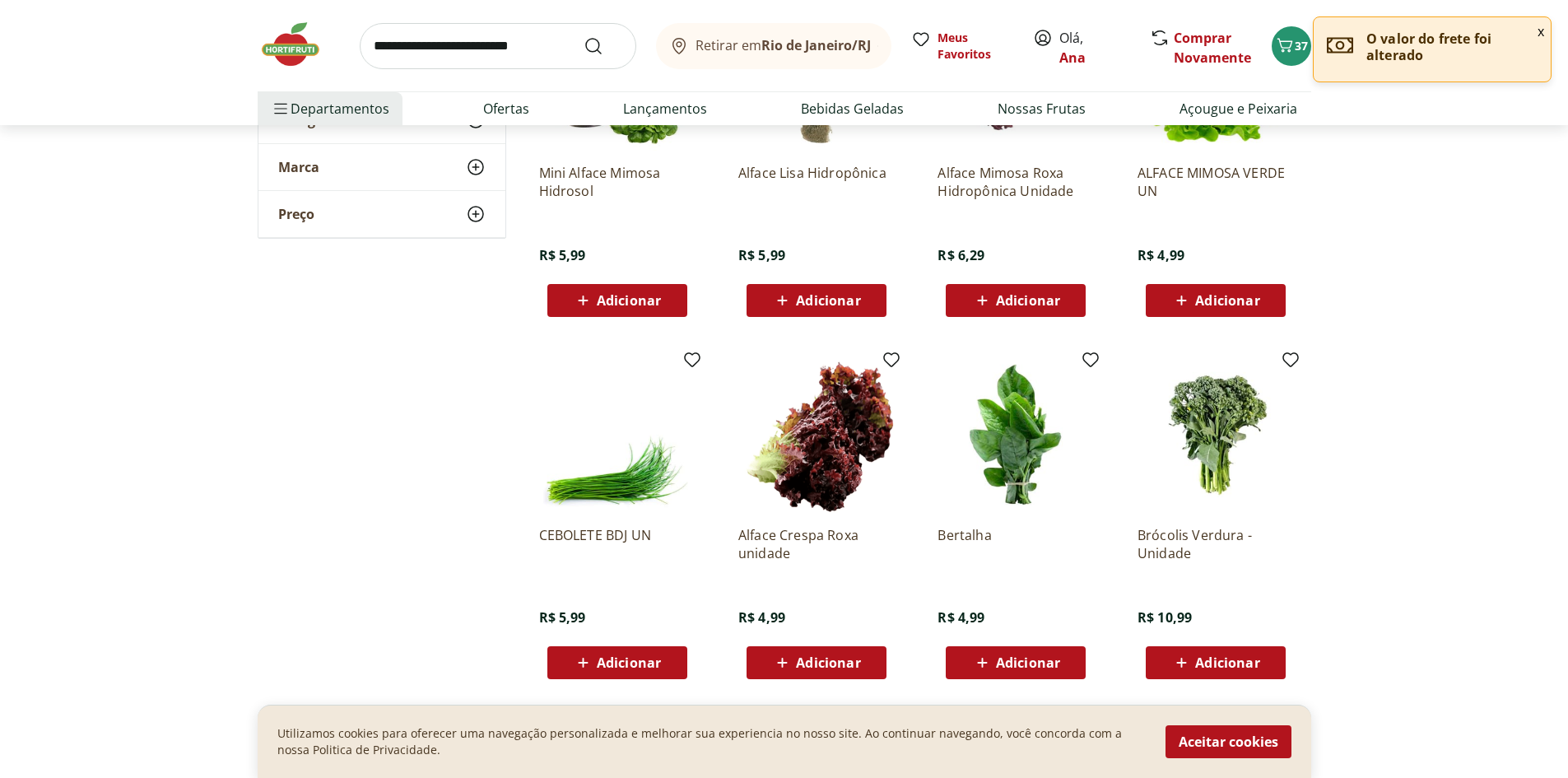 click on "Adicionar" at bounding box center [629, 663] 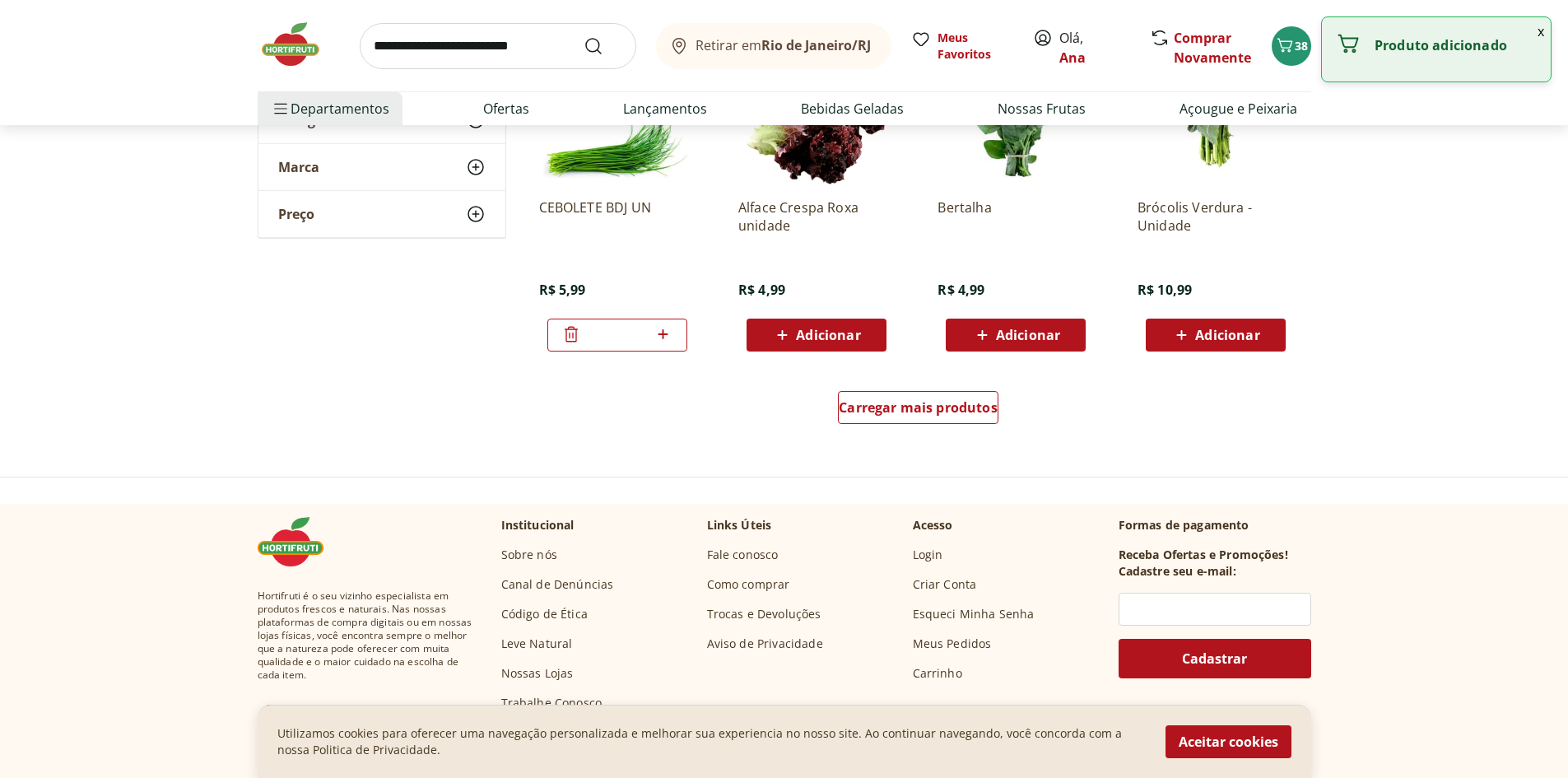 scroll, scrollTop: 3133, scrollLeft: 0, axis: vertical 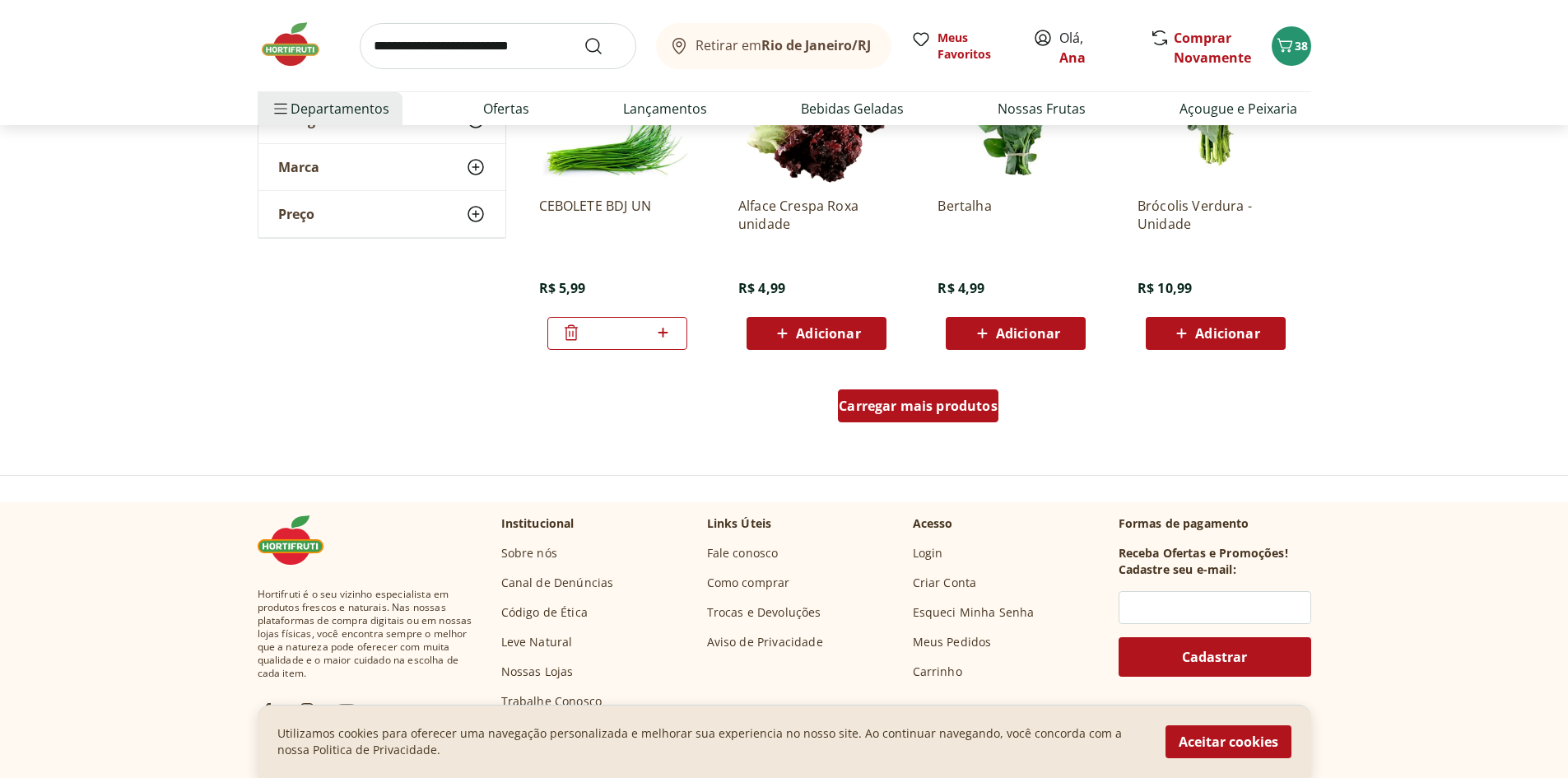 click on "Carregar mais produtos" at bounding box center (918, 406) 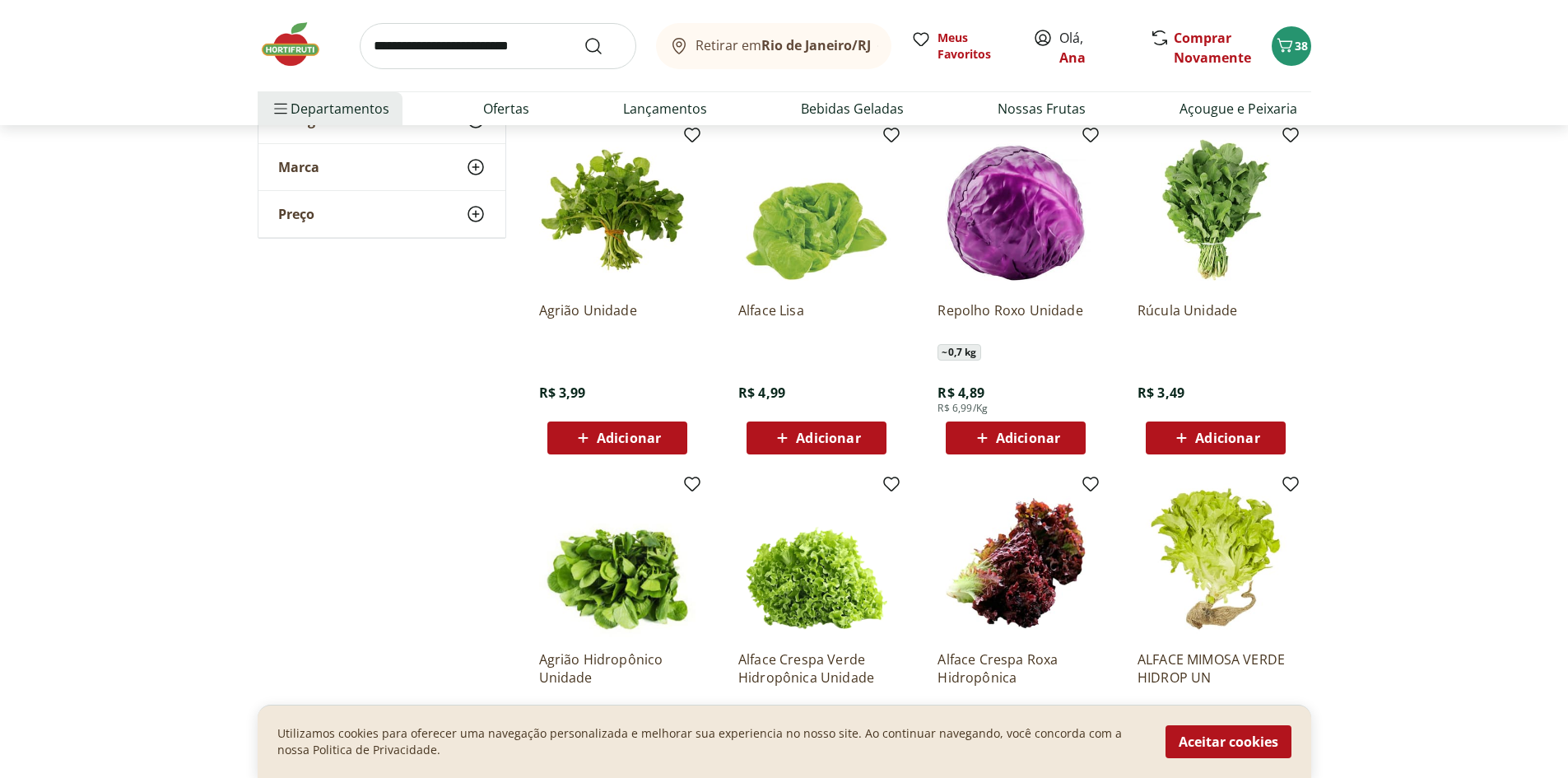 scroll, scrollTop: 663, scrollLeft: 0, axis: vertical 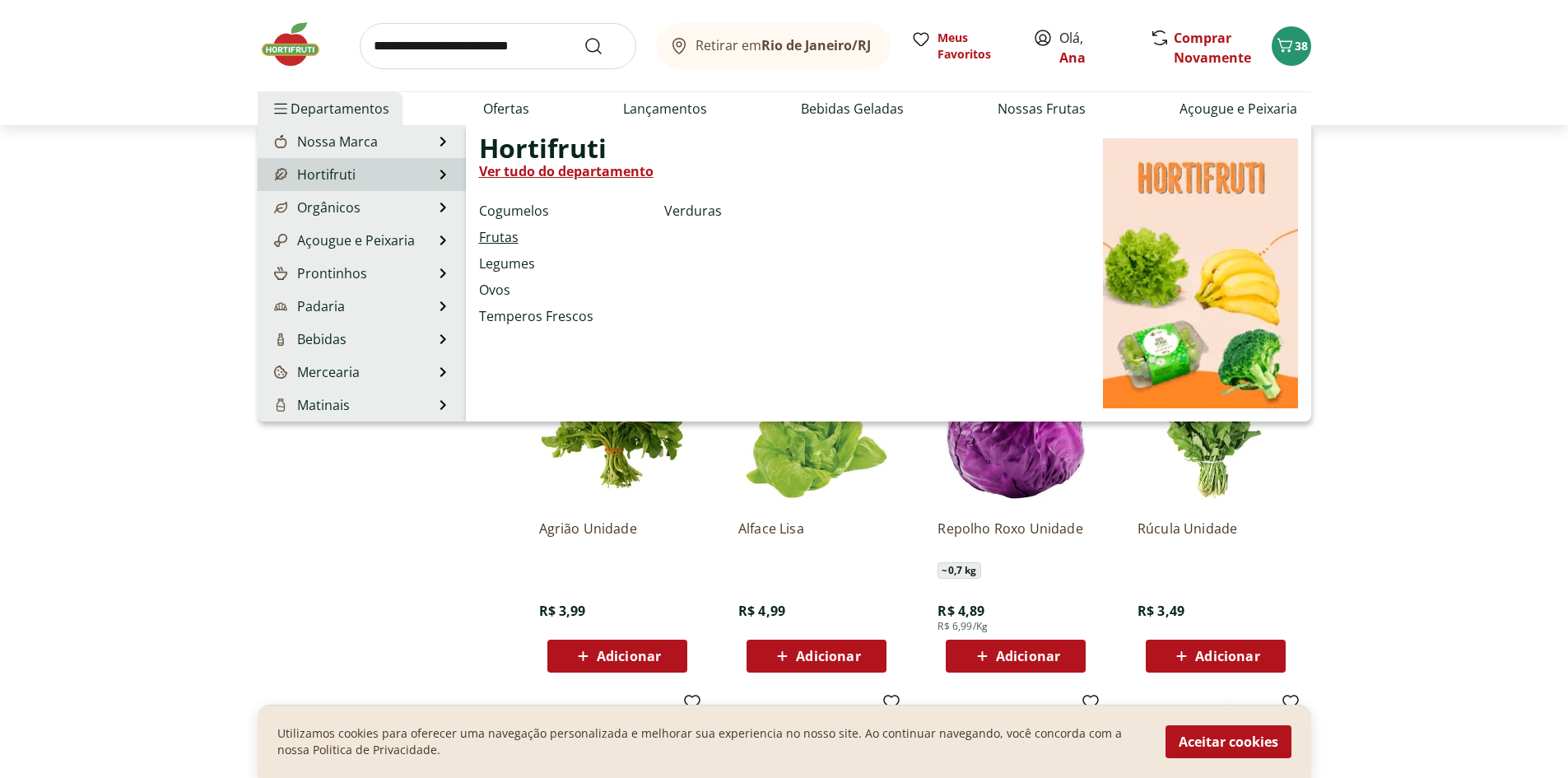 click on "Frutas" at bounding box center (499, 237) 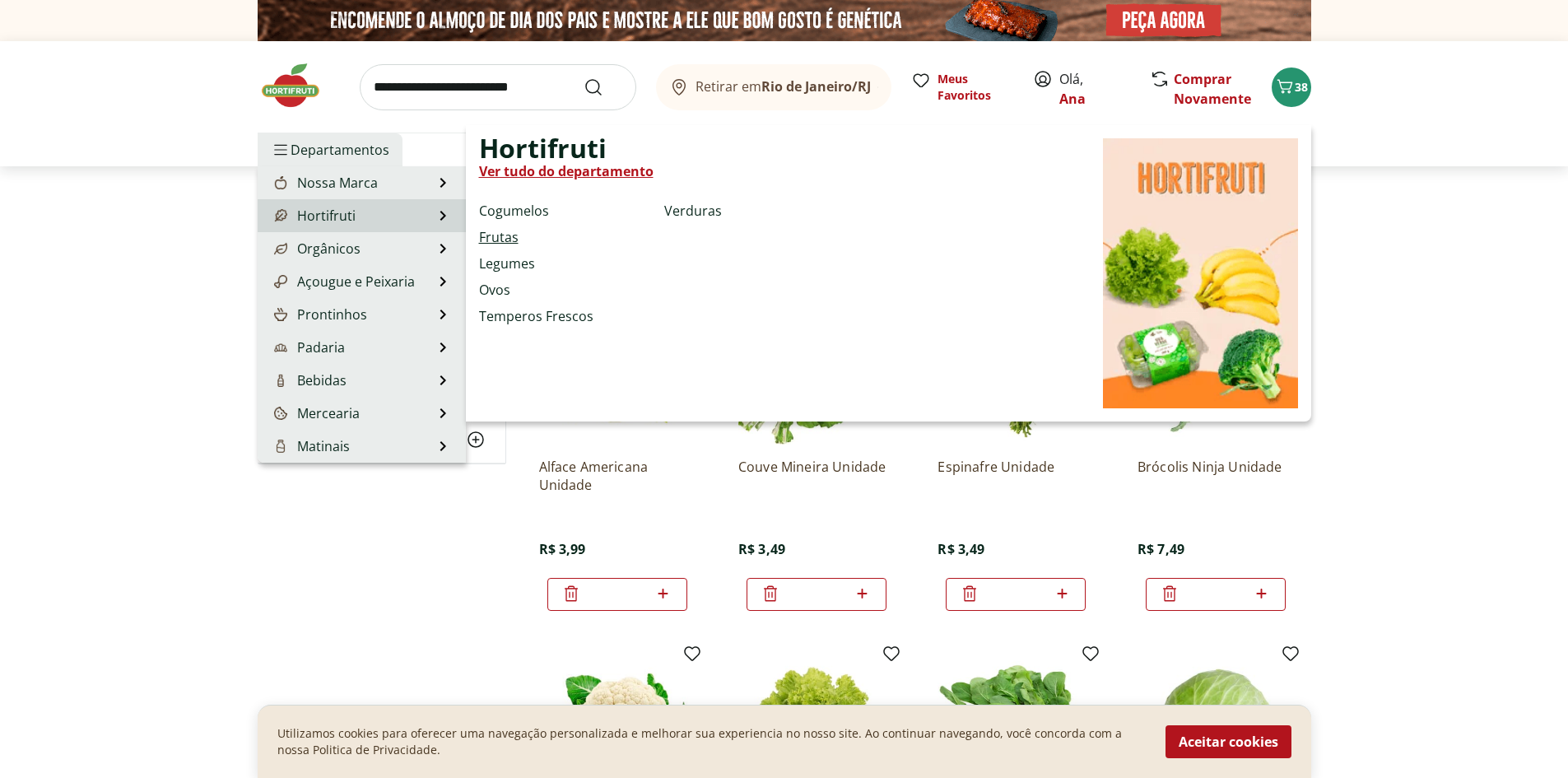 select on "**********" 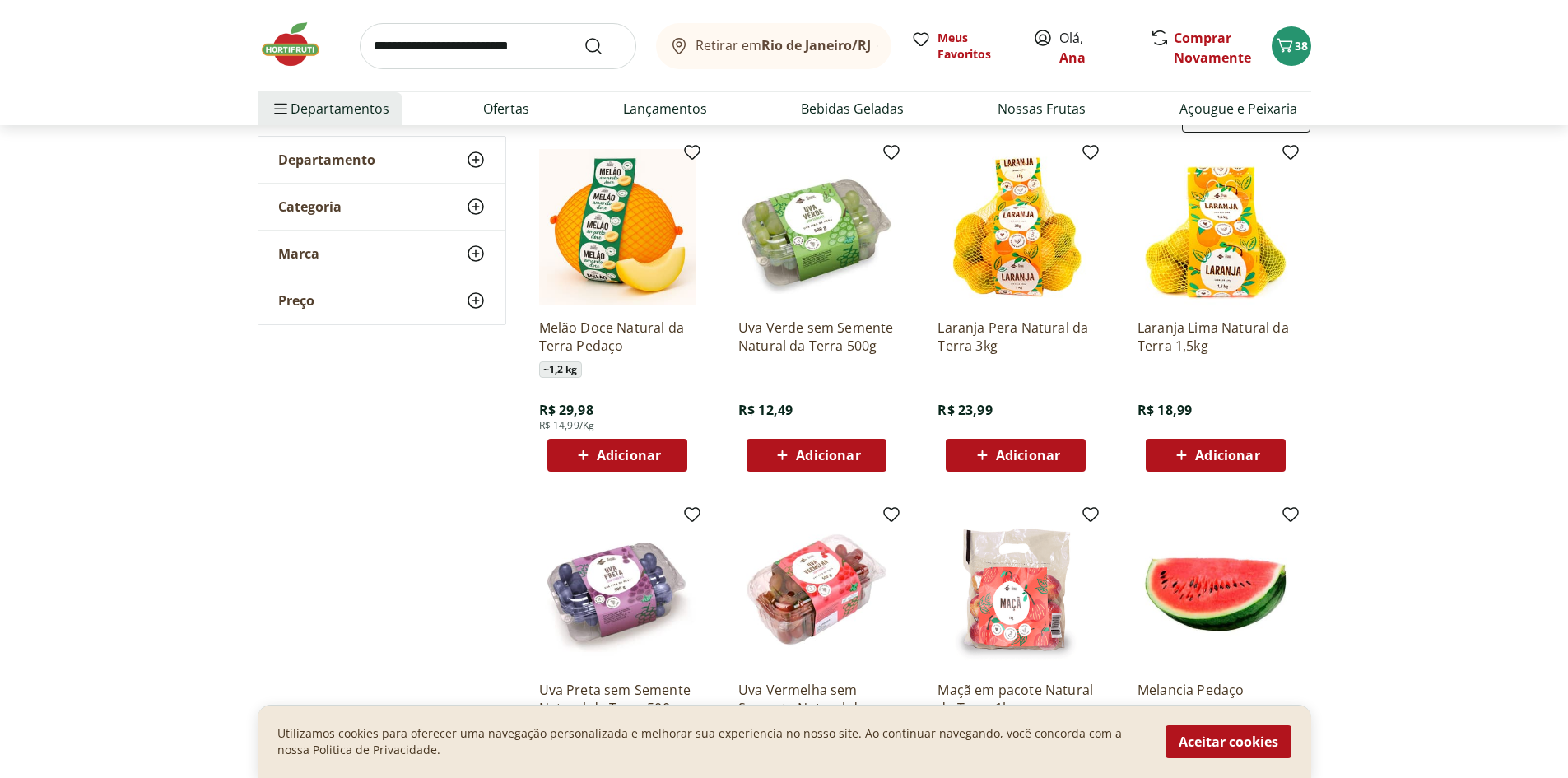 scroll, scrollTop: 220, scrollLeft: 0, axis: vertical 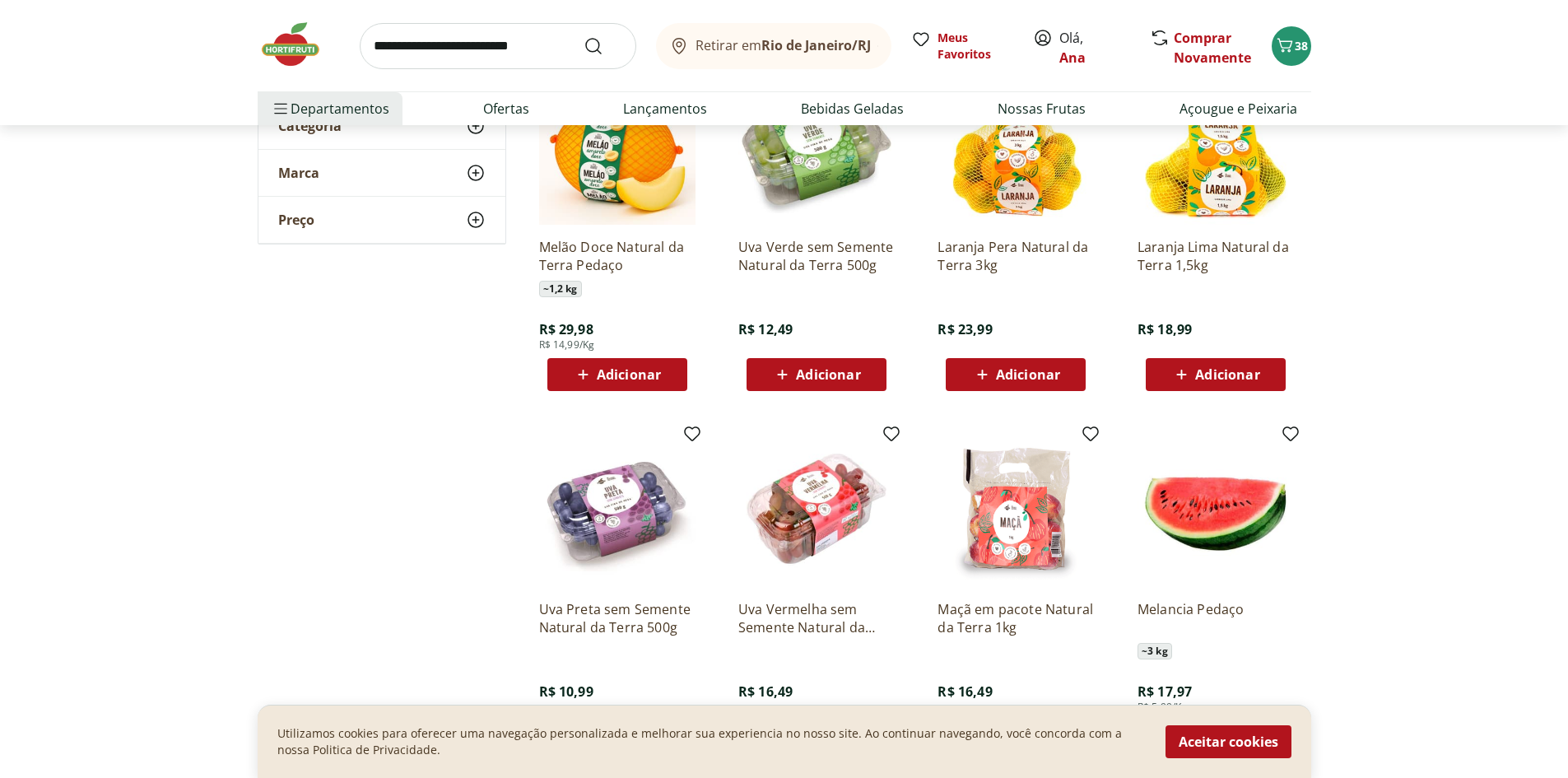 click on "Adicionar" at bounding box center [629, 375] 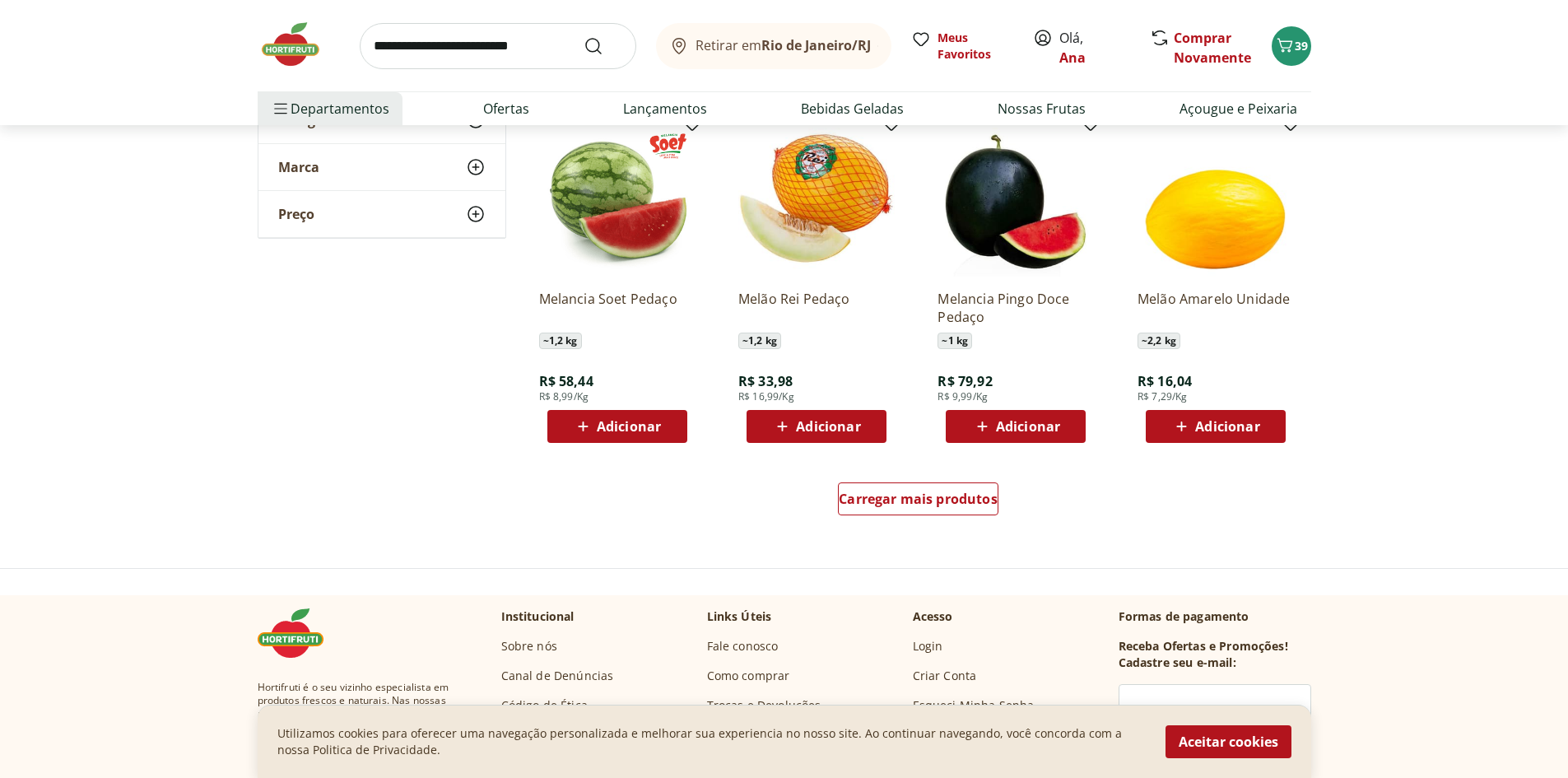 scroll, scrollTop: 988, scrollLeft: 0, axis: vertical 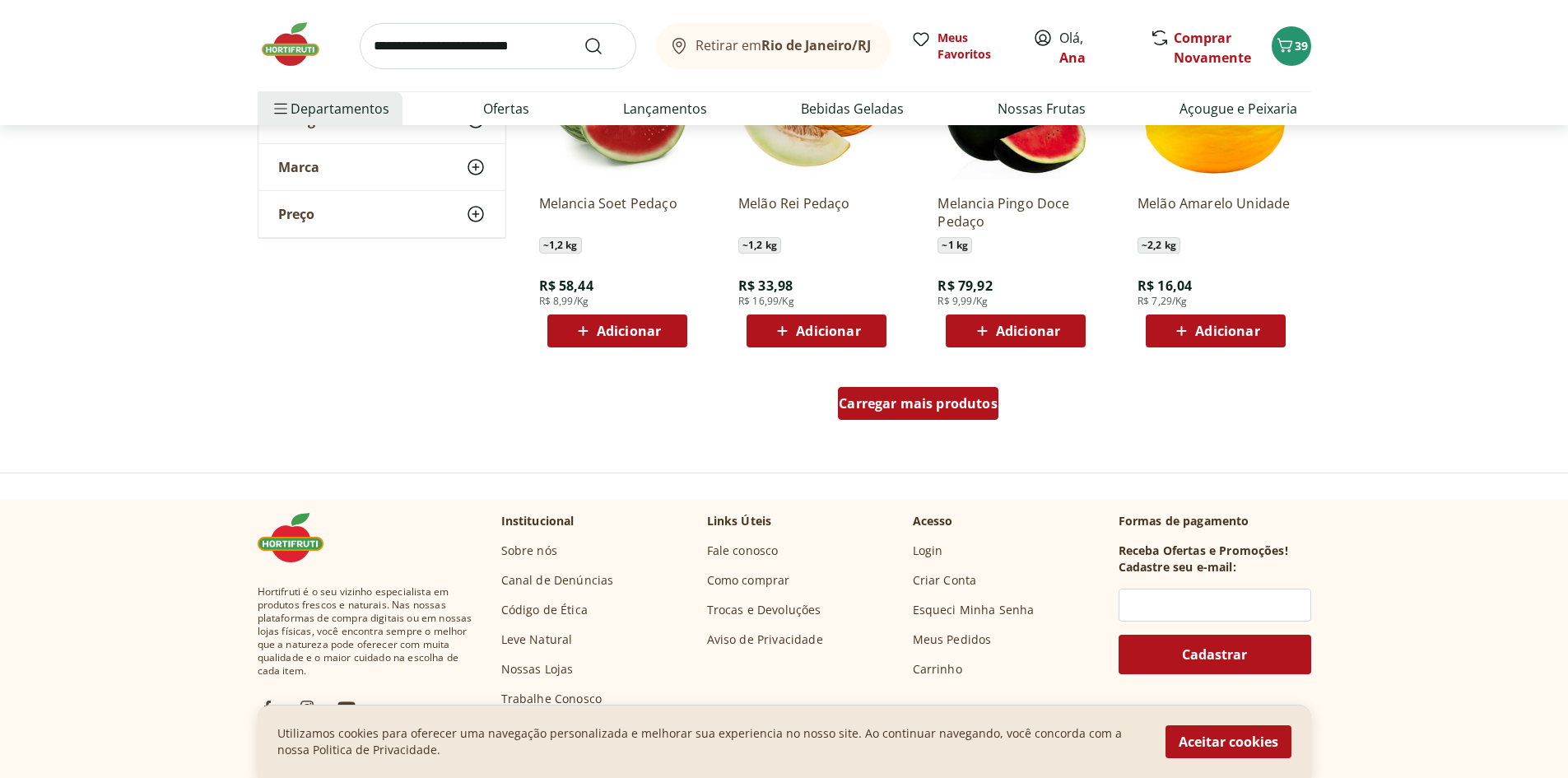 click on "Carregar mais produtos" at bounding box center [918, 403] 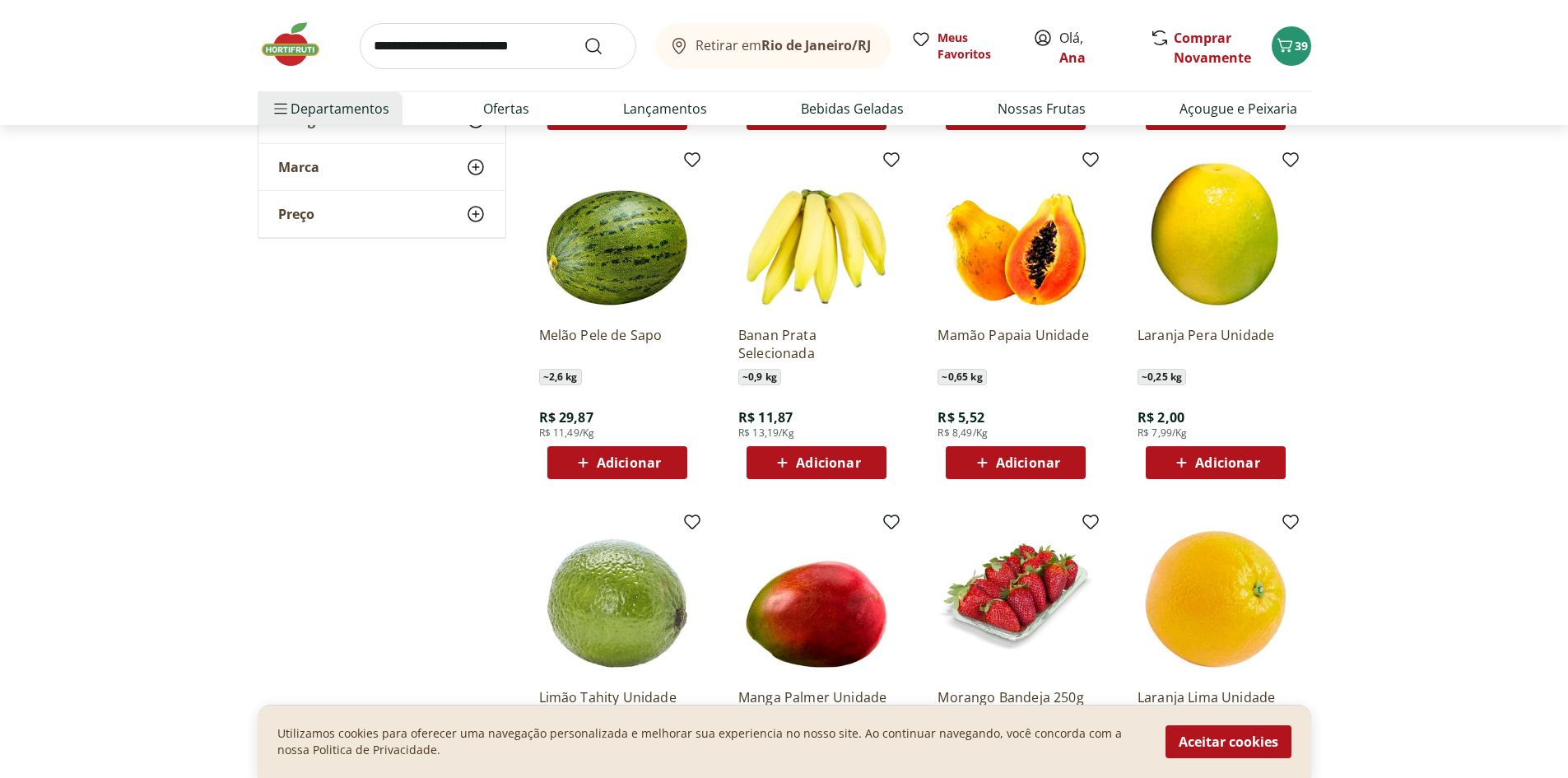 scroll, scrollTop: 1208, scrollLeft: 0, axis: vertical 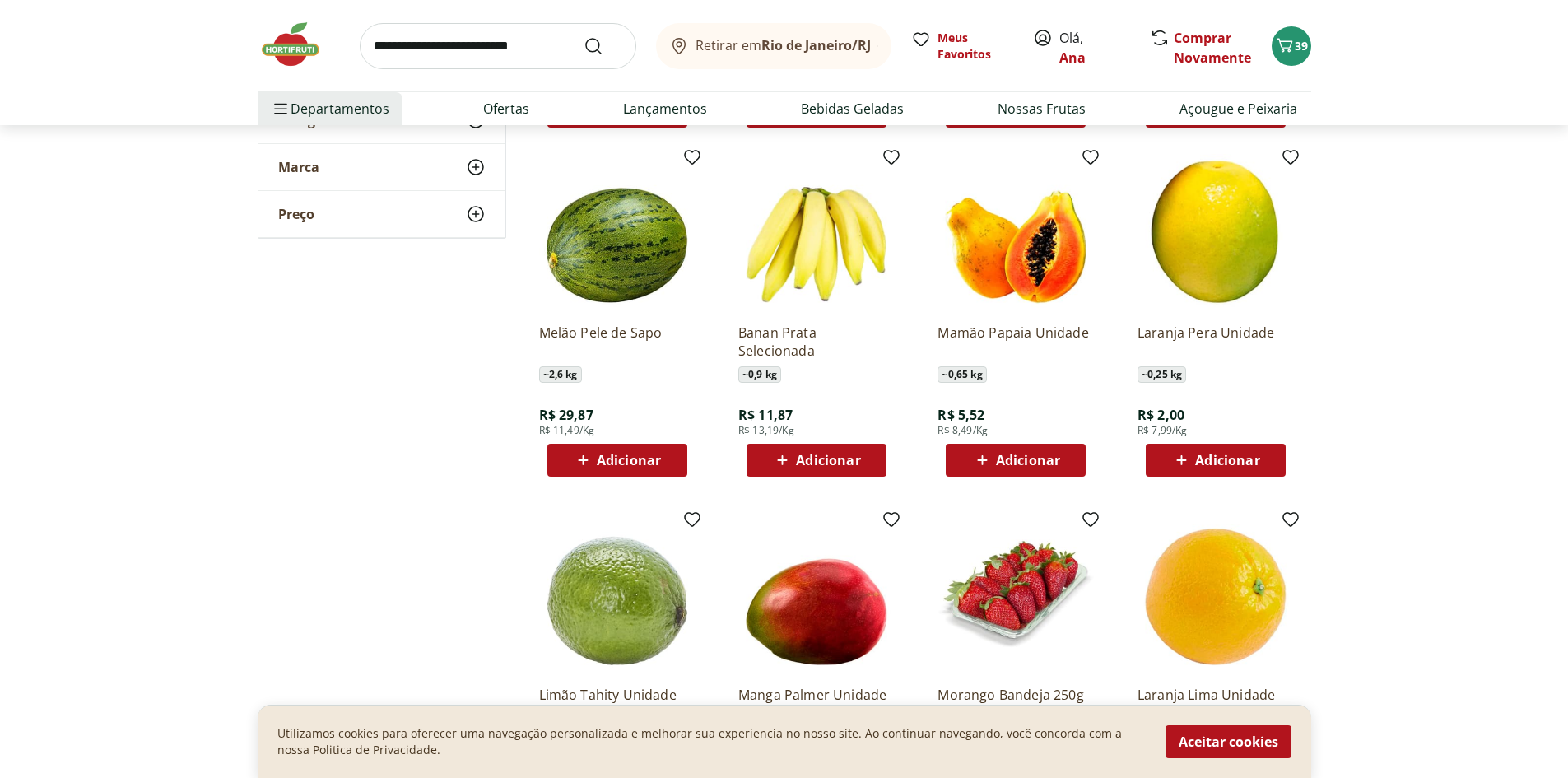 click on "Adicionar" at bounding box center (1028, 460) 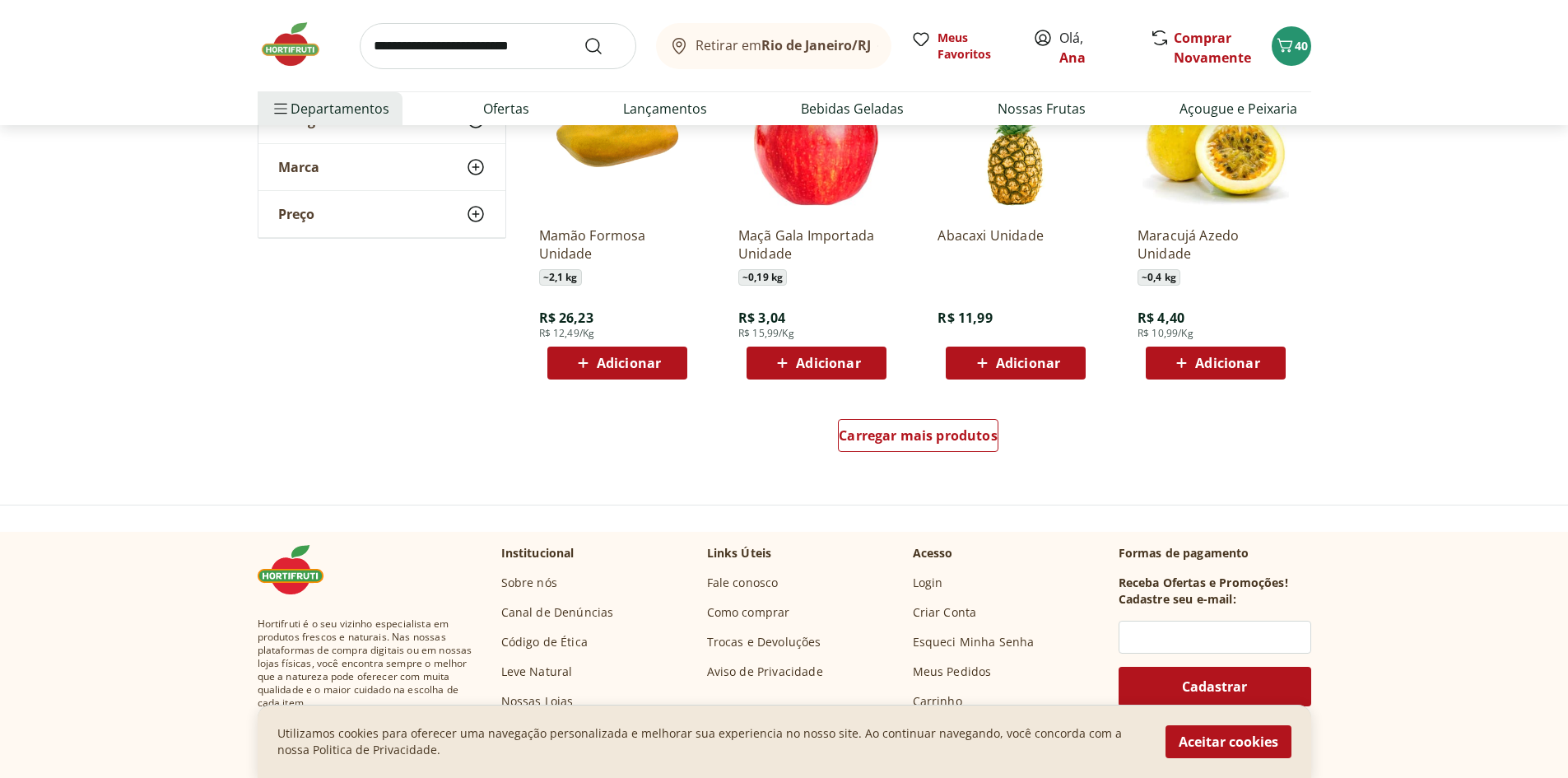 scroll, scrollTop: 2031, scrollLeft: 0, axis: vertical 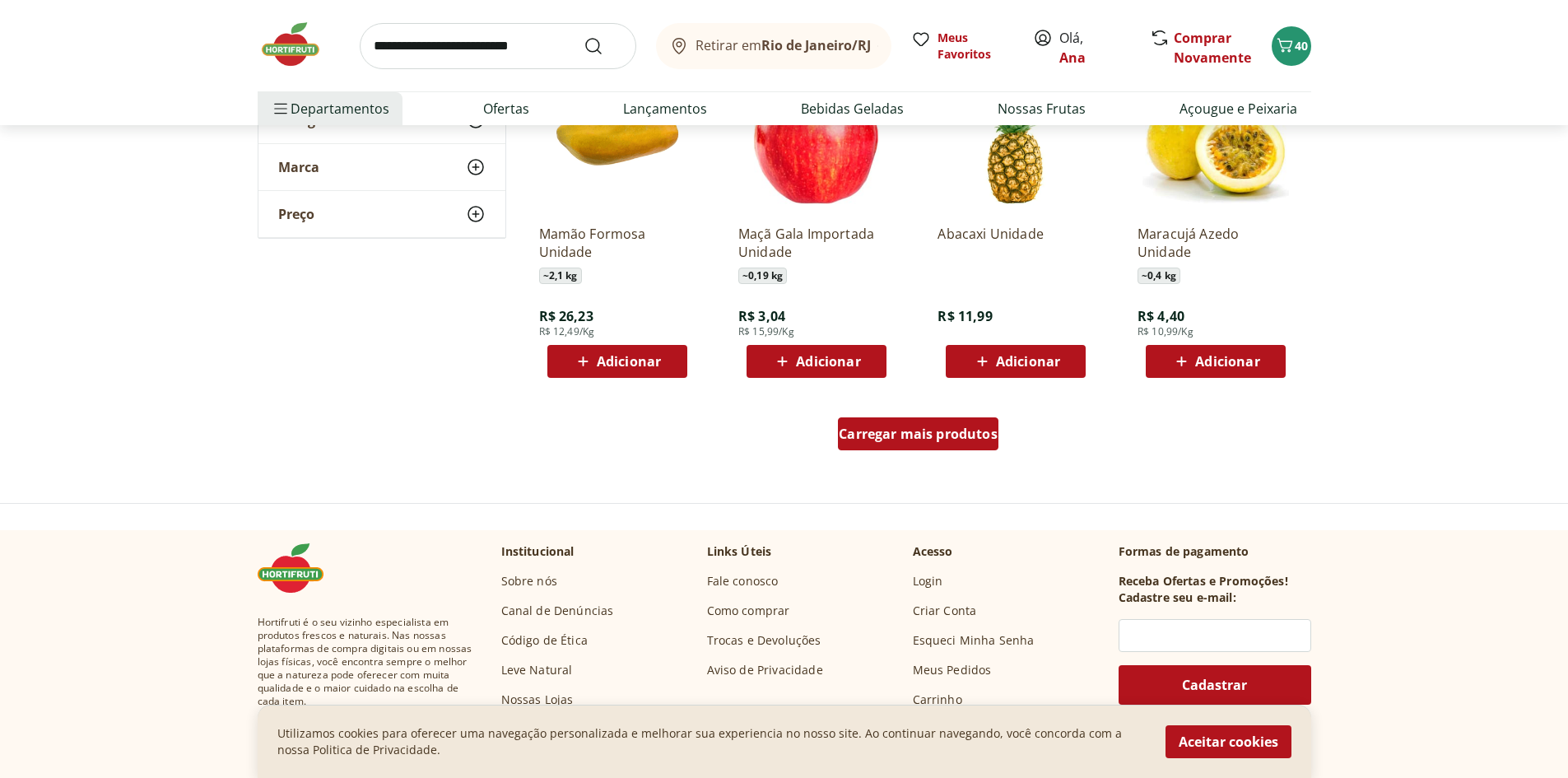 click on "Carregar mais produtos" at bounding box center [918, 434] 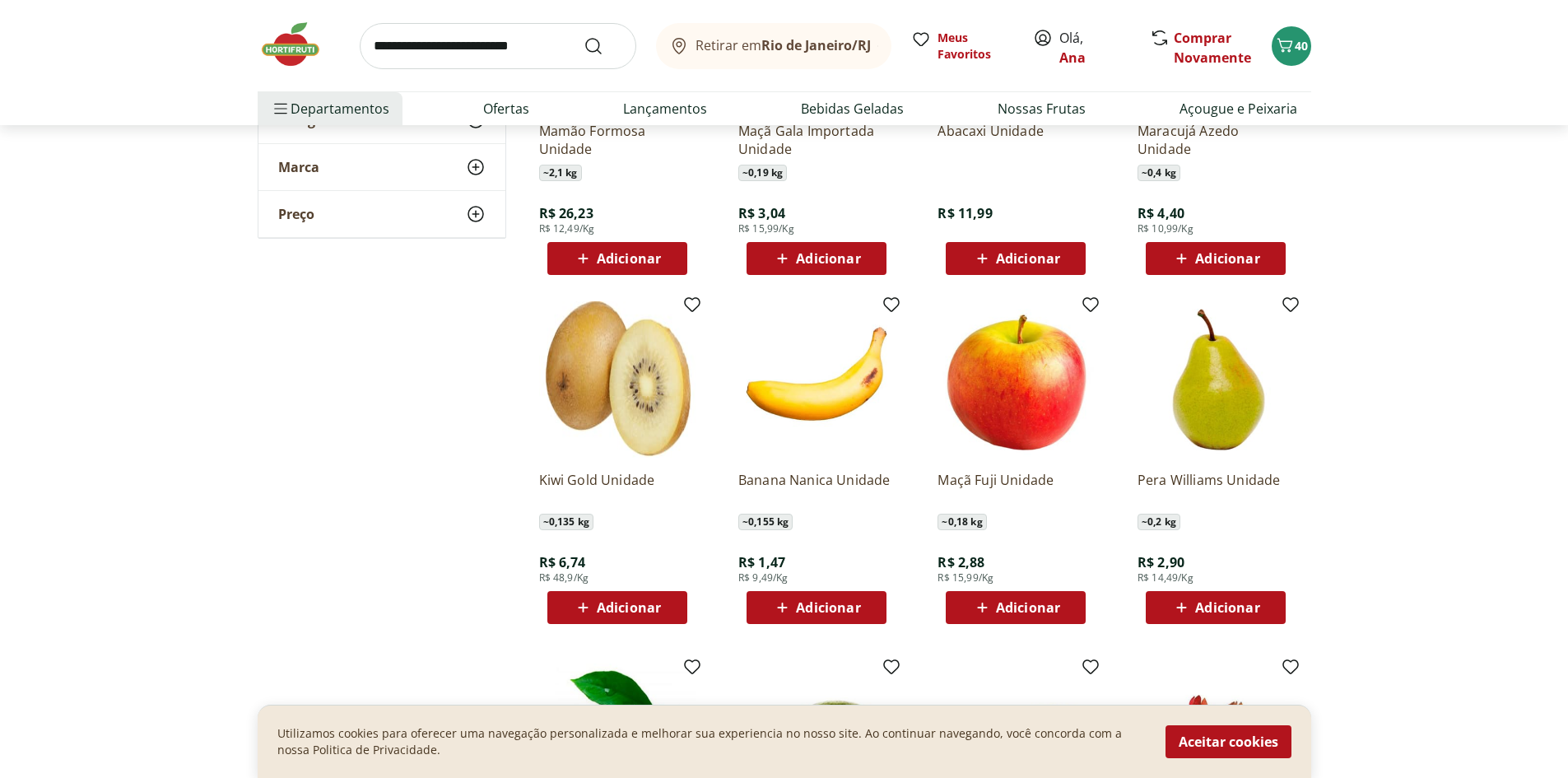 scroll, scrollTop: 2141, scrollLeft: 0, axis: vertical 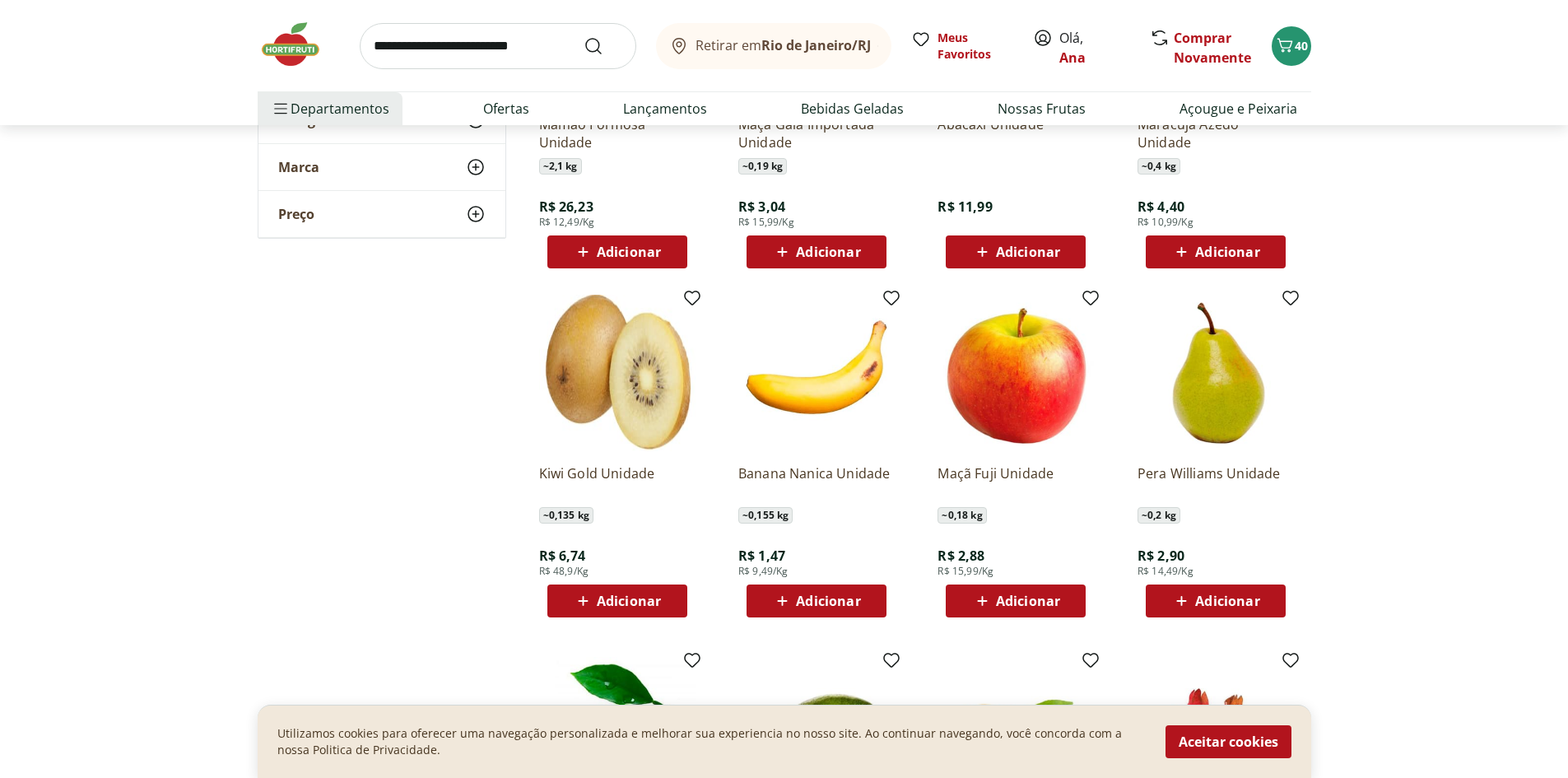 click 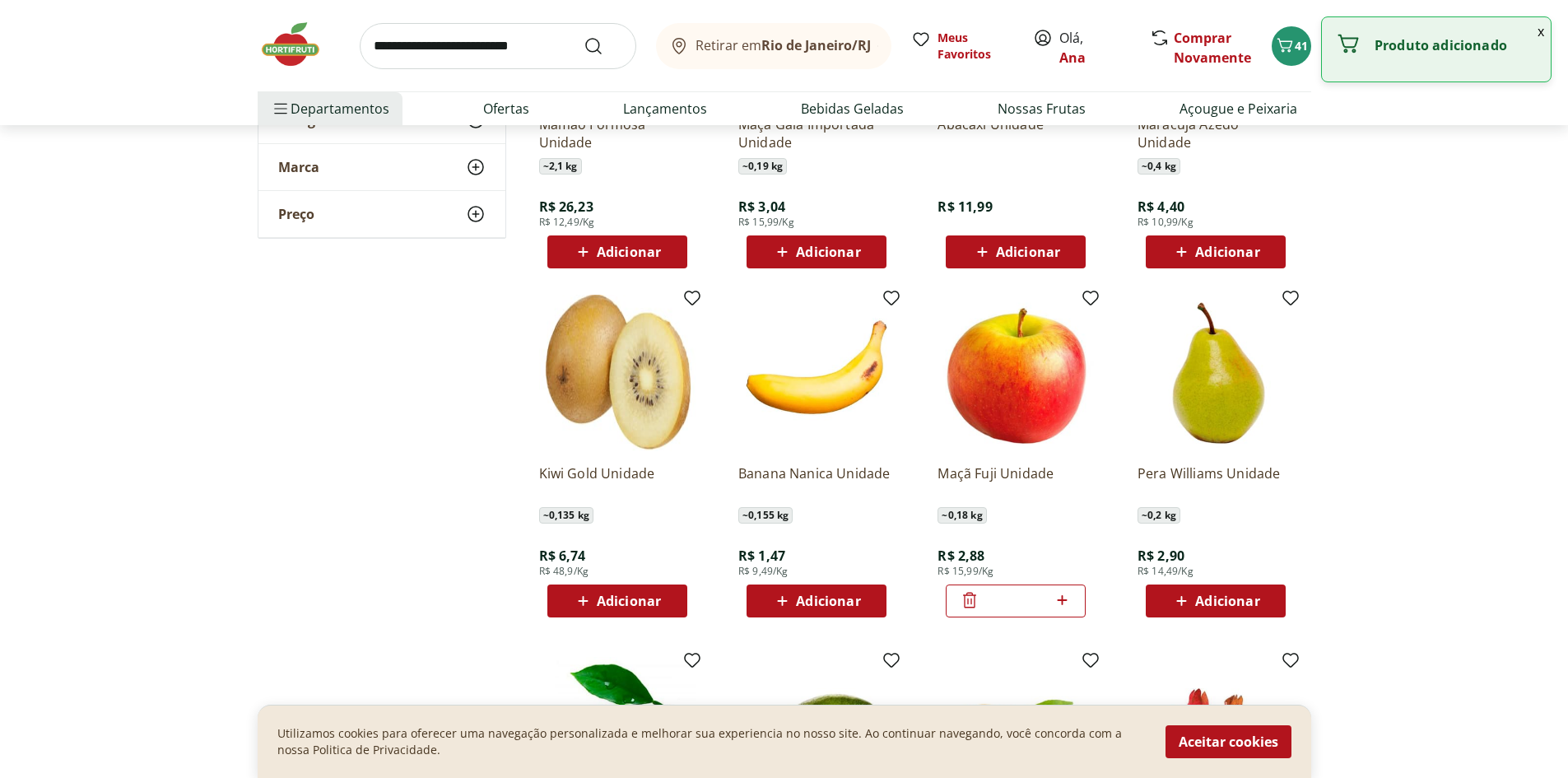 click 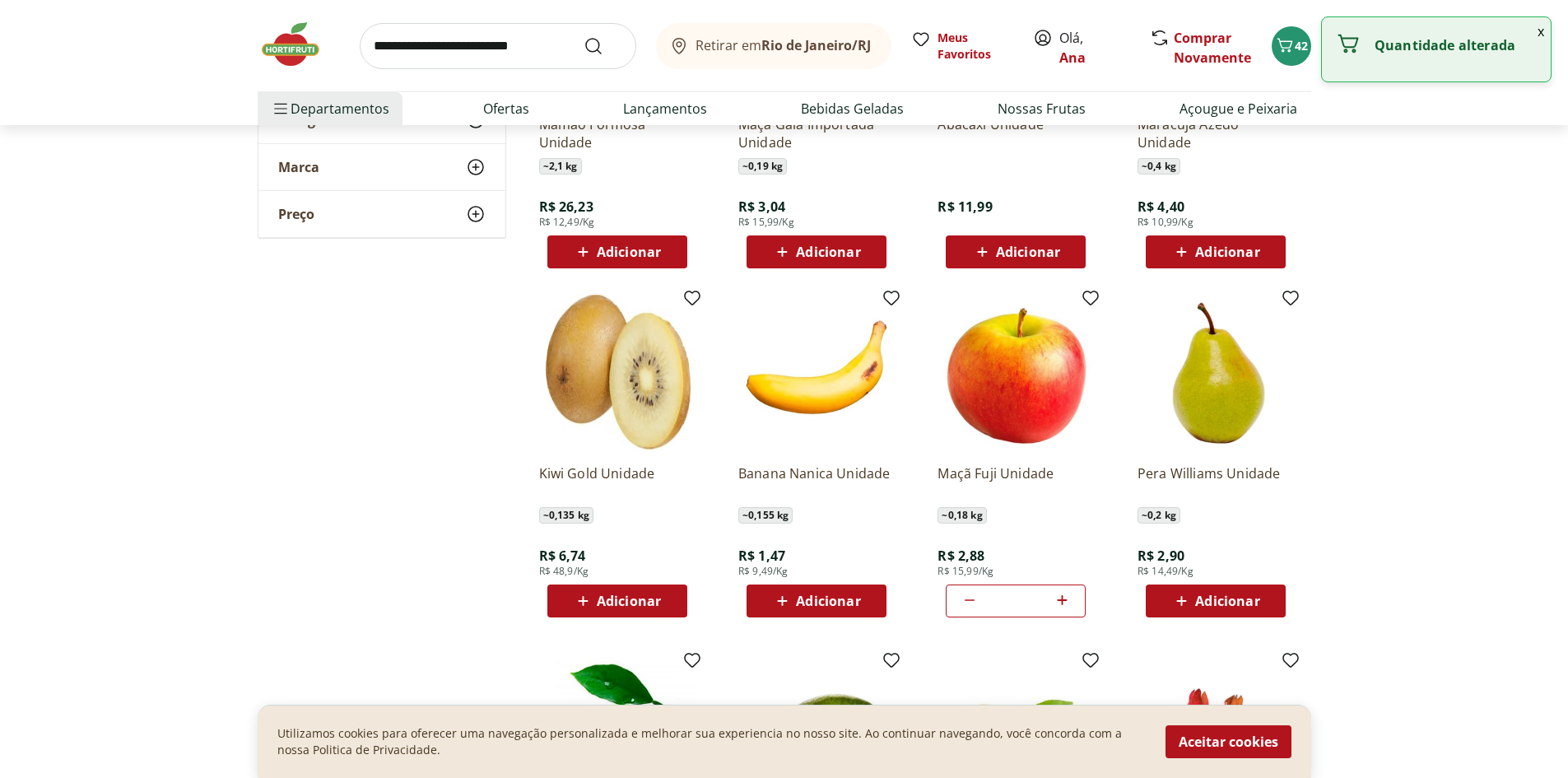 click 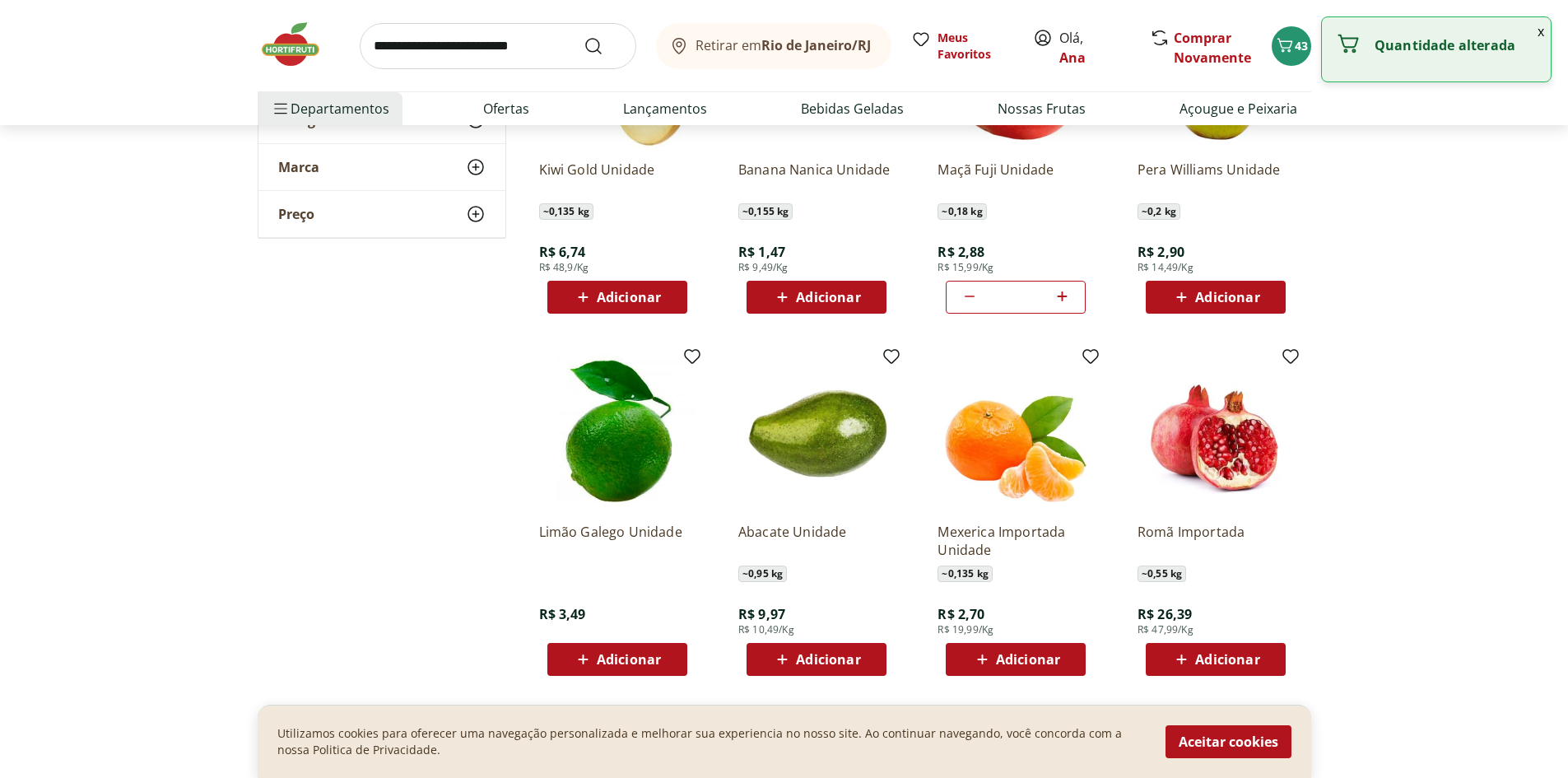 scroll, scrollTop: 2470, scrollLeft: 0, axis: vertical 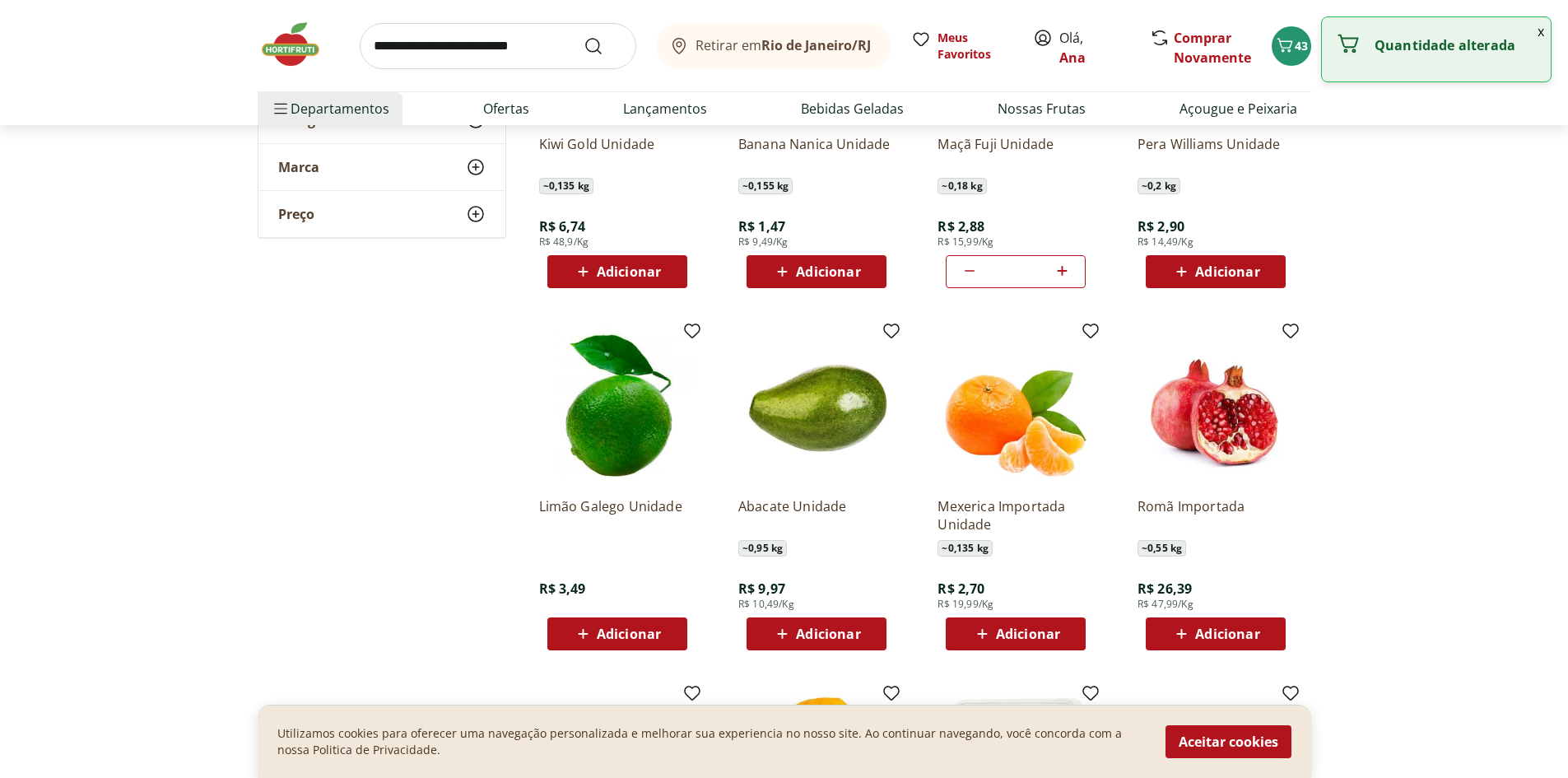 click on "Adicionar" at bounding box center (828, 634) 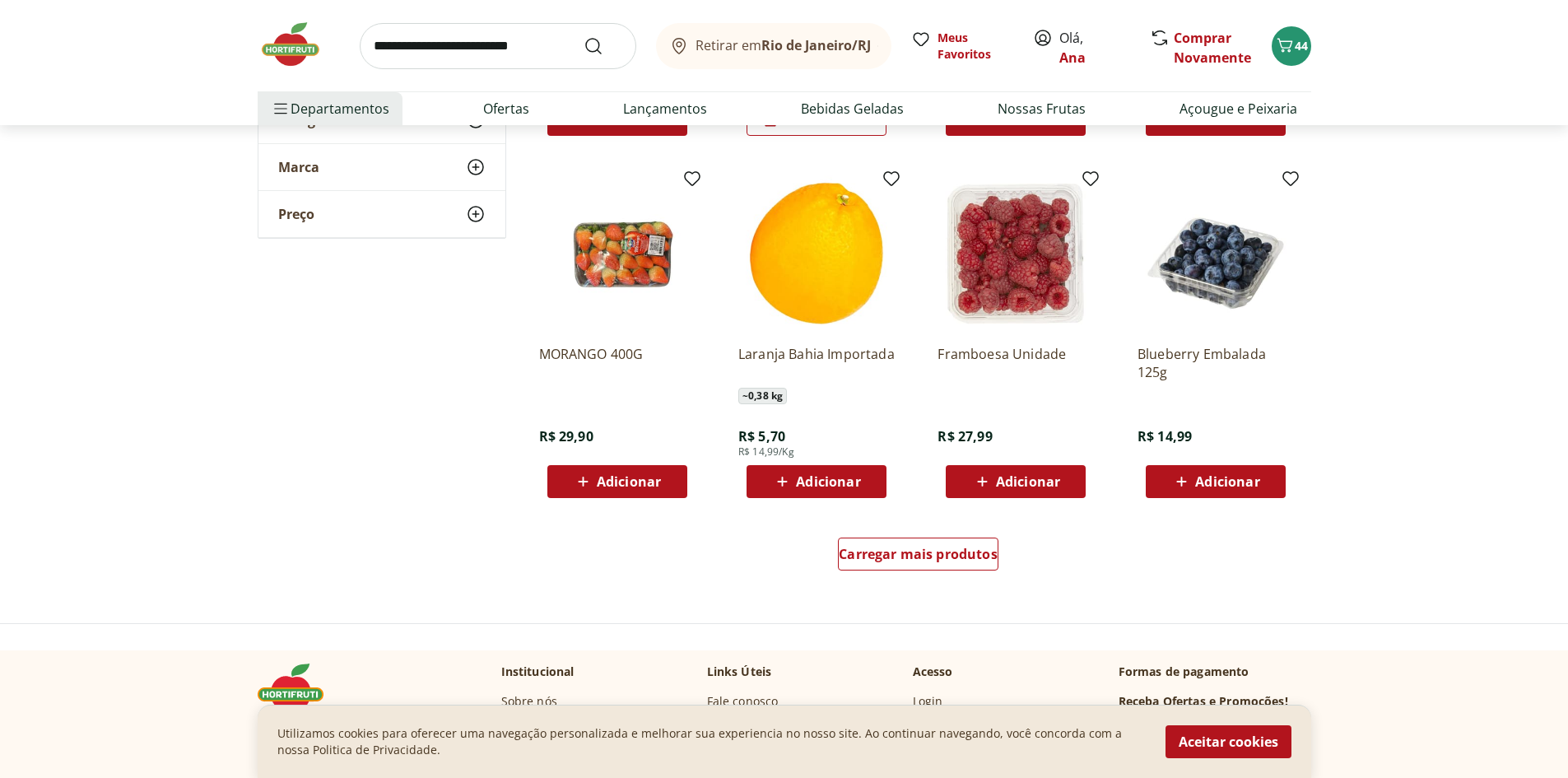 scroll, scrollTop: 3128, scrollLeft: 0, axis: vertical 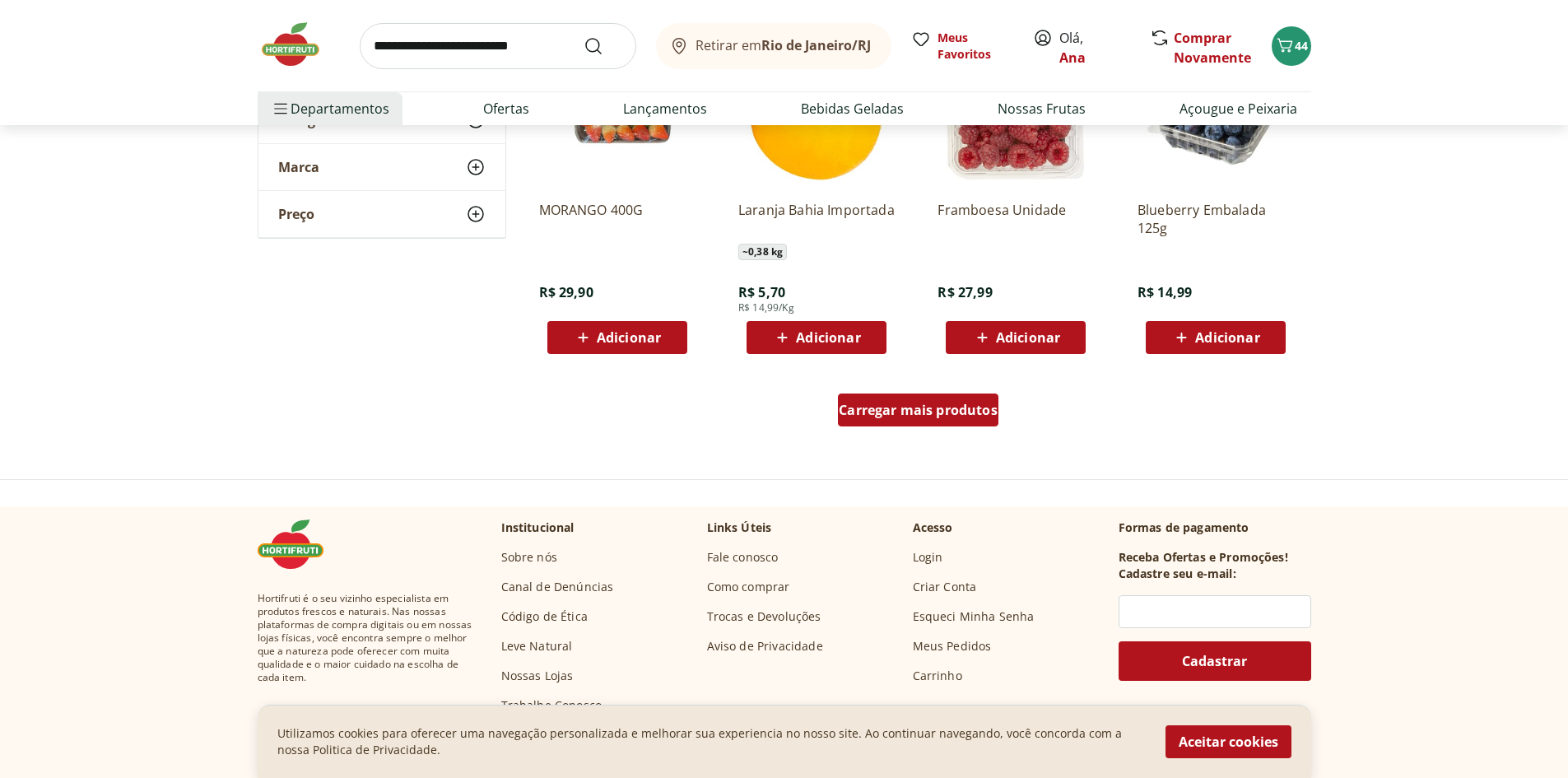 click on "Carregar mais produtos" at bounding box center (918, 410) 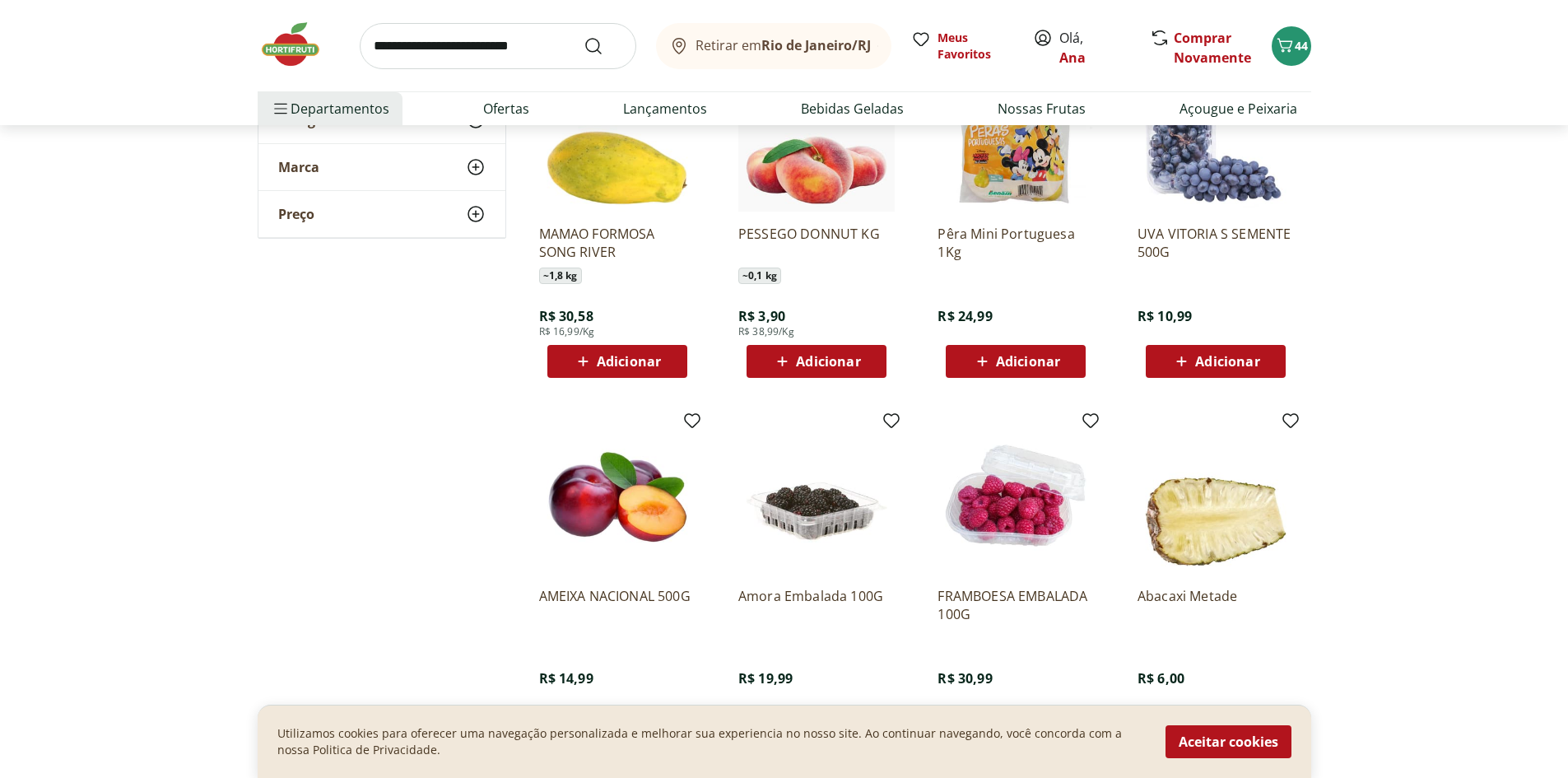 scroll, scrollTop: 3458, scrollLeft: 0, axis: vertical 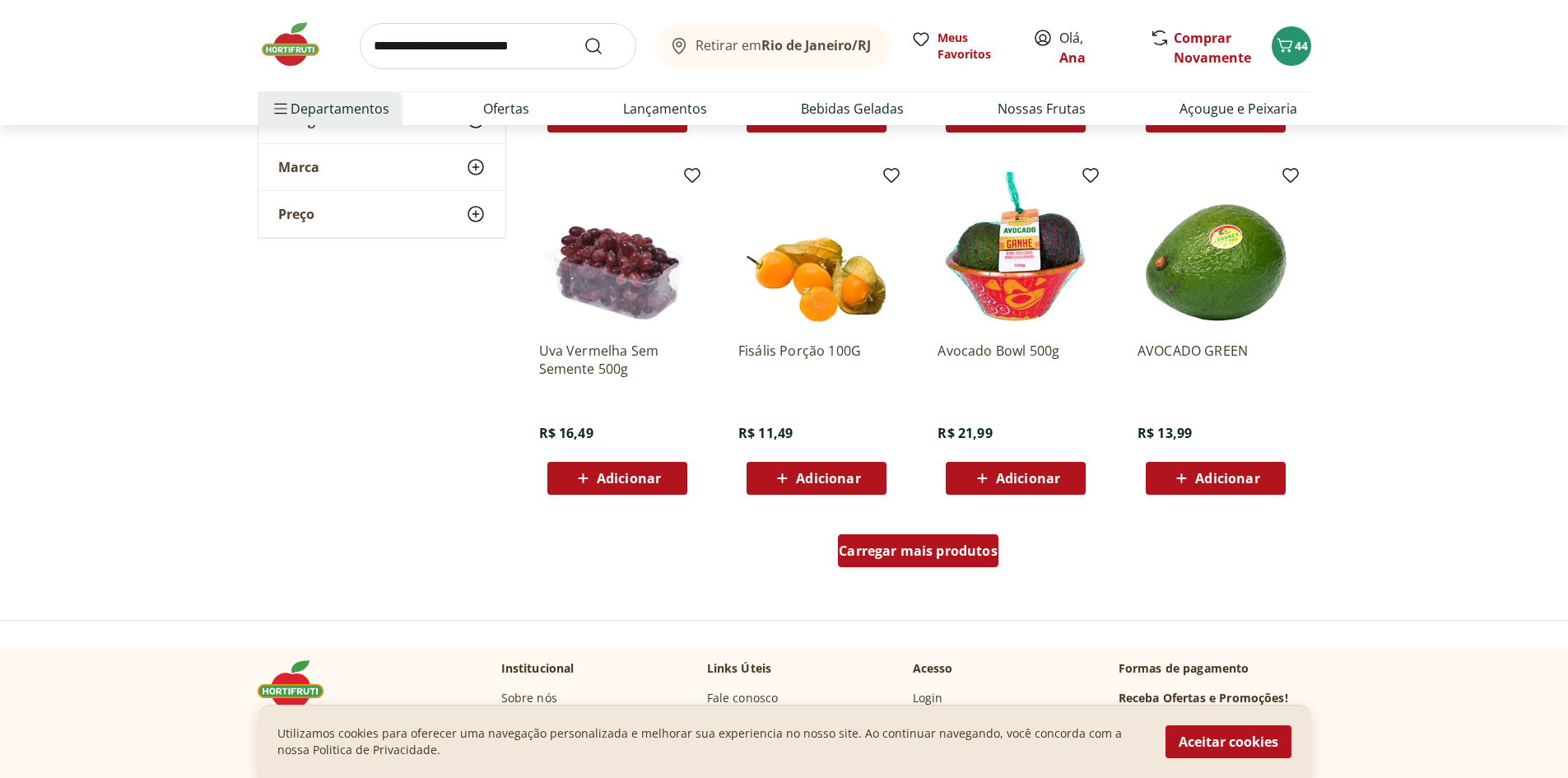 click on "Carregar mais produtos" at bounding box center (918, 551) 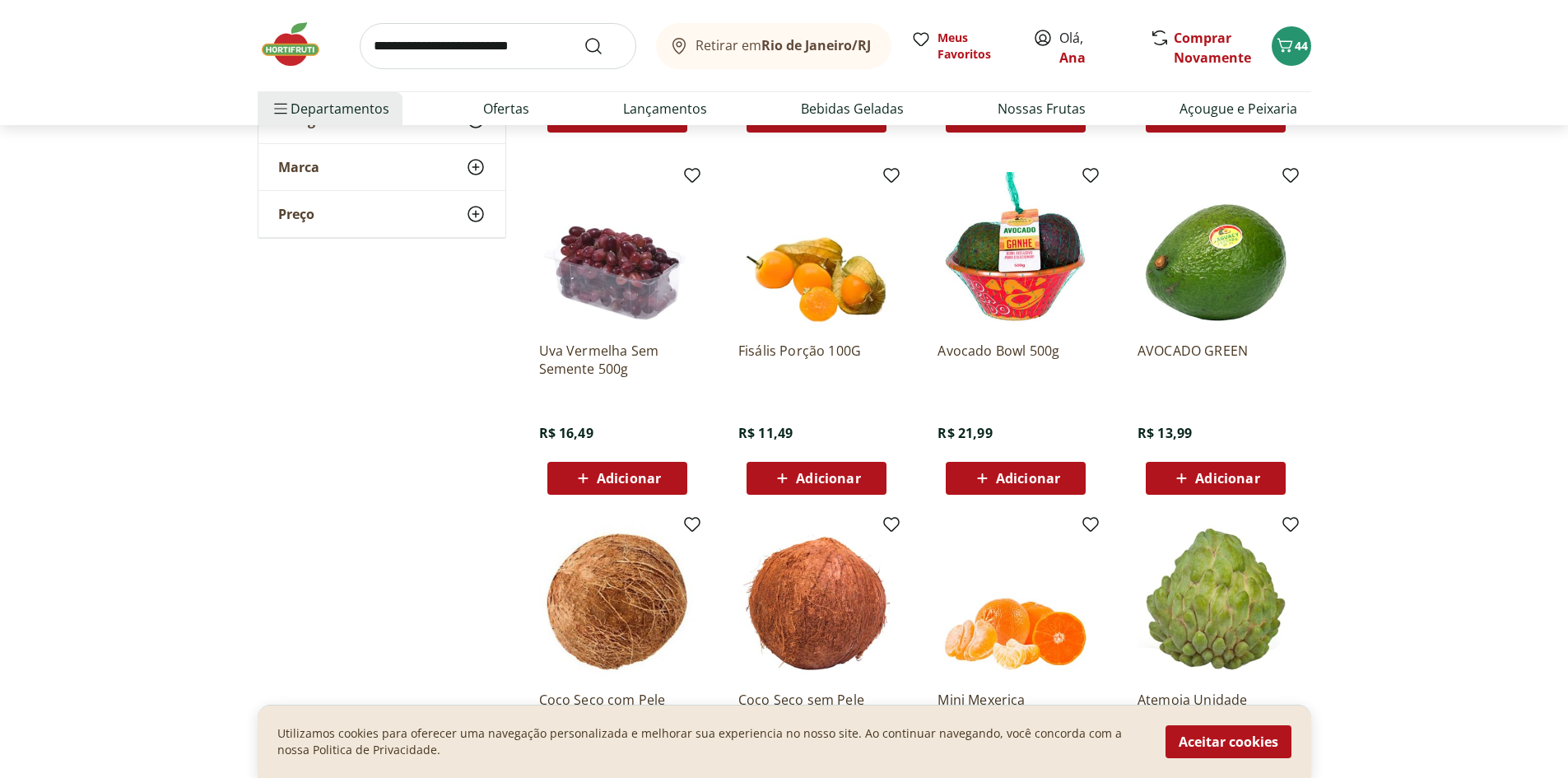 scroll, scrollTop: 4226, scrollLeft: 0, axis: vertical 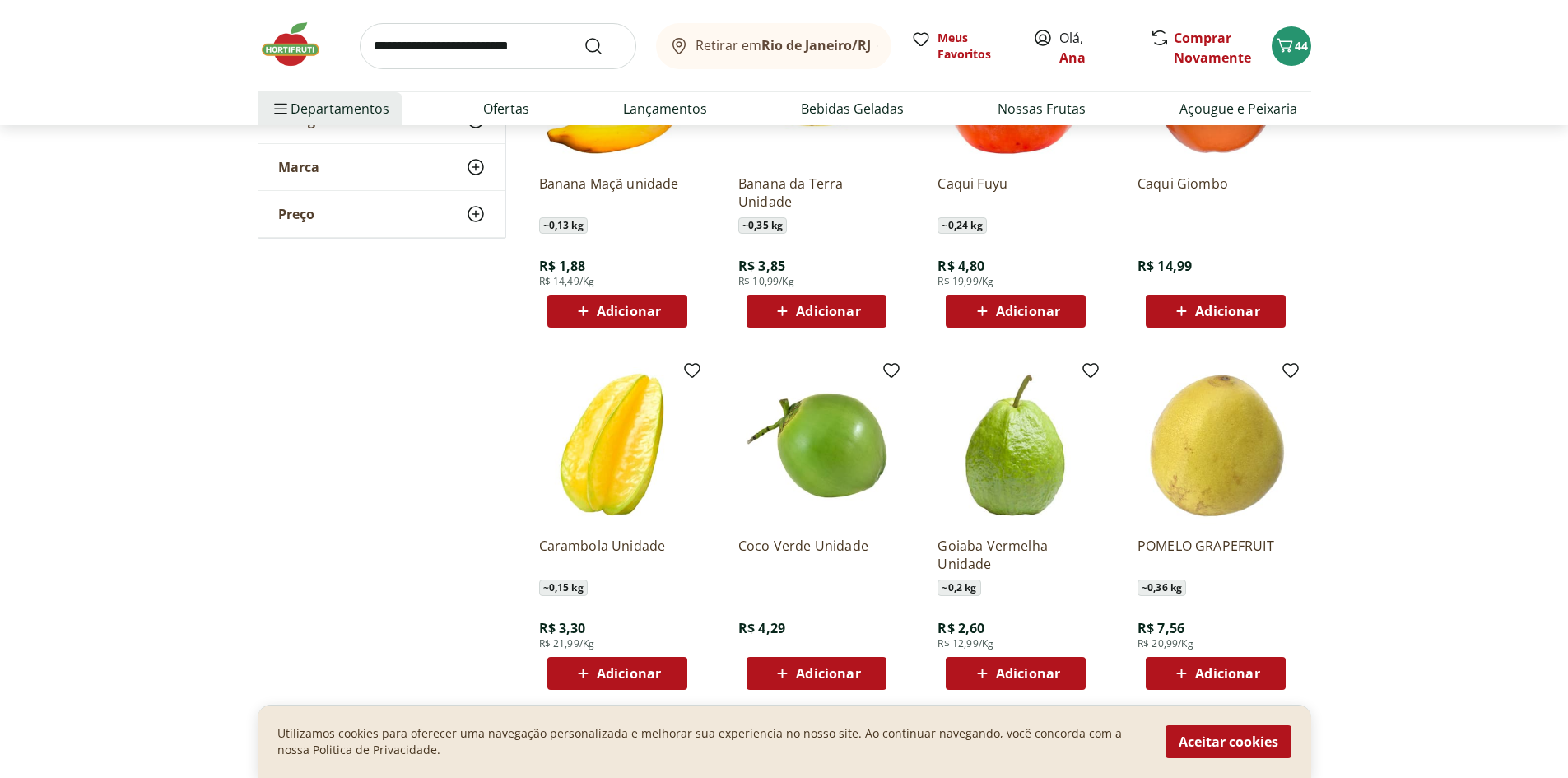 click on "Adicionar" at bounding box center (1028, 673) 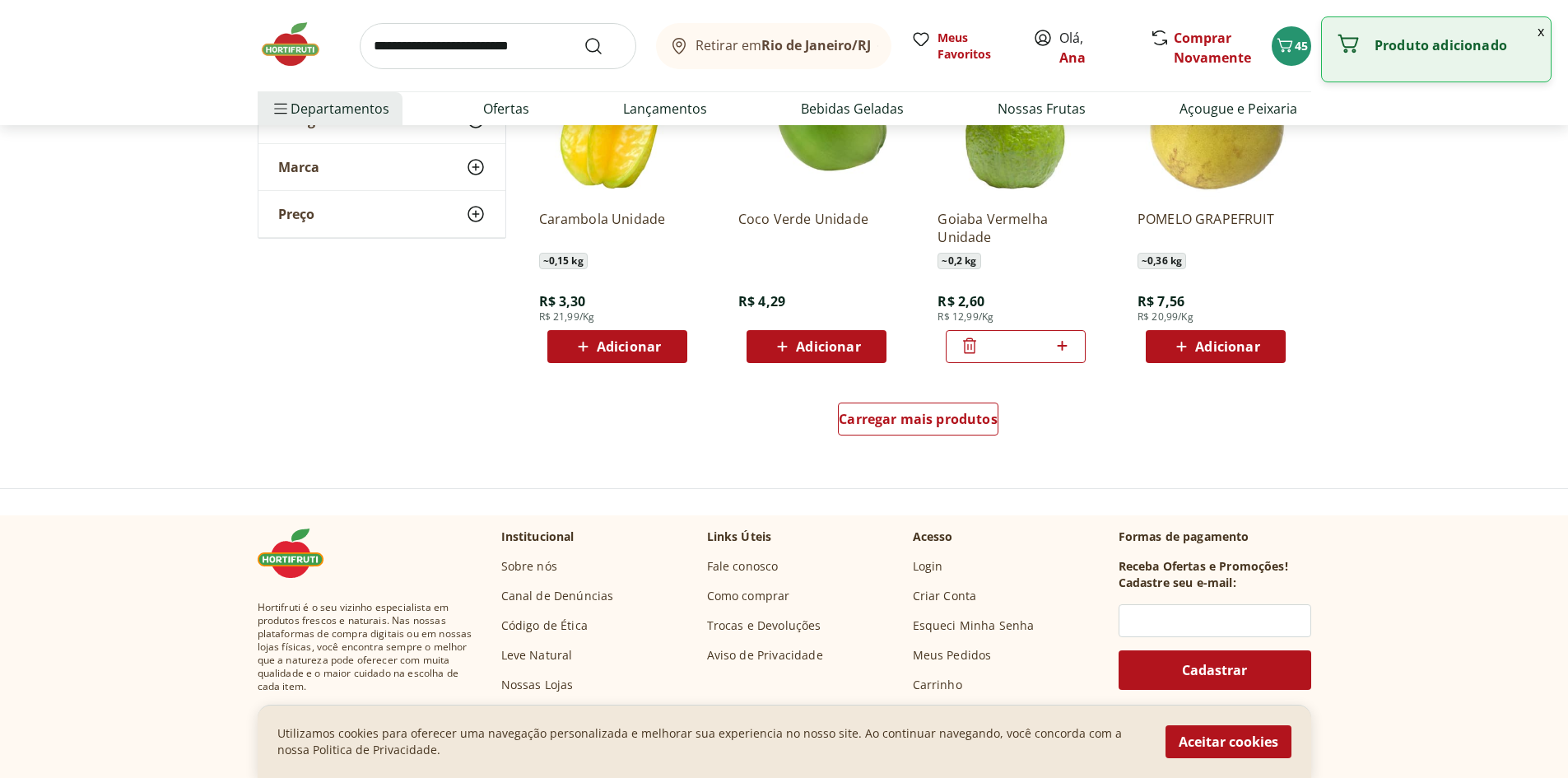 scroll, scrollTop: 5269, scrollLeft: 0, axis: vertical 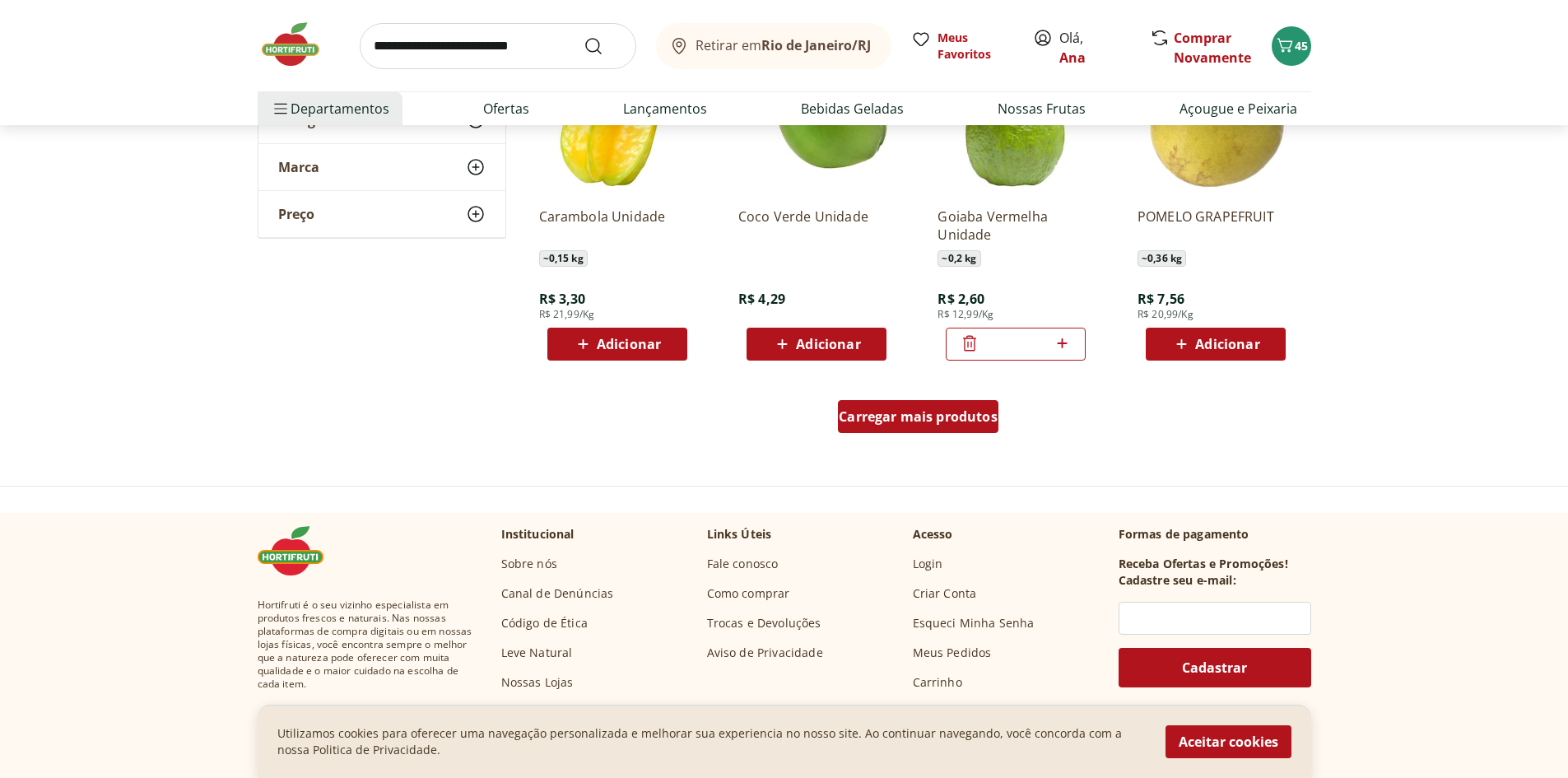 click on "Carregar mais produtos" at bounding box center (918, 417) 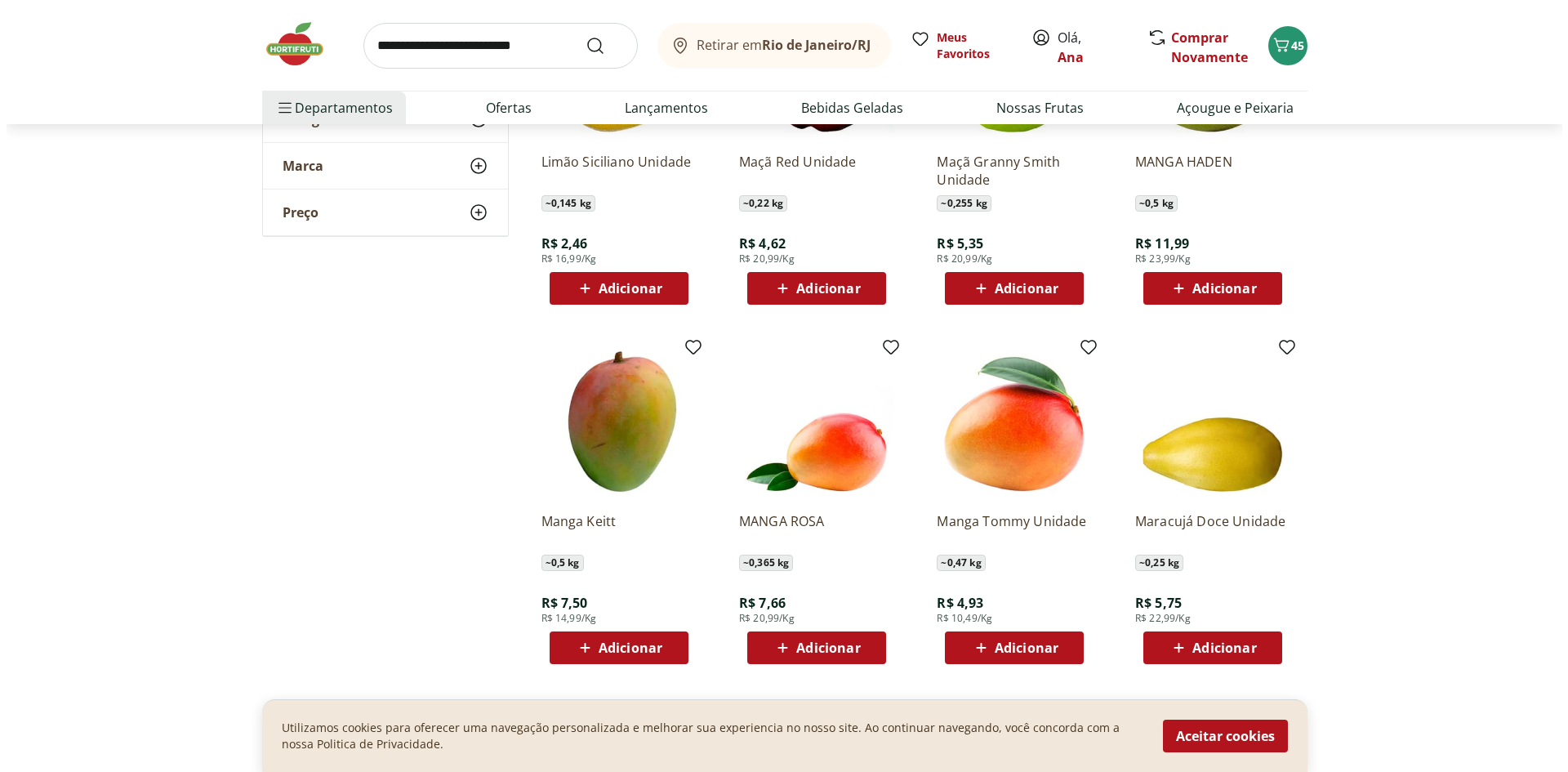 scroll, scrollTop: 5991, scrollLeft: 0, axis: vertical 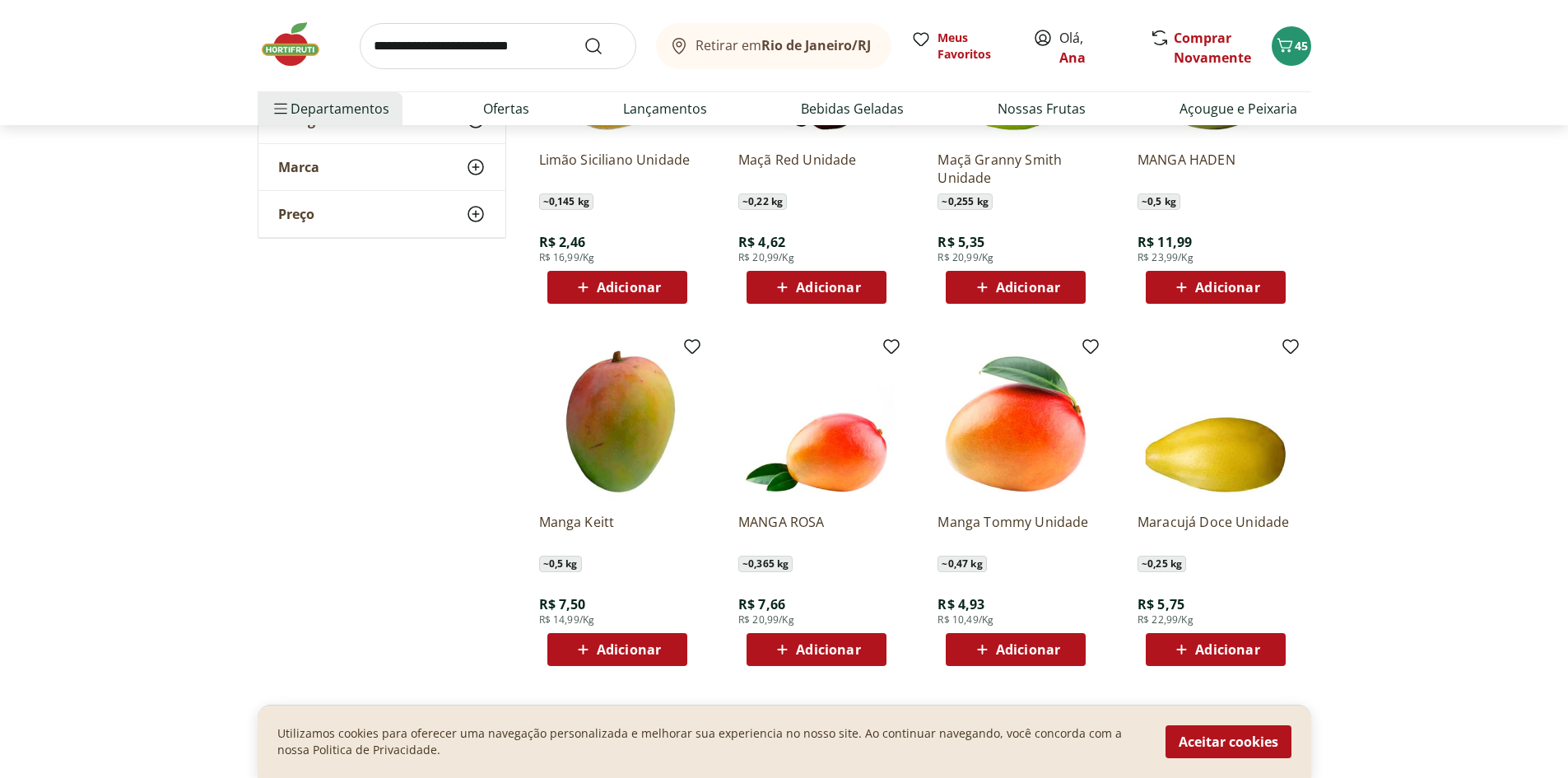 click on "Adicionar" at bounding box center [1016, 650] 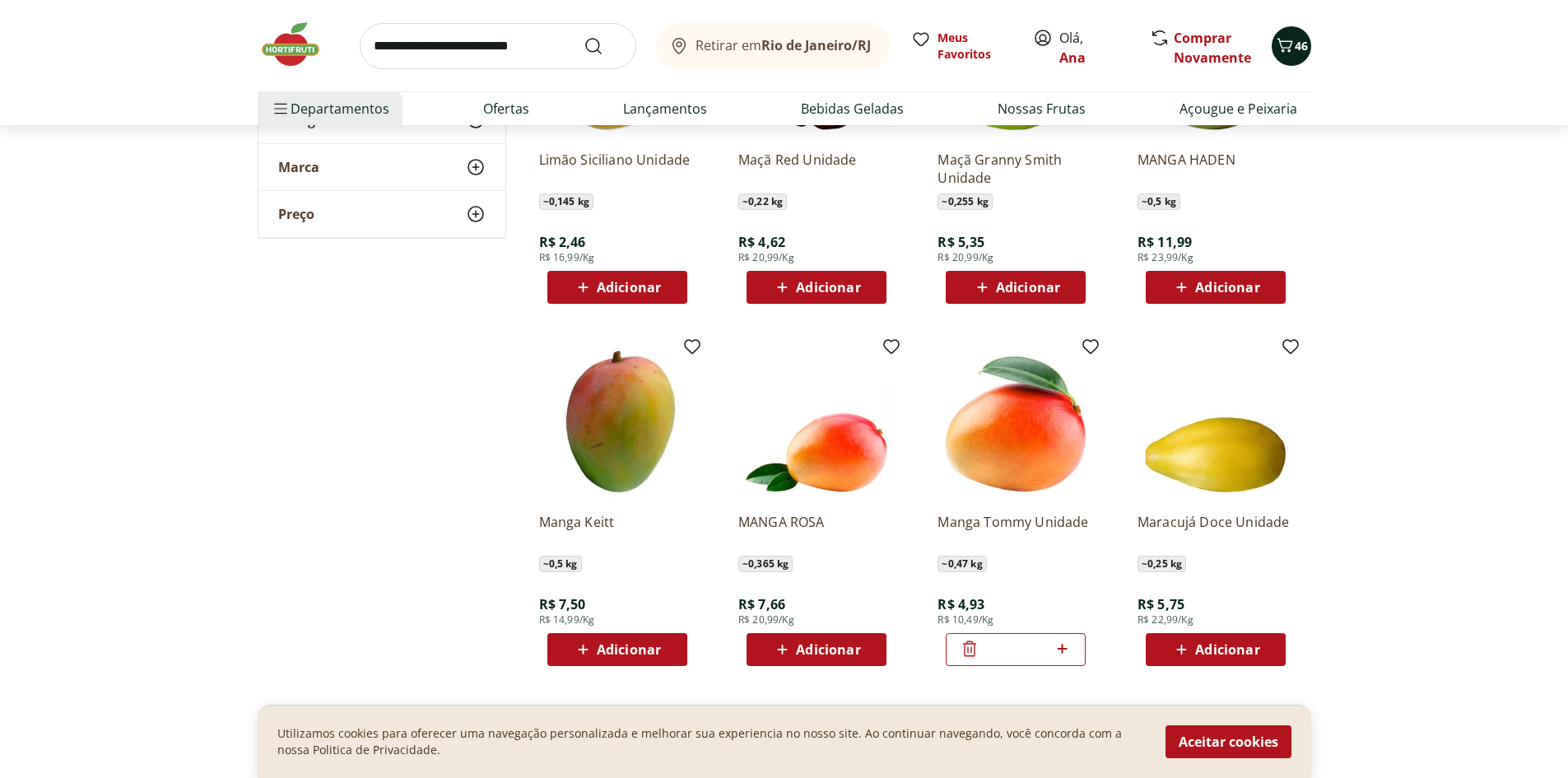 click 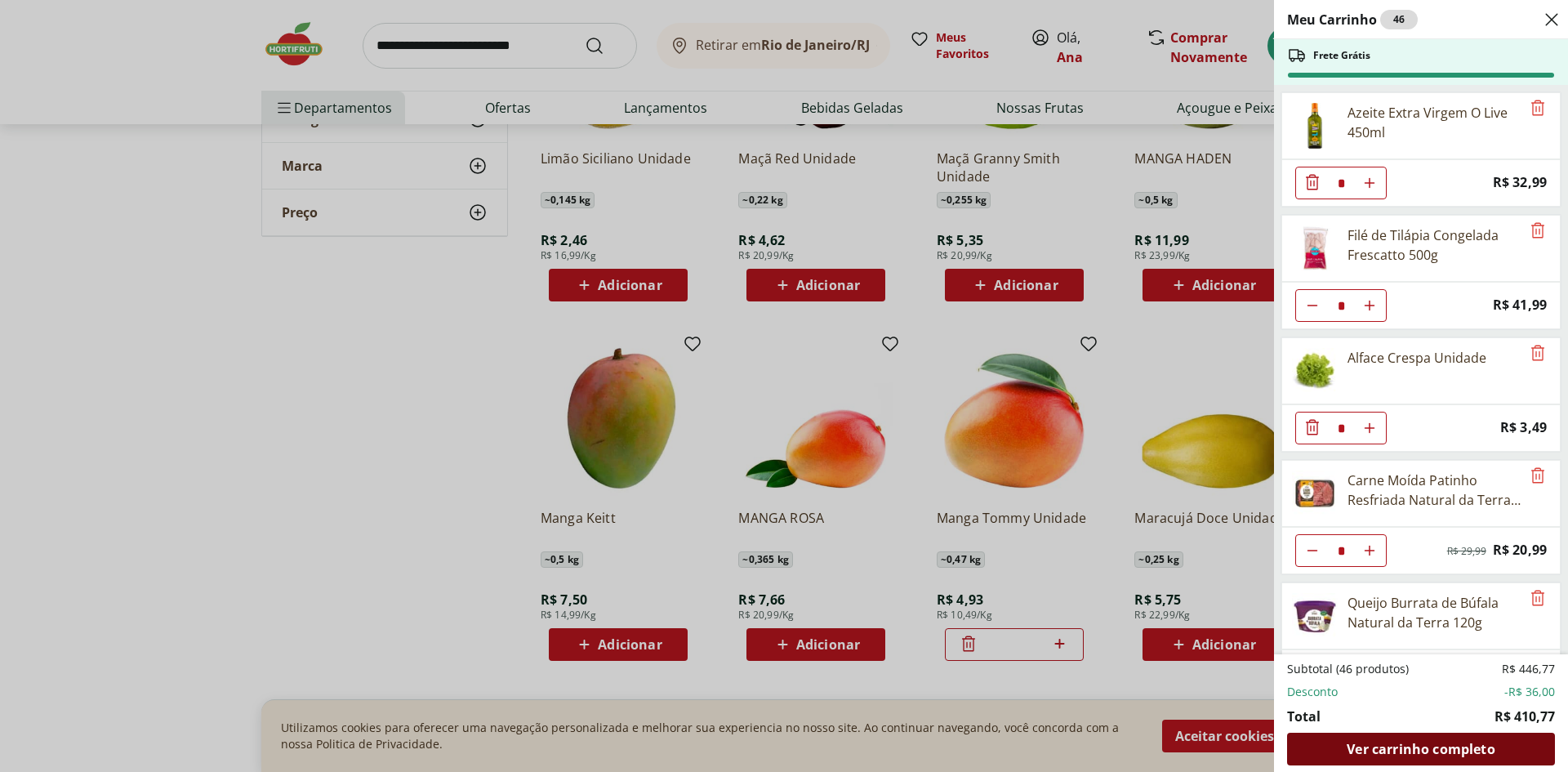 click on "Ver carrinho completo" at bounding box center (1420, 749) 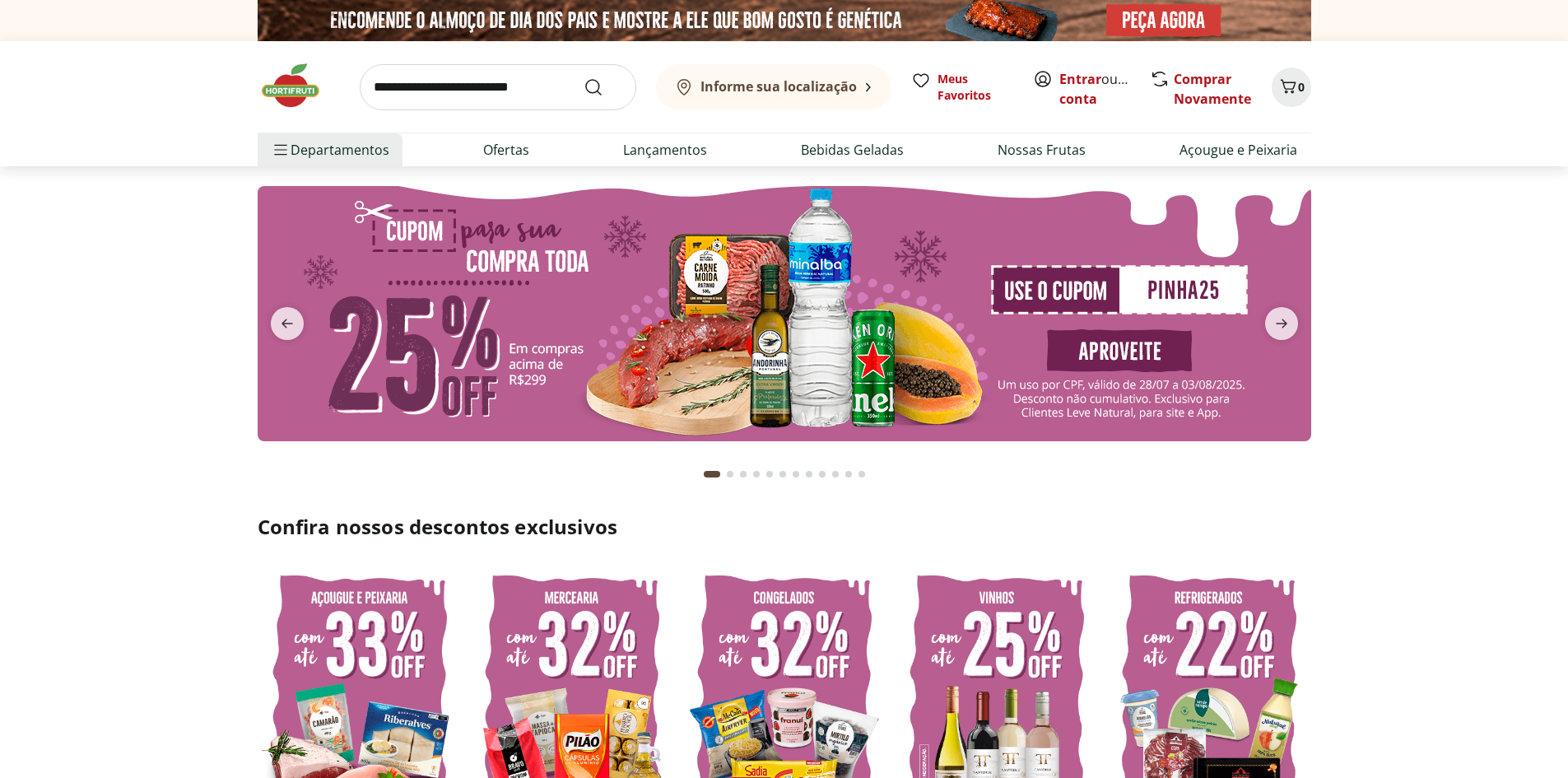 scroll, scrollTop: 0, scrollLeft: 0, axis: both 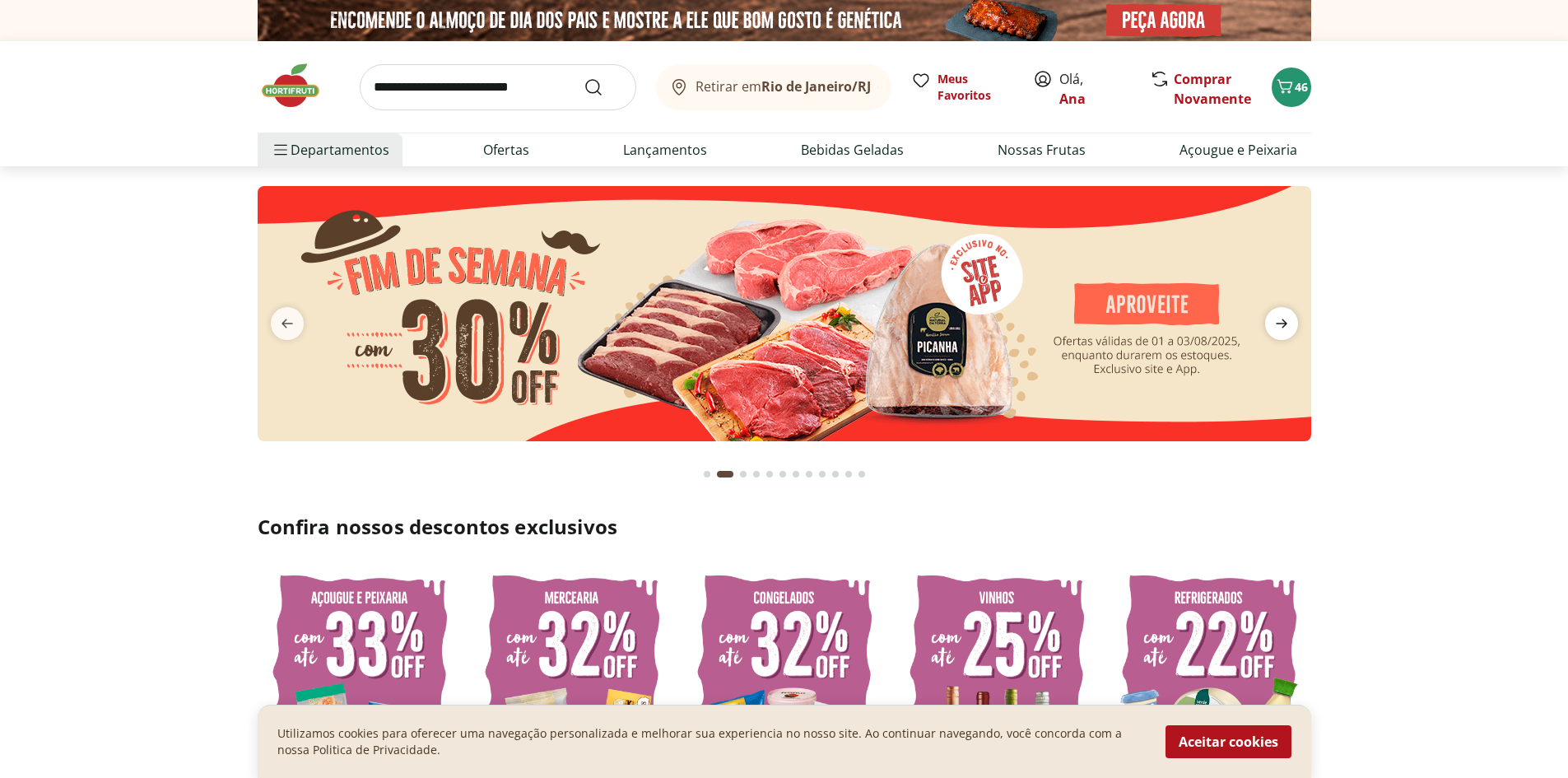 click 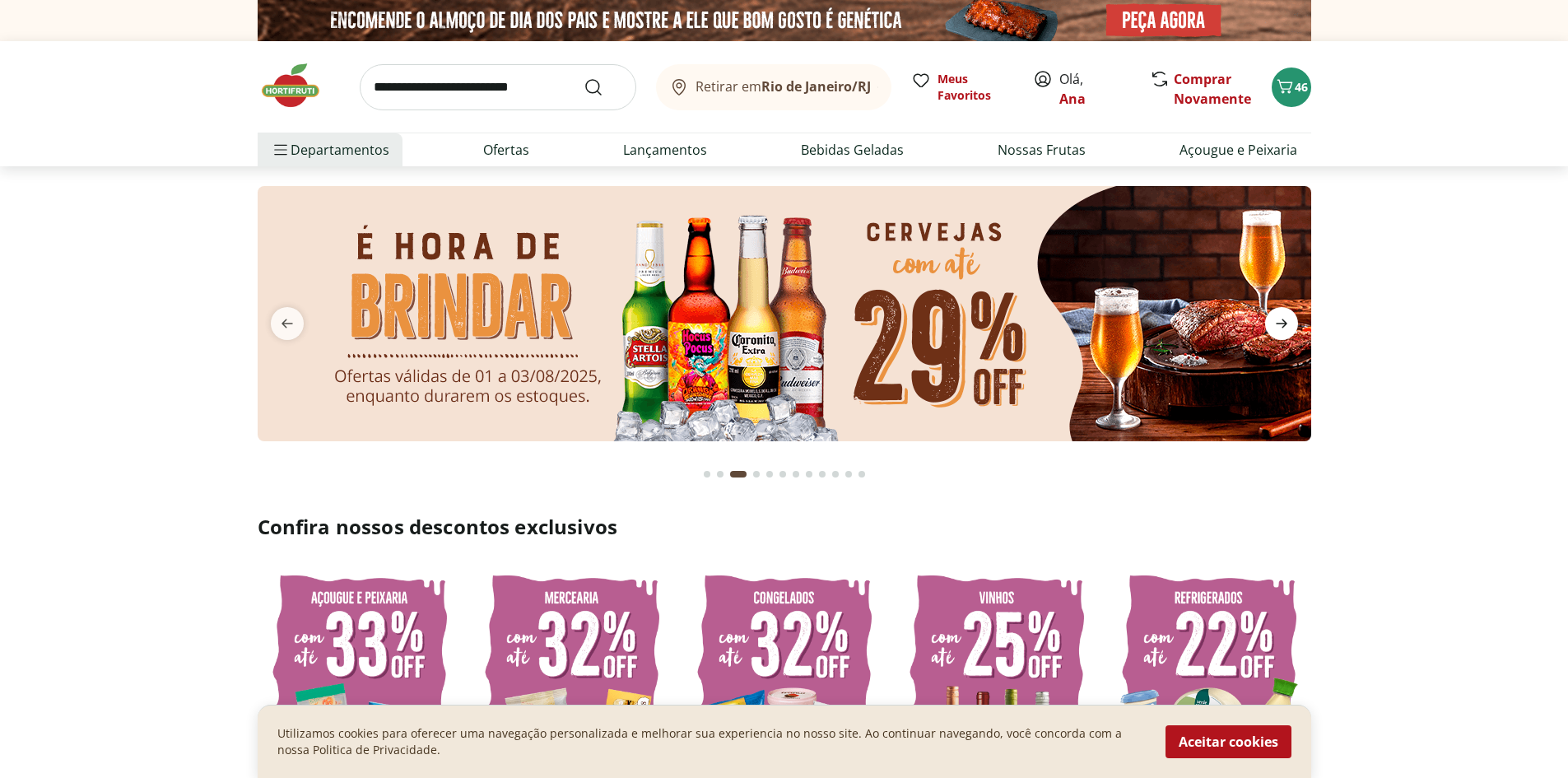 click 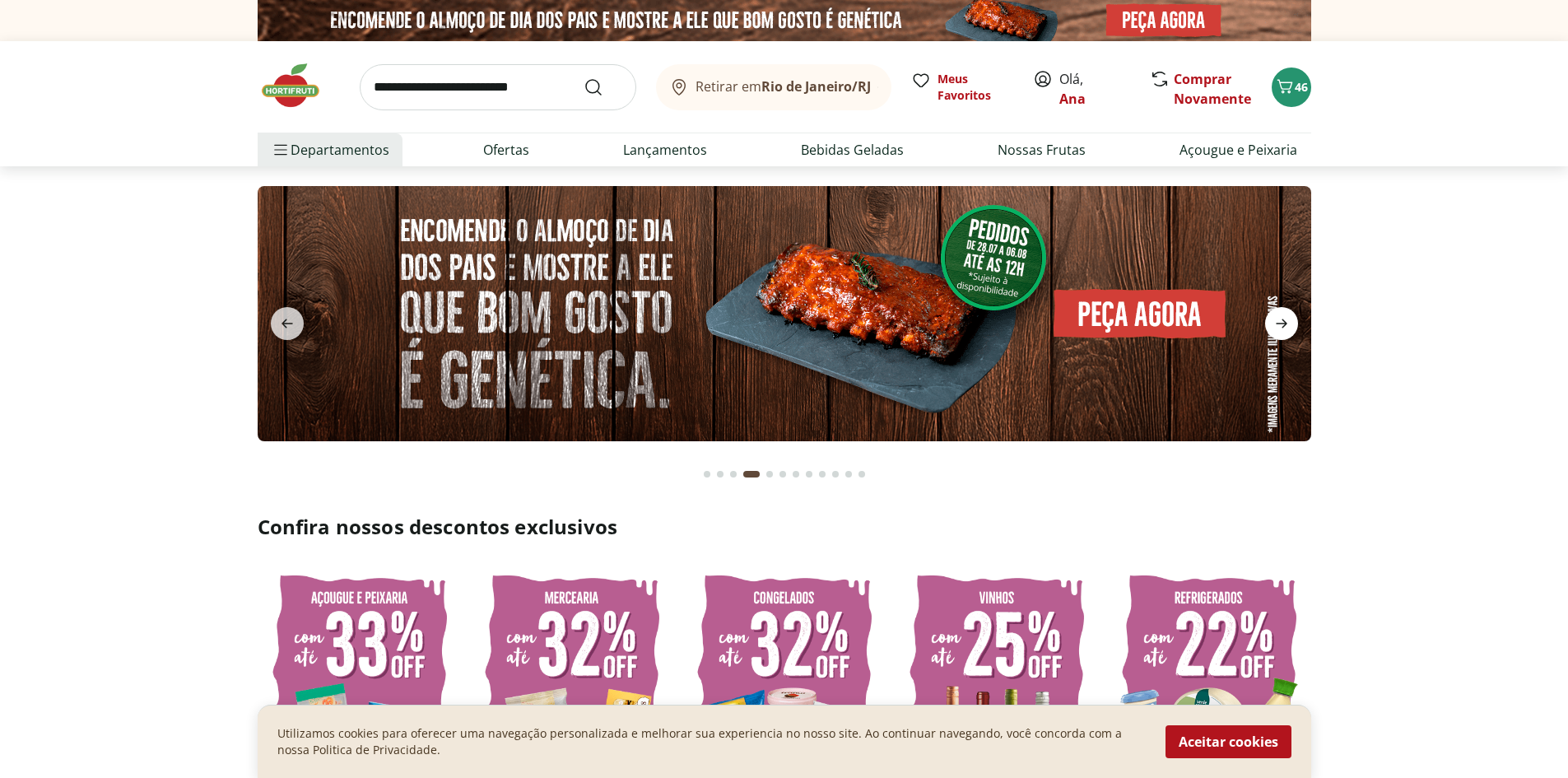 click 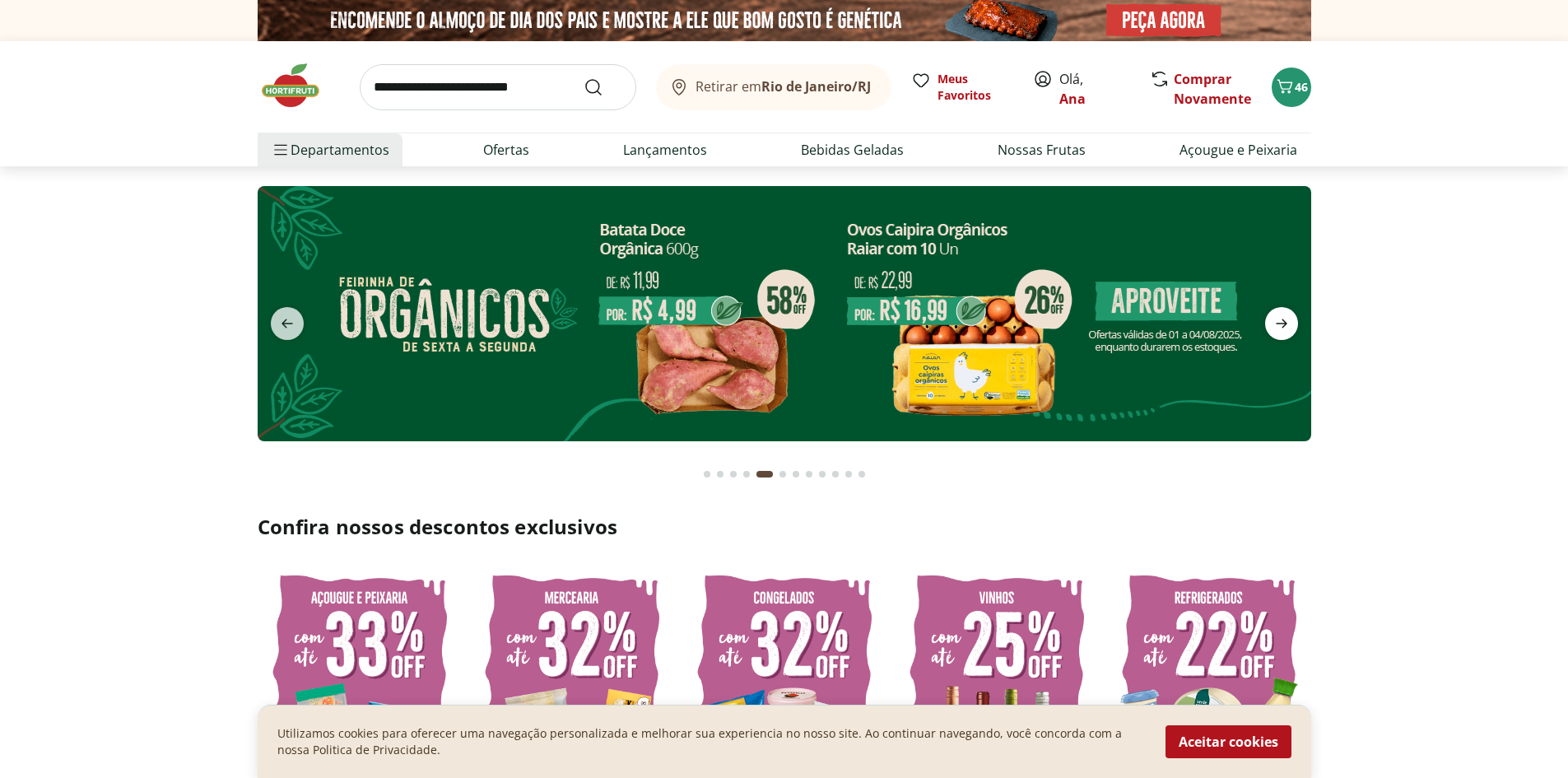 click 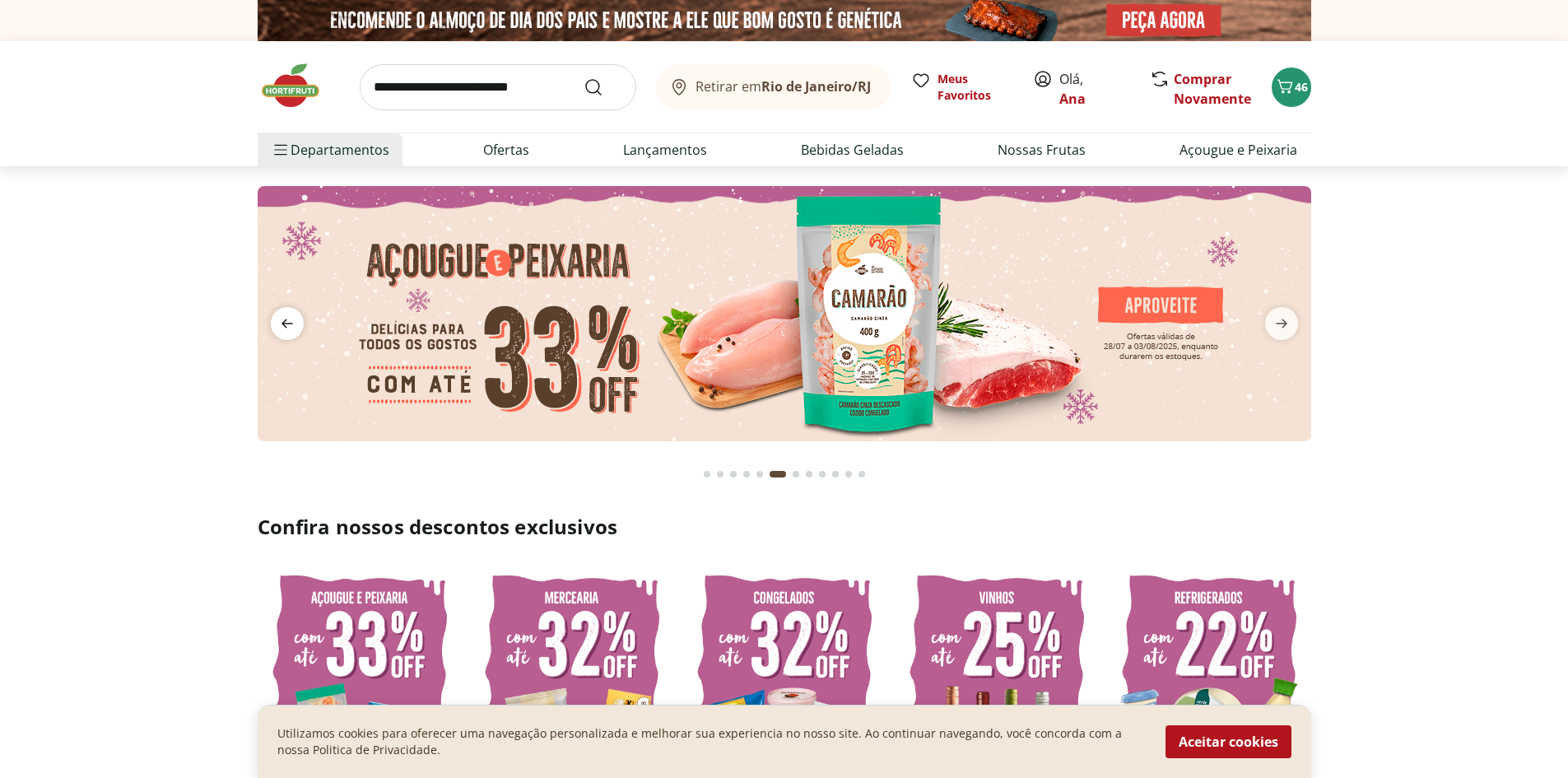 click 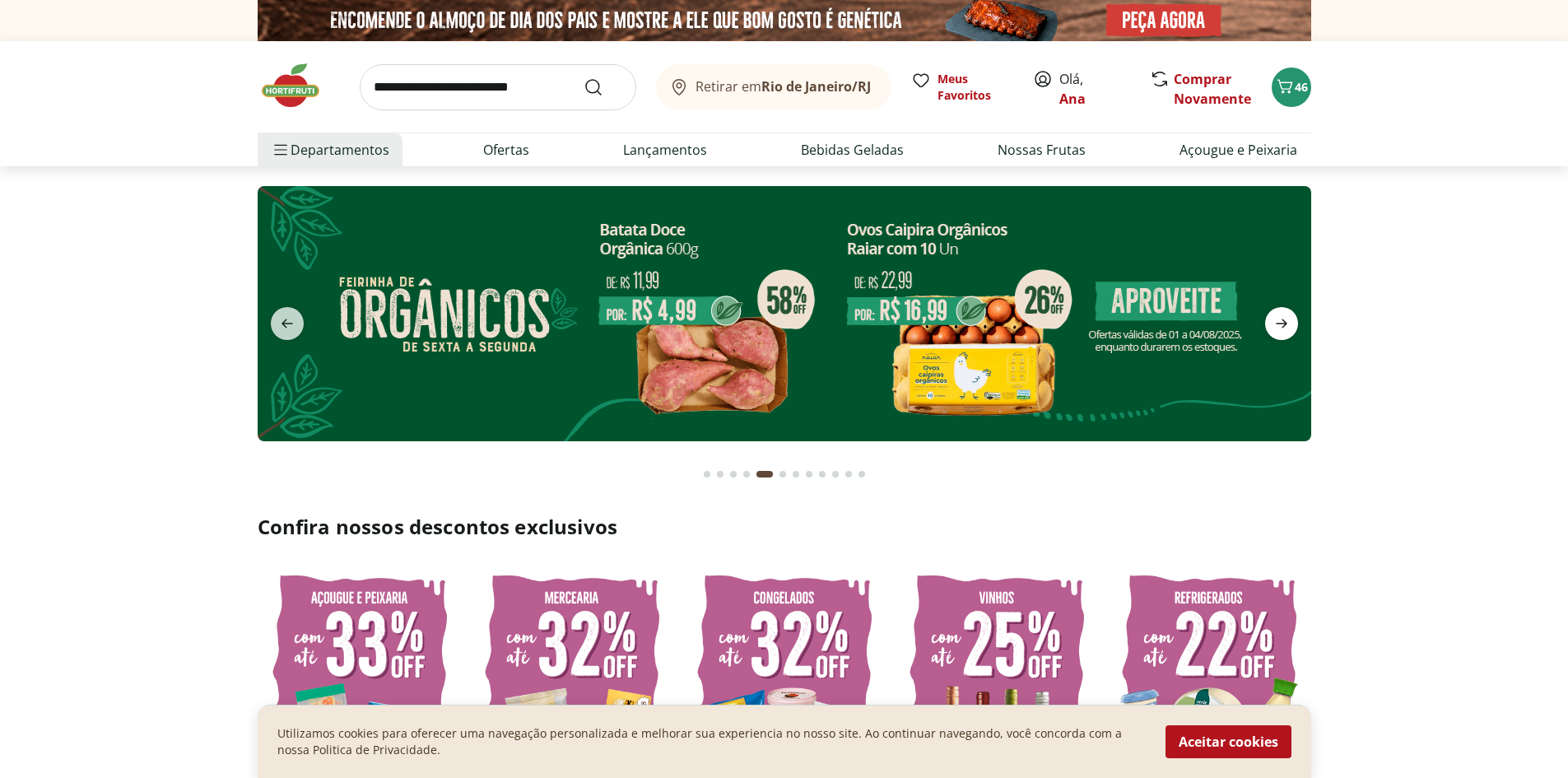 click at bounding box center [1282, 324] 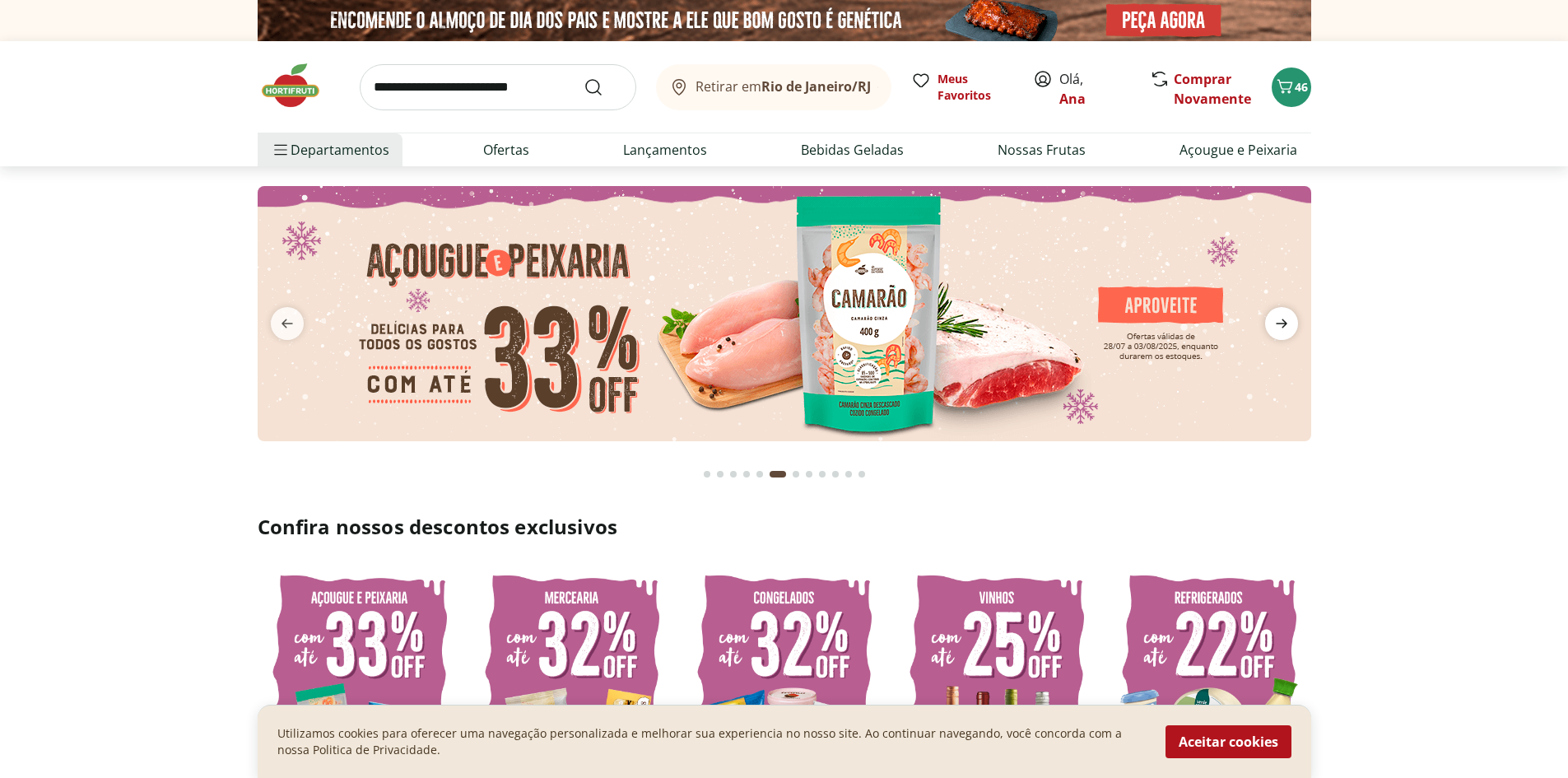 click 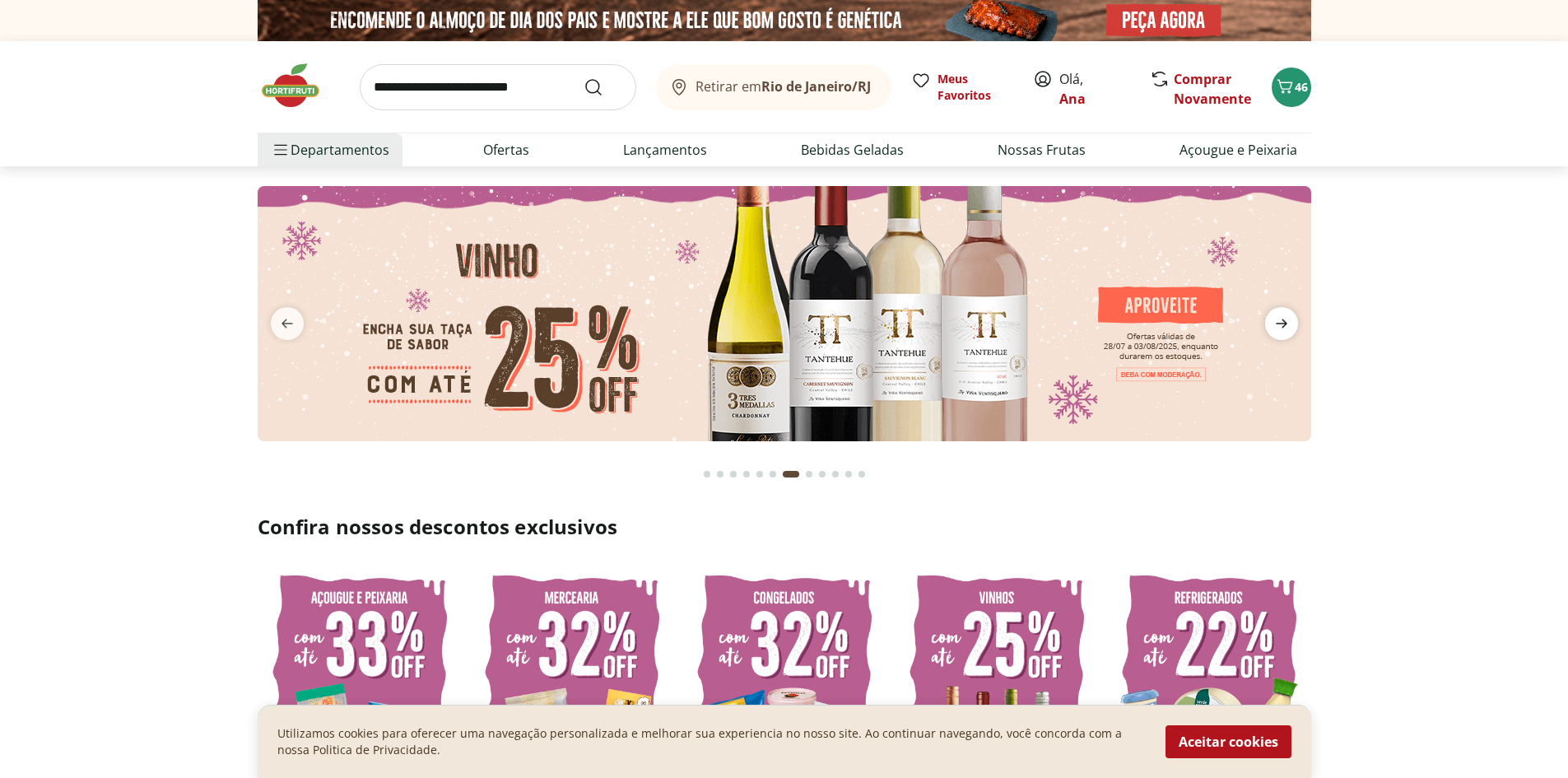 click 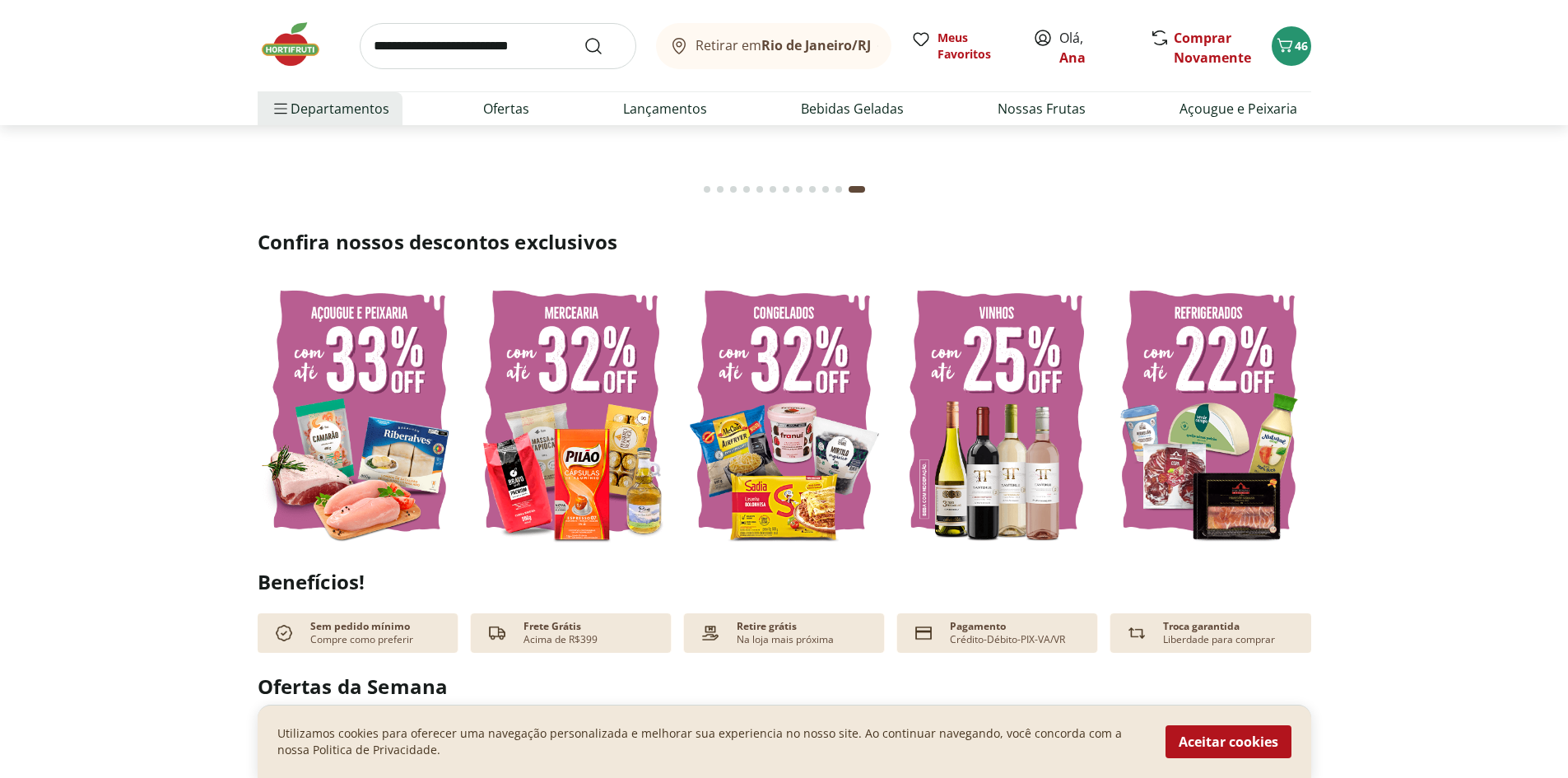 scroll, scrollTop: 274, scrollLeft: 0, axis: vertical 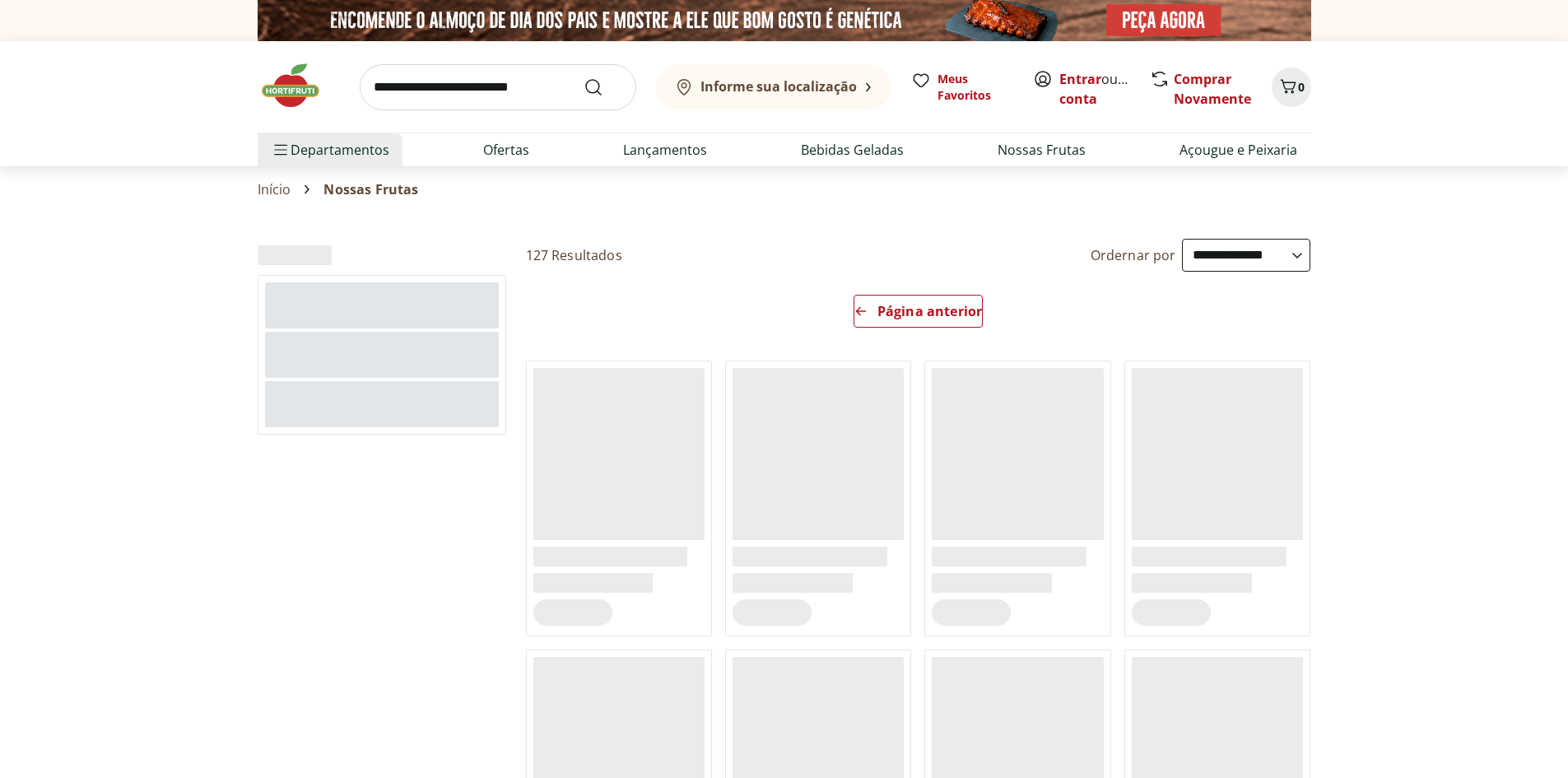 select on "**********" 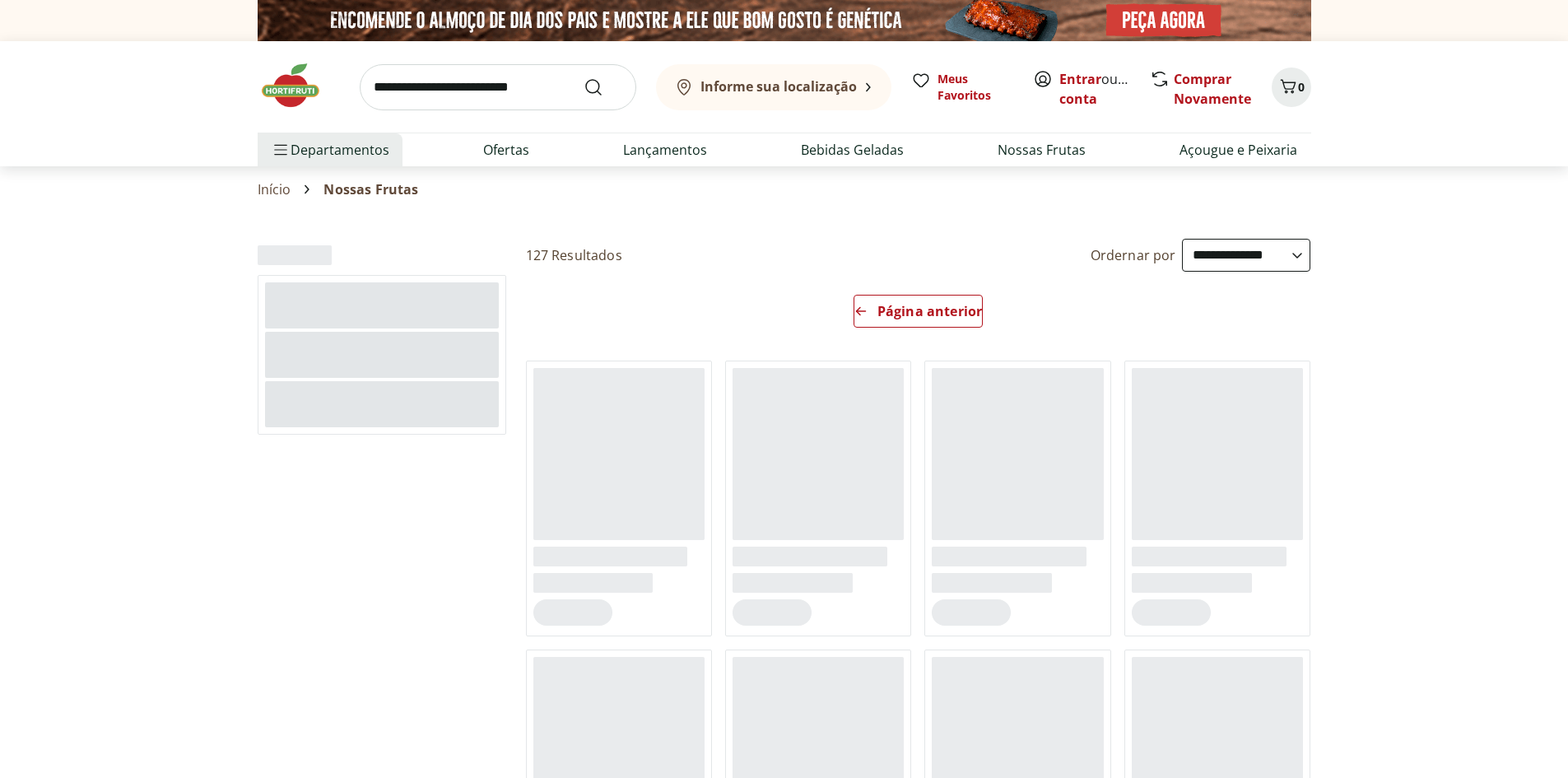 scroll, scrollTop: 0, scrollLeft: 0, axis: both 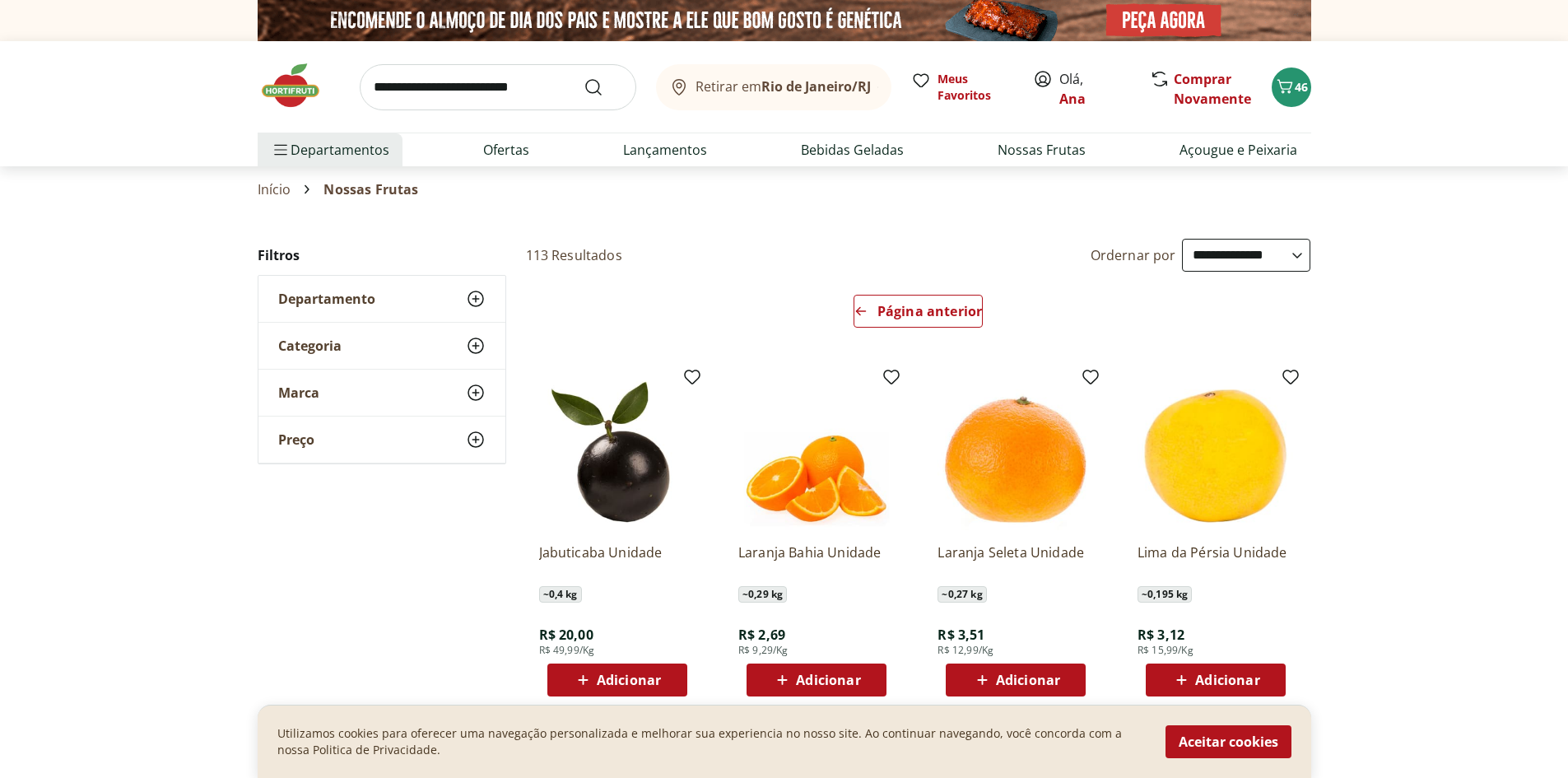 click on "Rio de Janeiro/RJ" at bounding box center [816, 86] 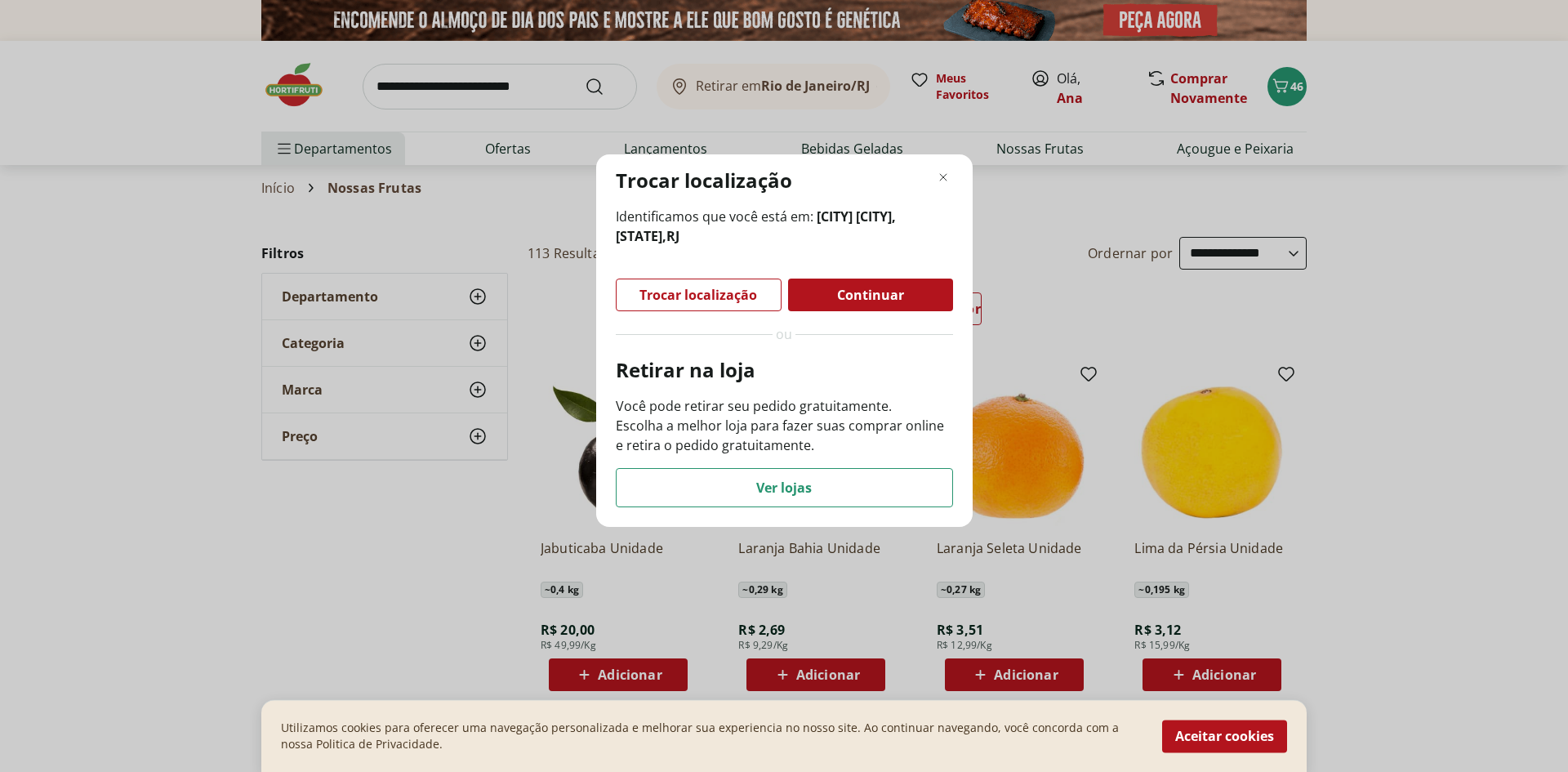 click on "Continuar" at bounding box center [871, 295] 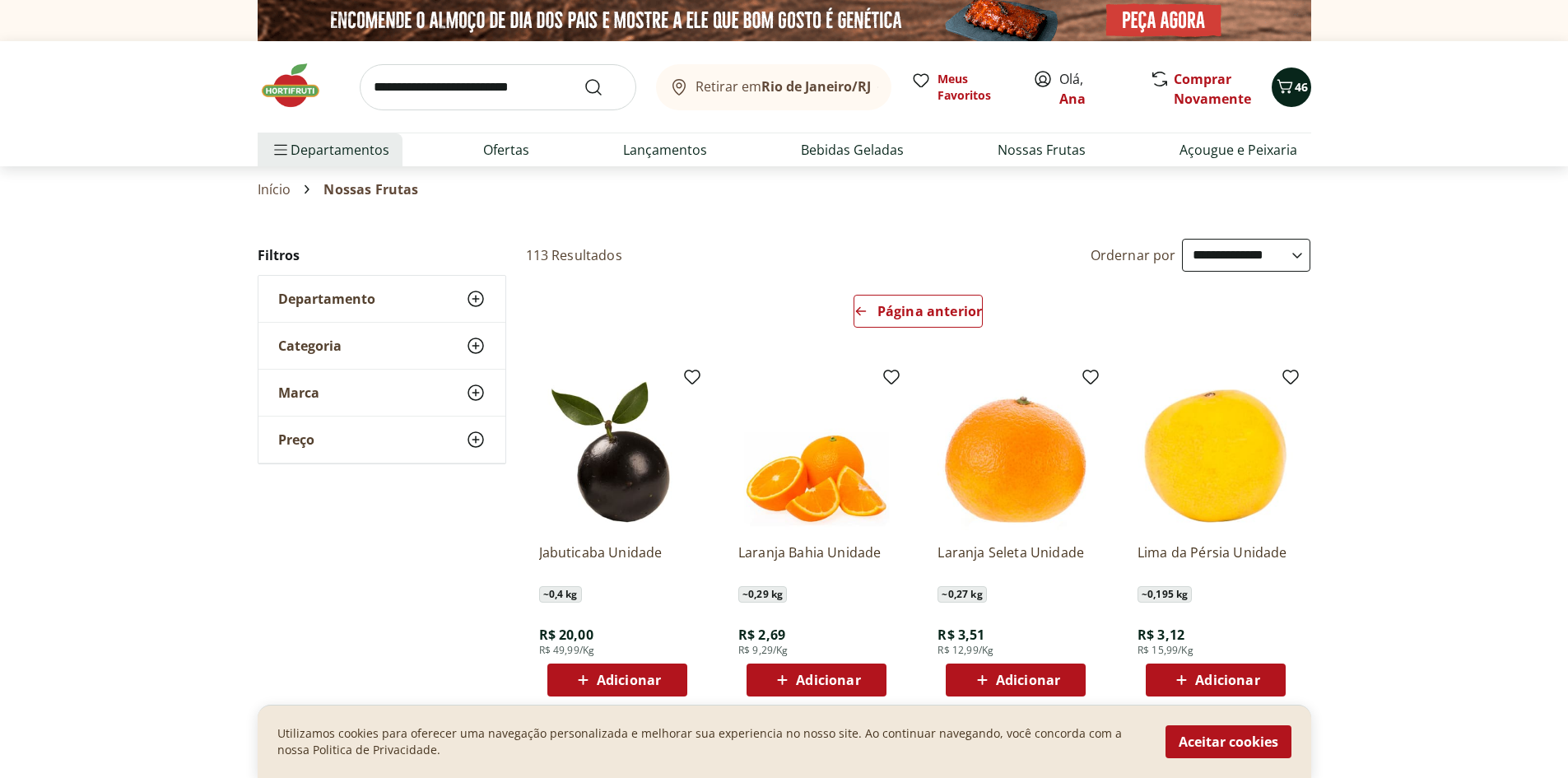 click 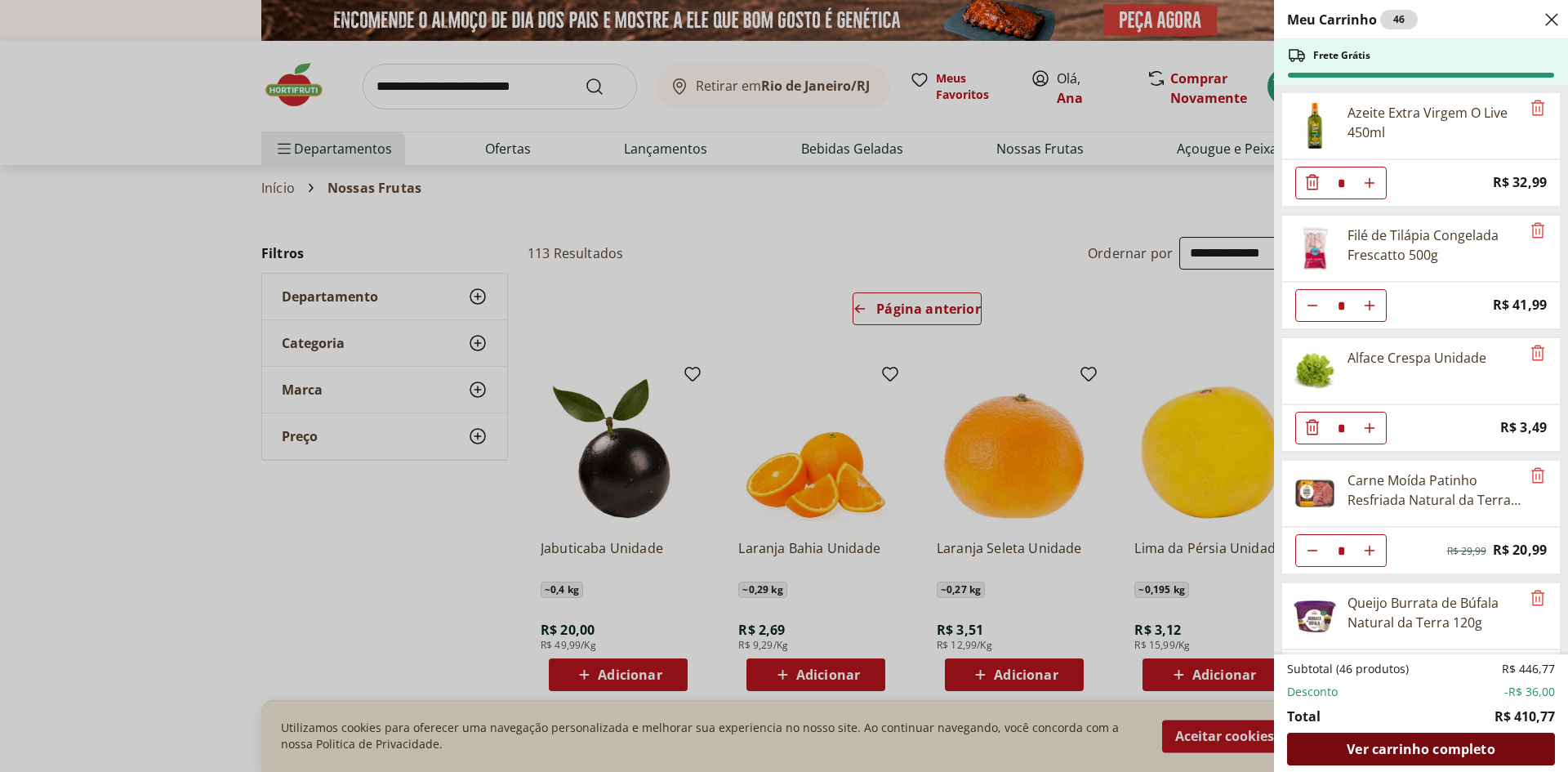 click on "Ver carrinho completo" at bounding box center (1420, 749) 